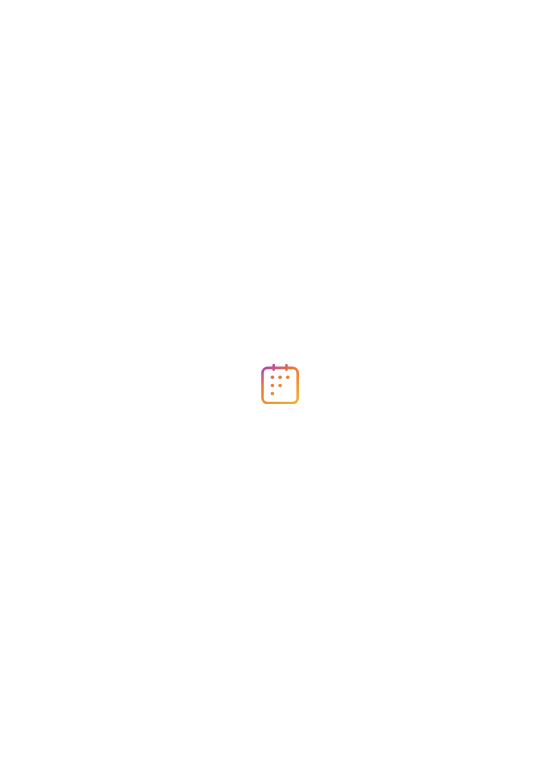 scroll, scrollTop: 0, scrollLeft: 0, axis: both 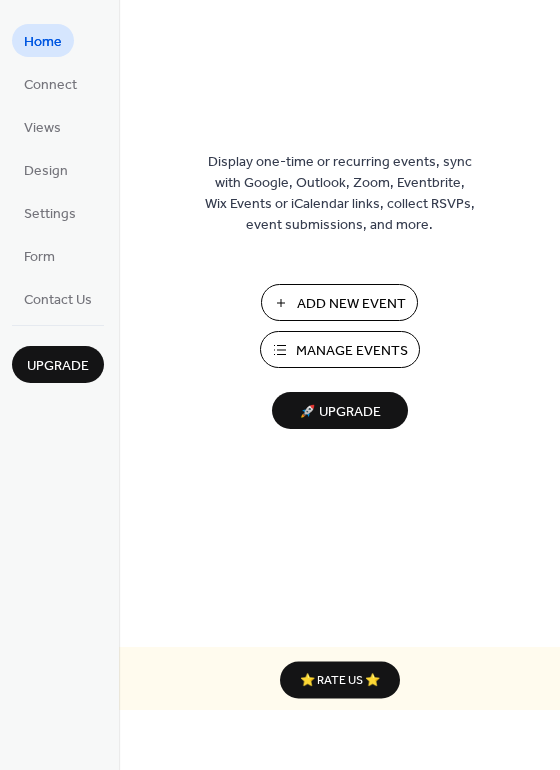 click on "Add New Event" at bounding box center (351, 304) 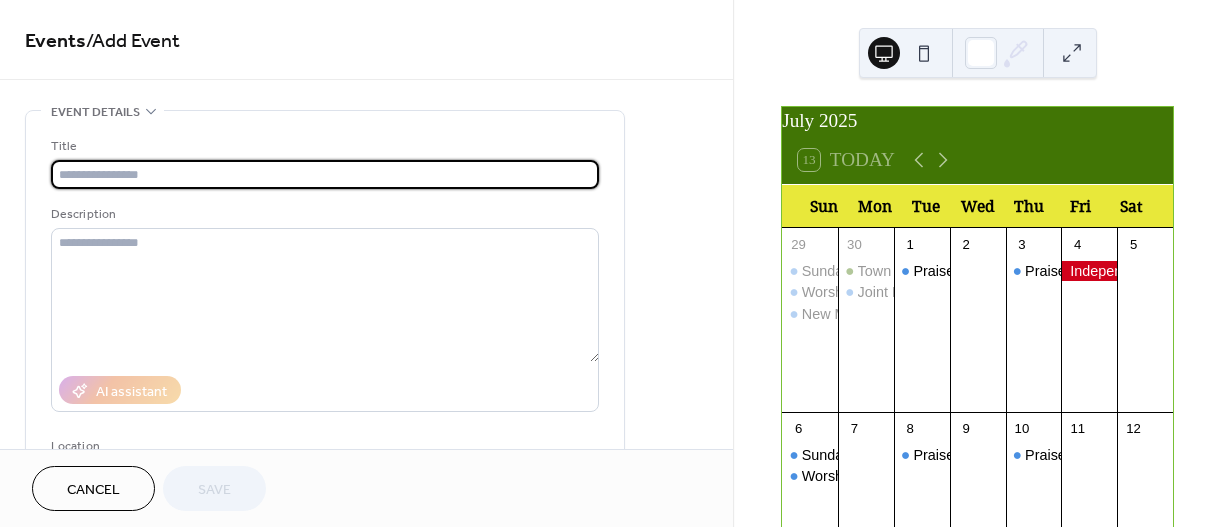 scroll, scrollTop: 0, scrollLeft: 0, axis: both 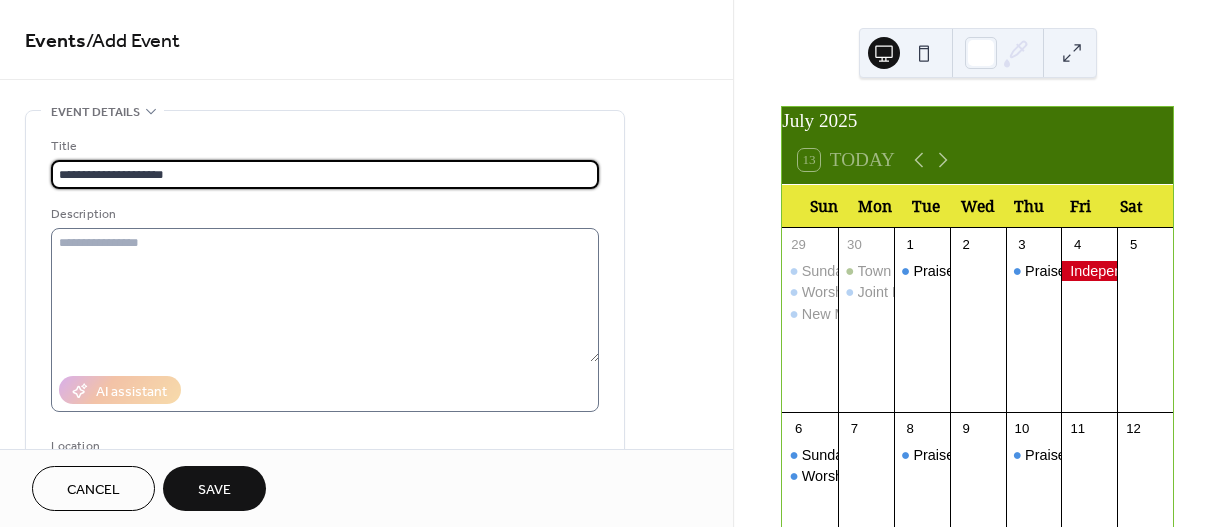 type on "**********" 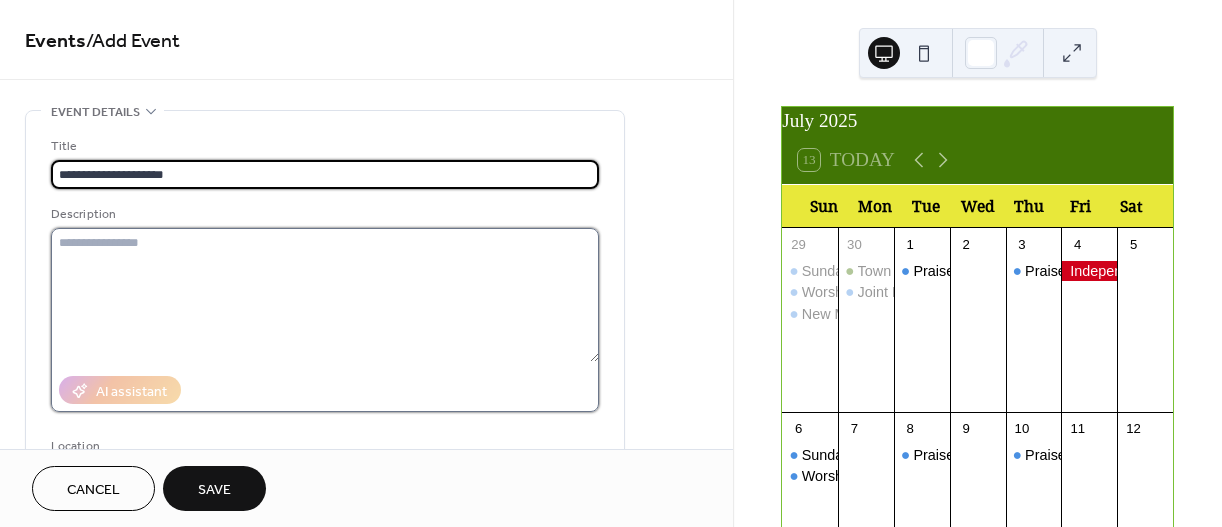 click at bounding box center (325, 295) 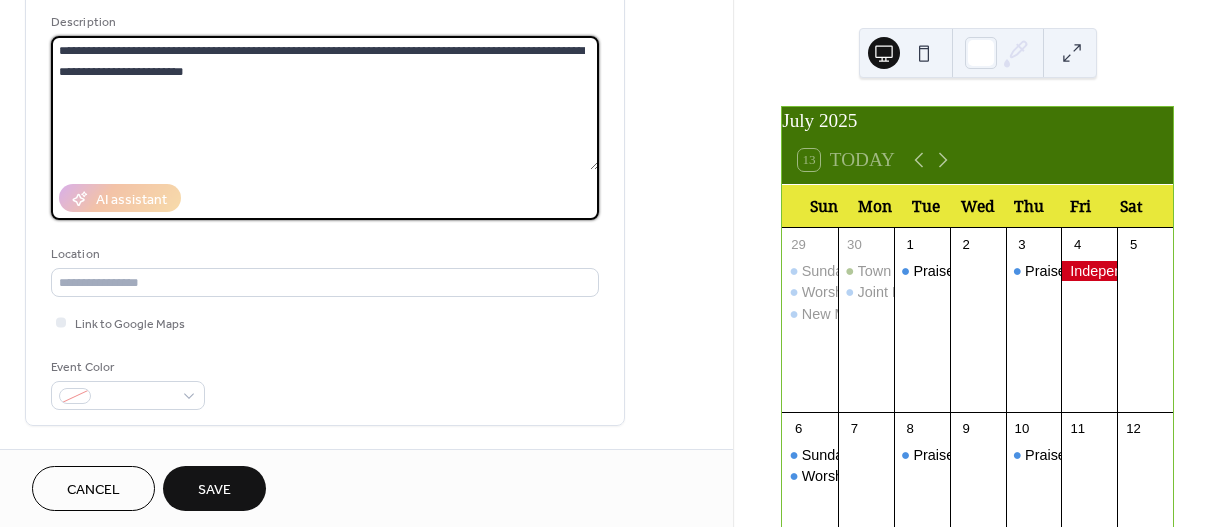scroll, scrollTop: 344, scrollLeft: 0, axis: vertical 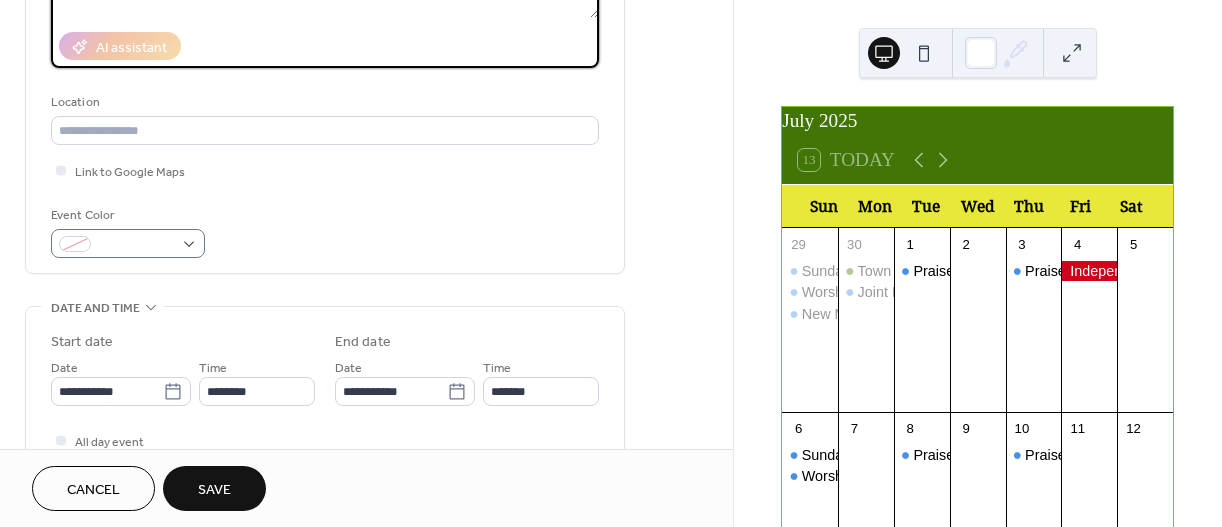 type on "**********" 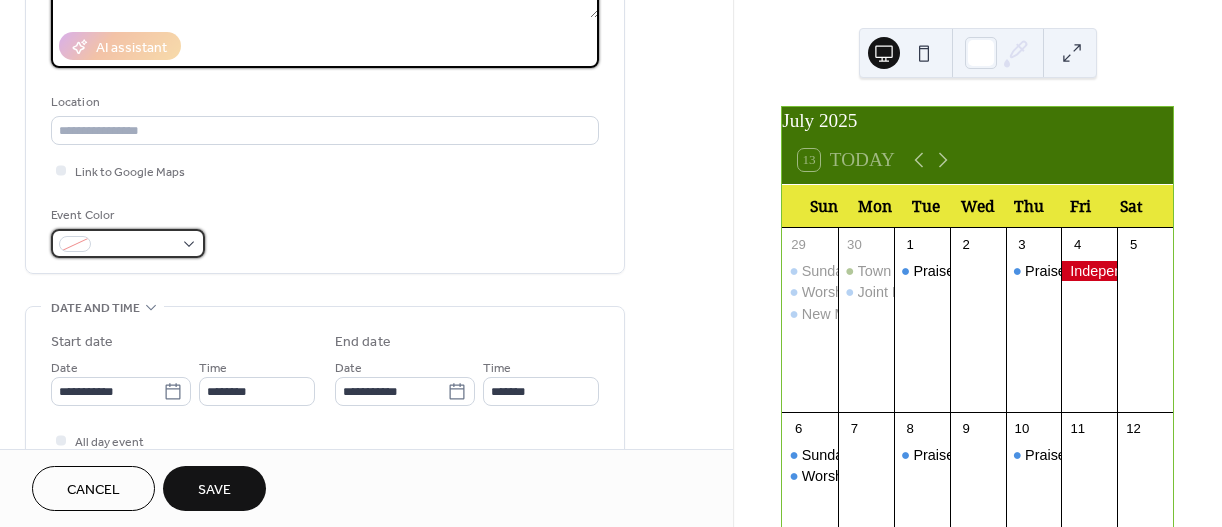 click at bounding box center (128, 243) 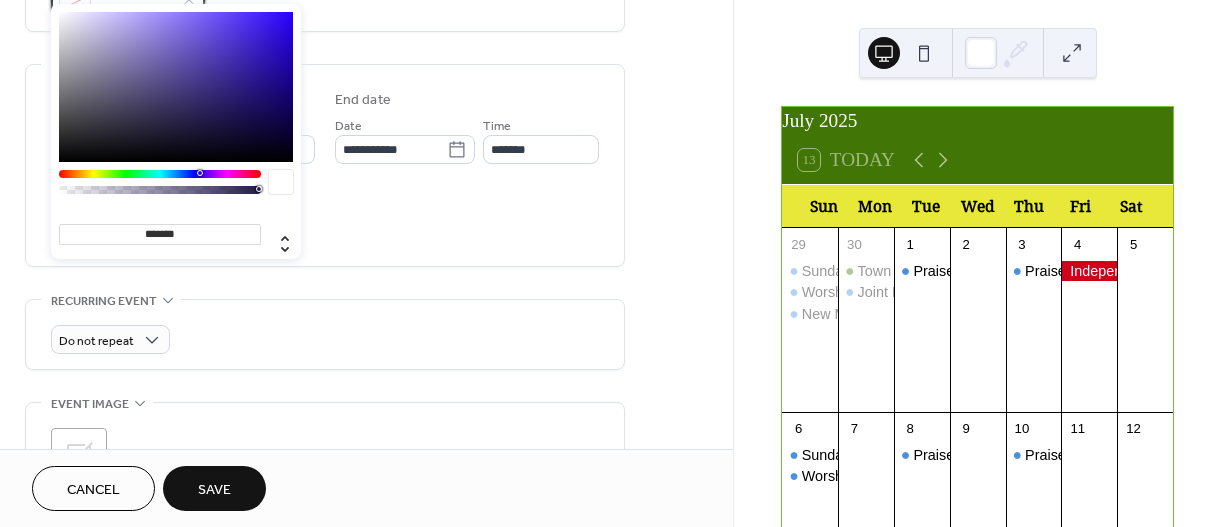 scroll, scrollTop: 613, scrollLeft: 0, axis: vertical 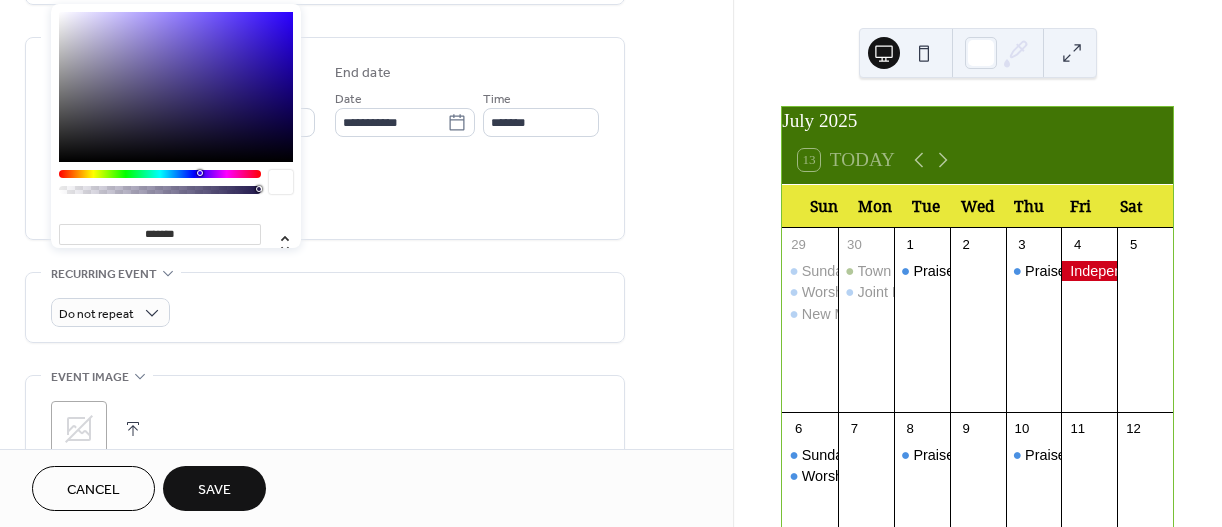 type on "*******" 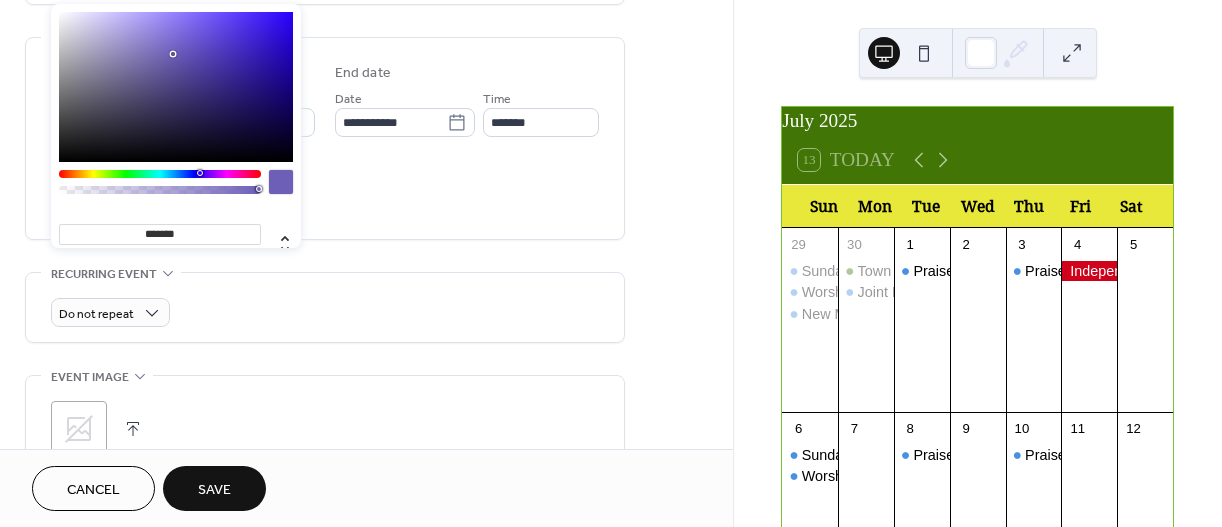 click on "All day event Display date only Hide event end time" at bounding box center [325, 192] 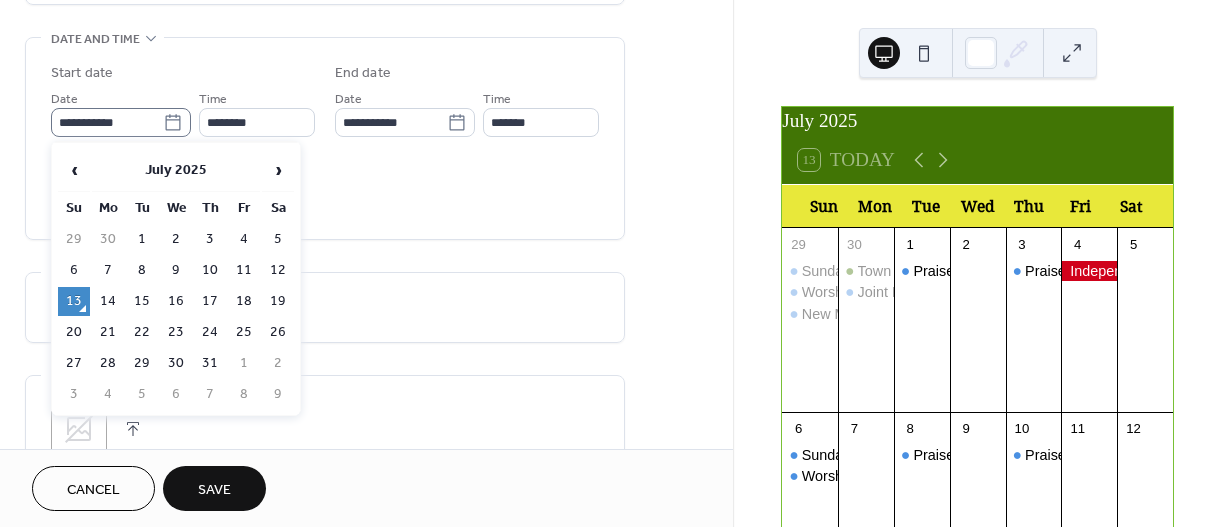 click 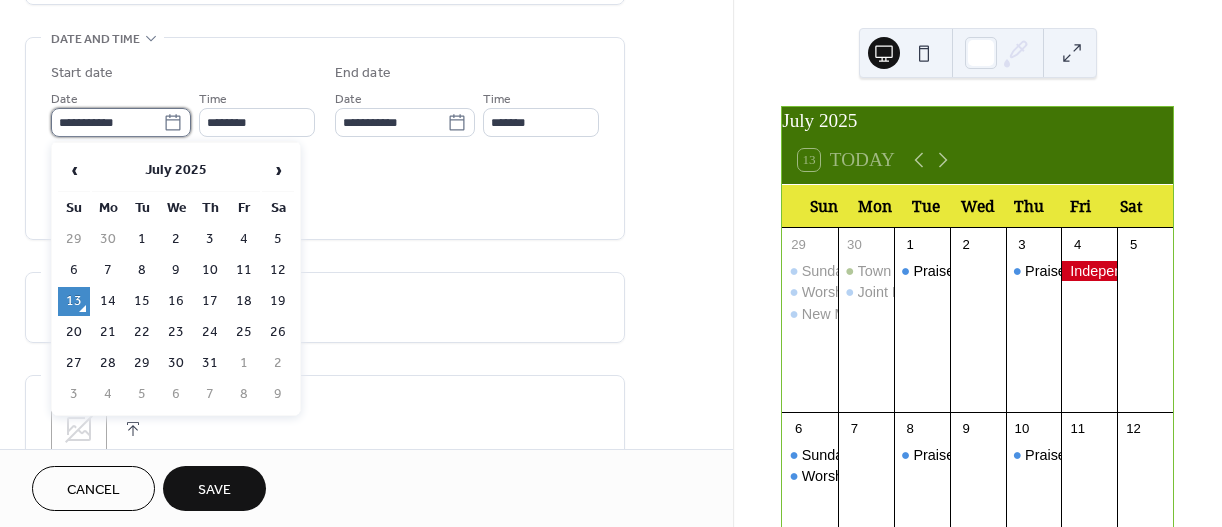 click on "**********" at bounding box center (107, 122) 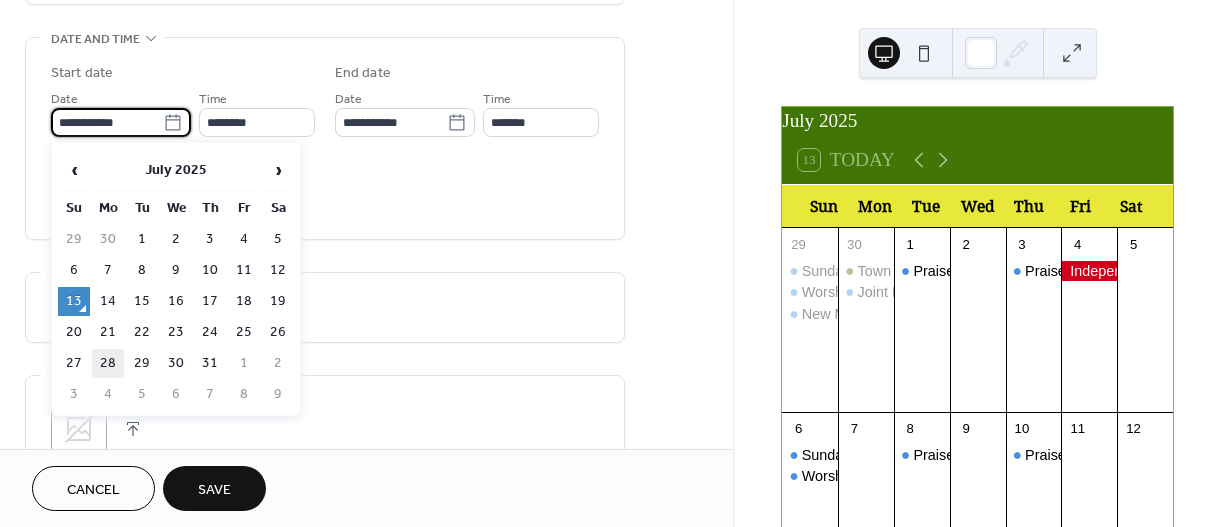 click on "28" at bounding box center [108, 363] 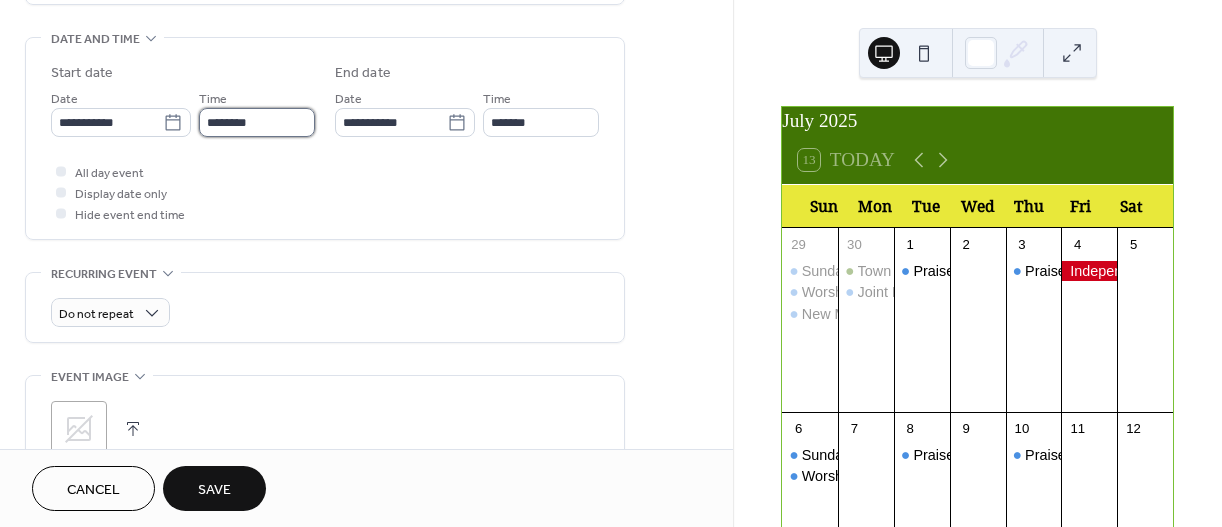 click on "********" at bounding box center (257, 122) 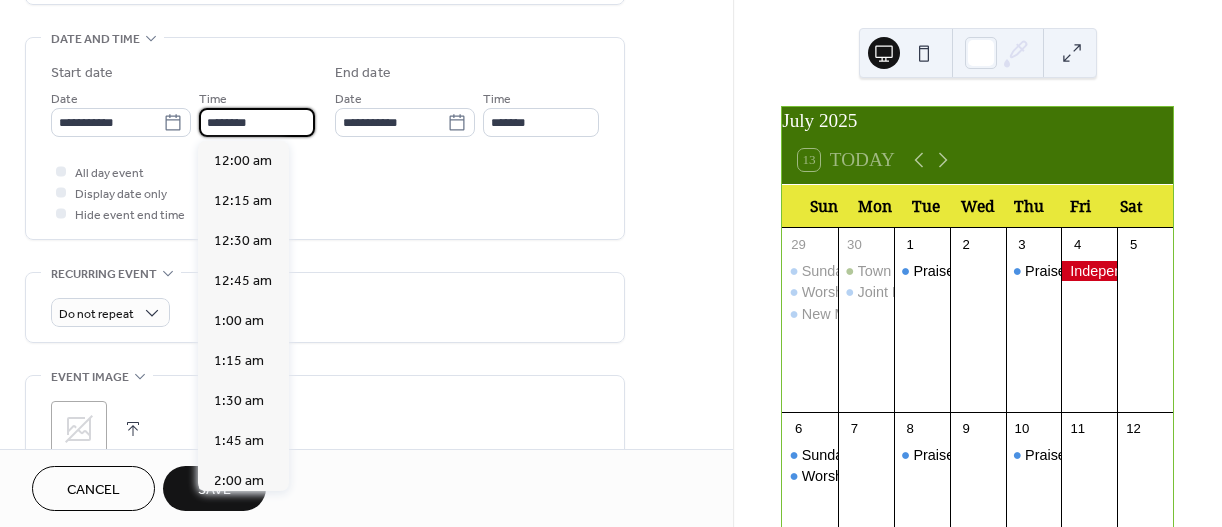 scroll, scrollTop: 1968, scrollLeft: 0, axis: vertical 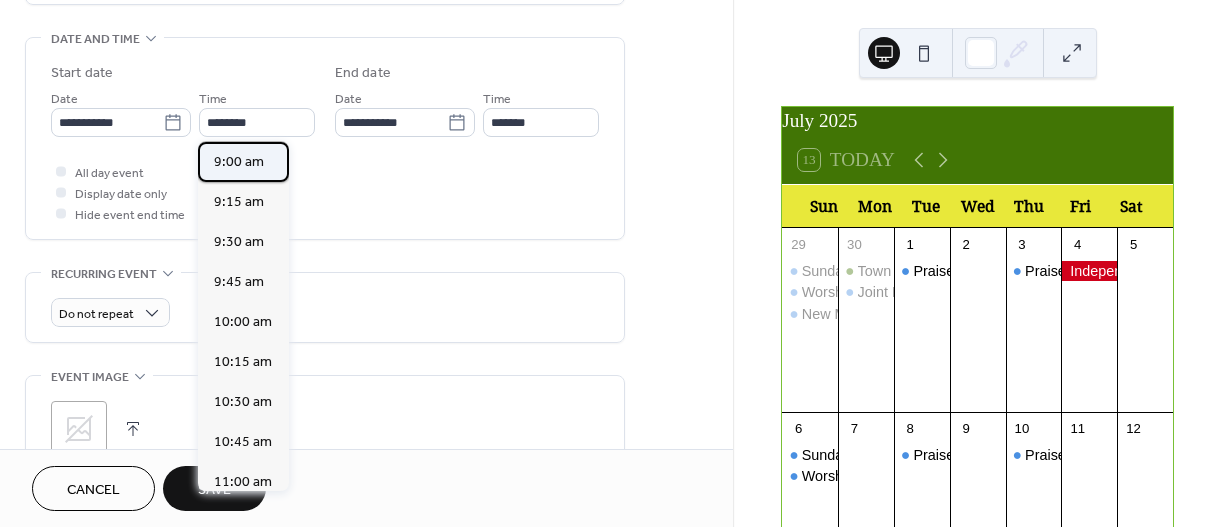 click on "9:00 am" at bounding box center [243, 162] 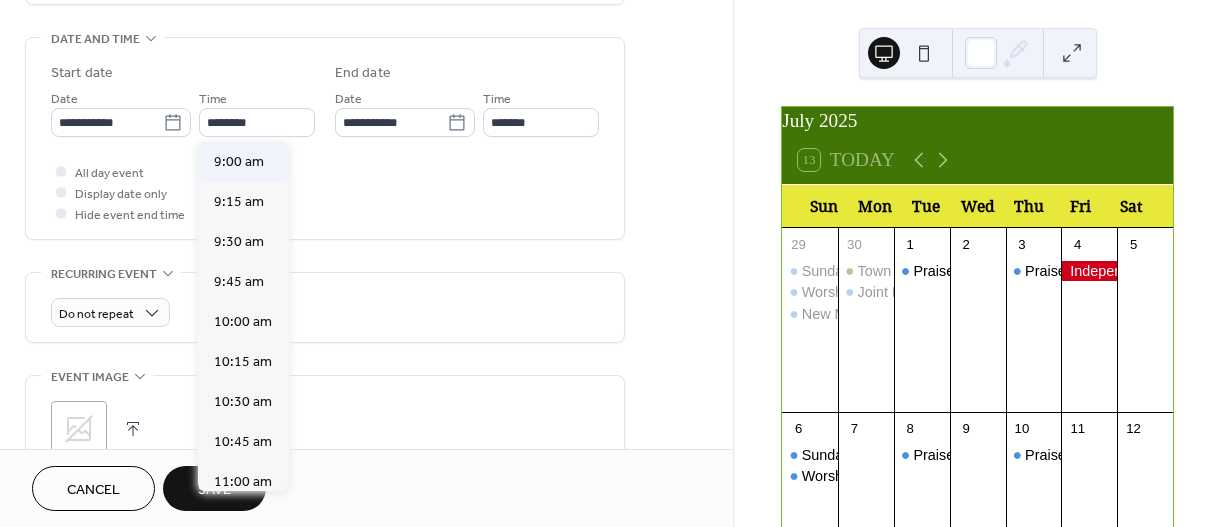type on "*******" 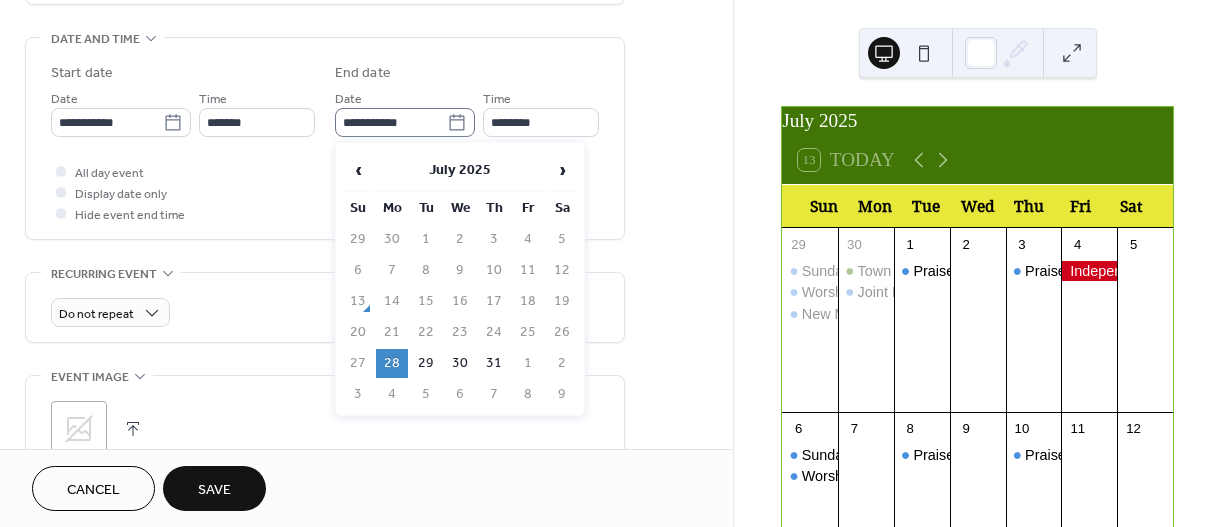click 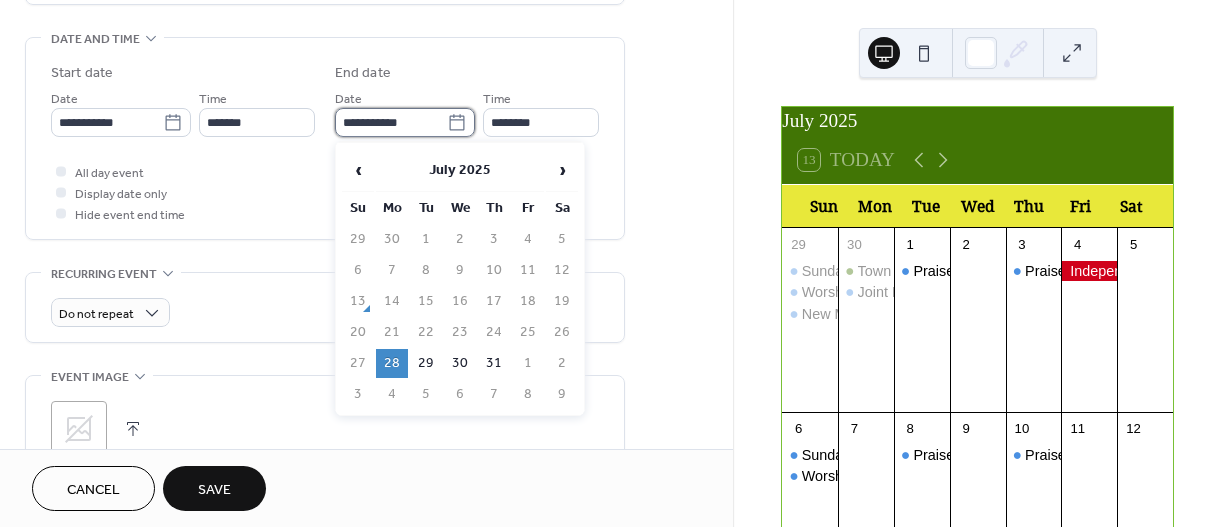click on "**********" at bounding box center (391, 122) 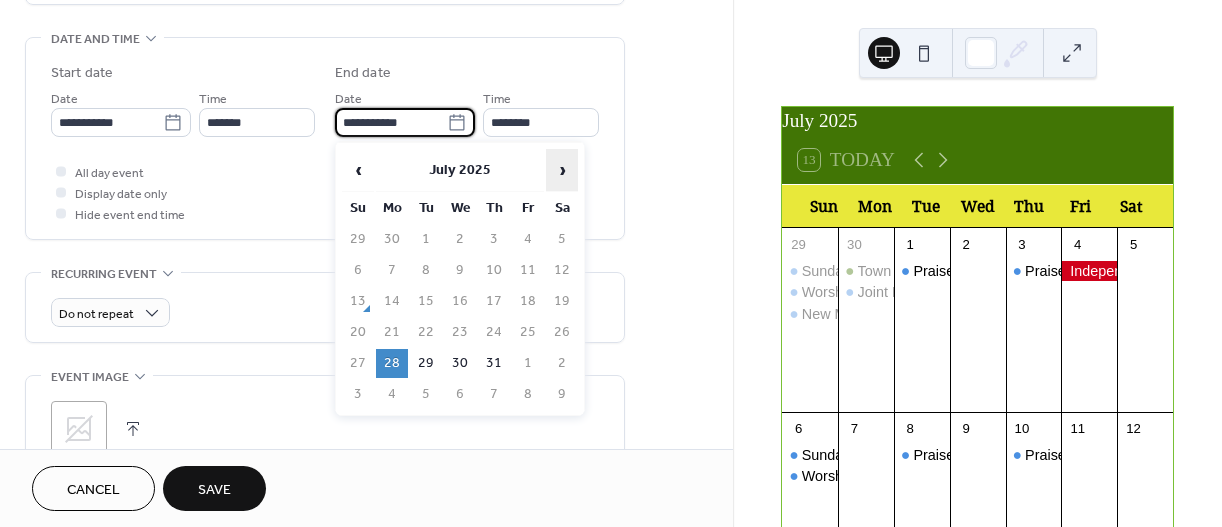 click on "›" at bounding box center (562, 170) 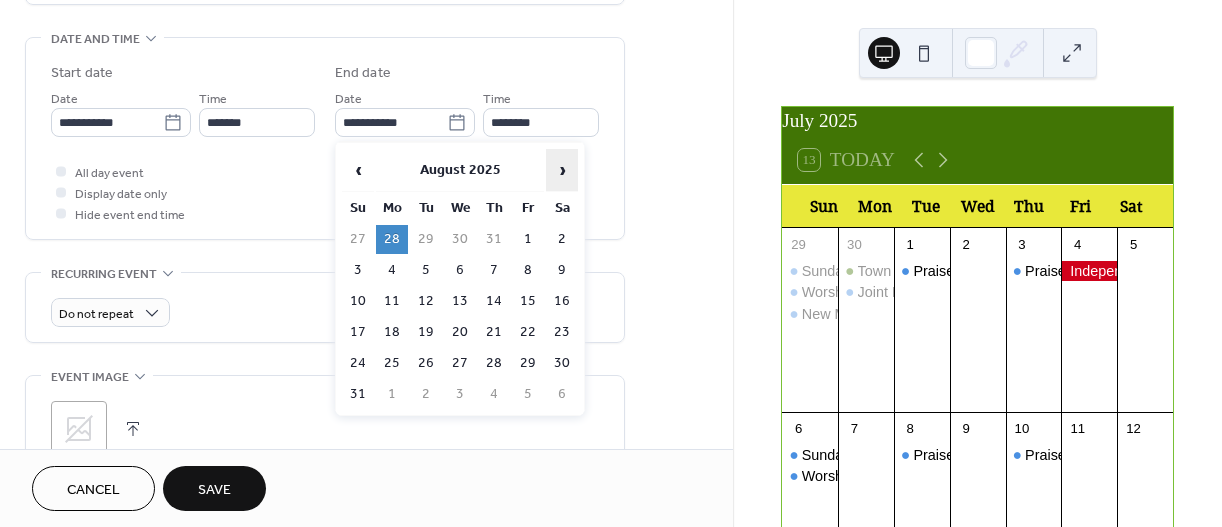 click on "›" at bounding box center [562, 170] 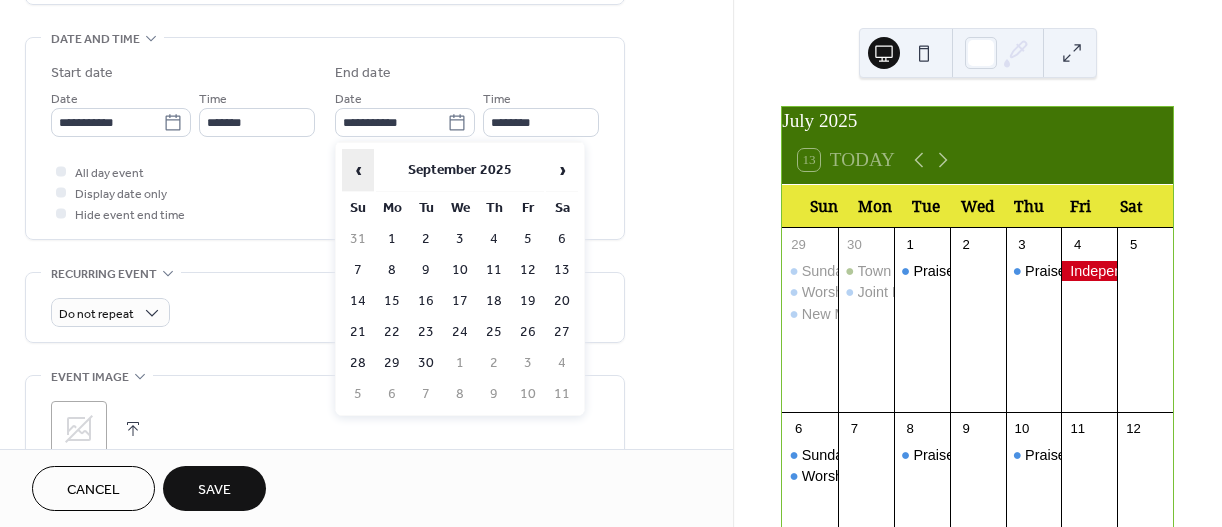 click on "‹" at bounding box center (358, 170) 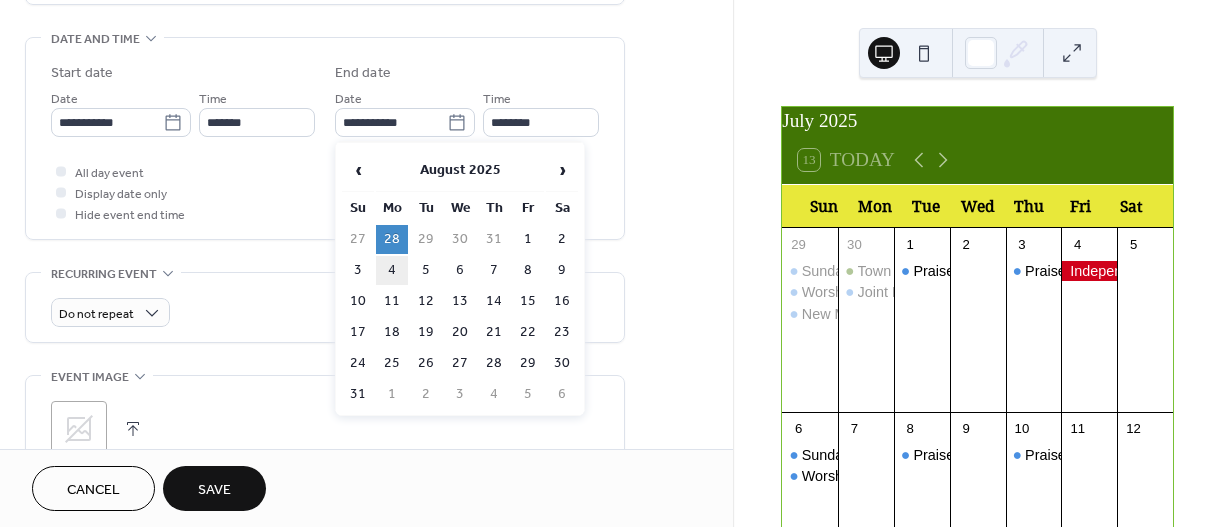 click on "4" at bounding box center (392, 270) 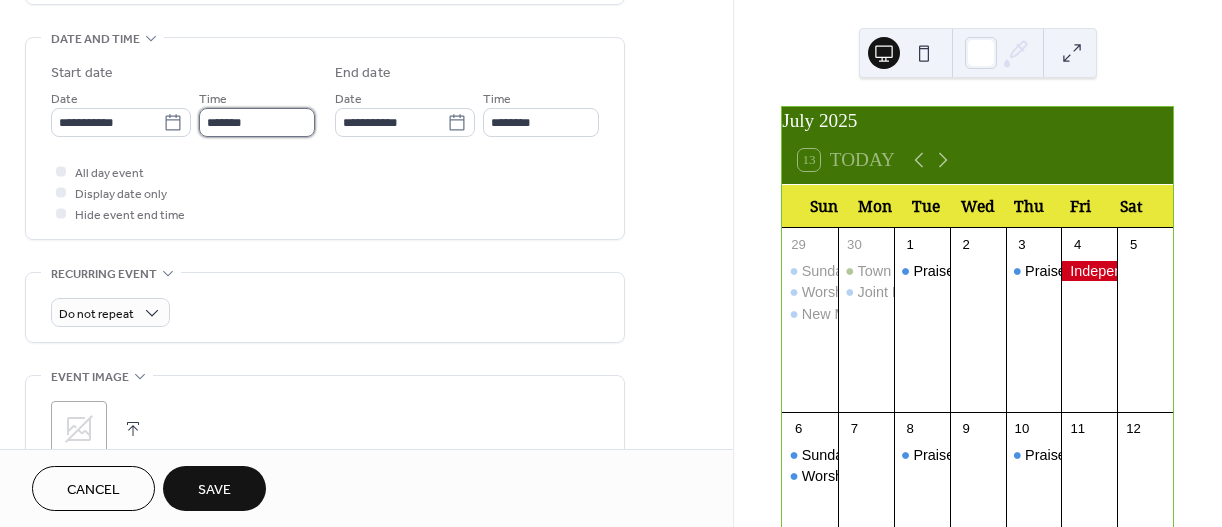 click on "*******" at bounding box center [257, 122] 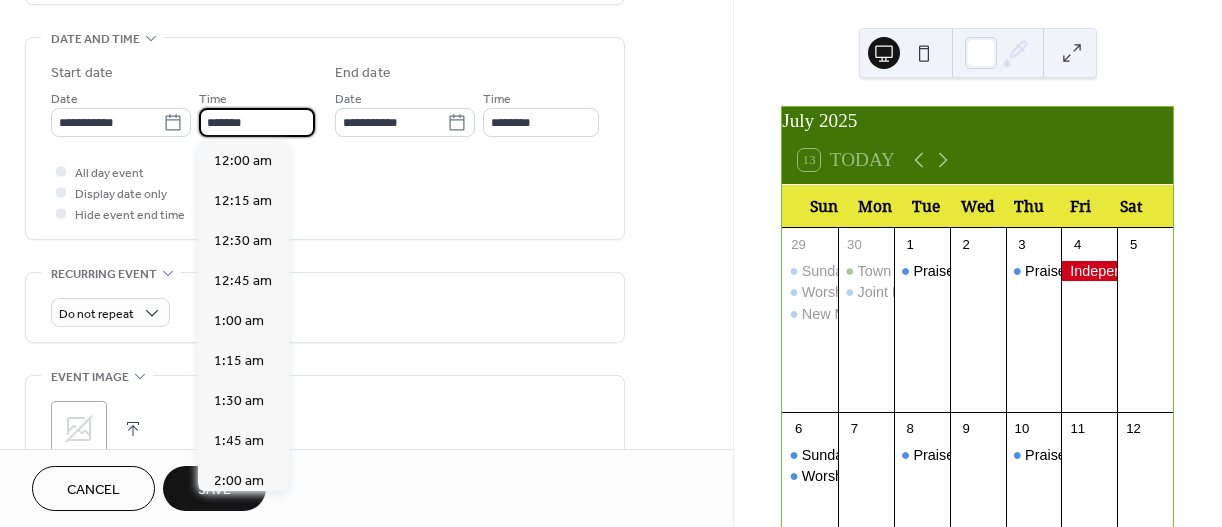 scroll, scrollTop: 1476, scrollLeft: 0, axis: vertical 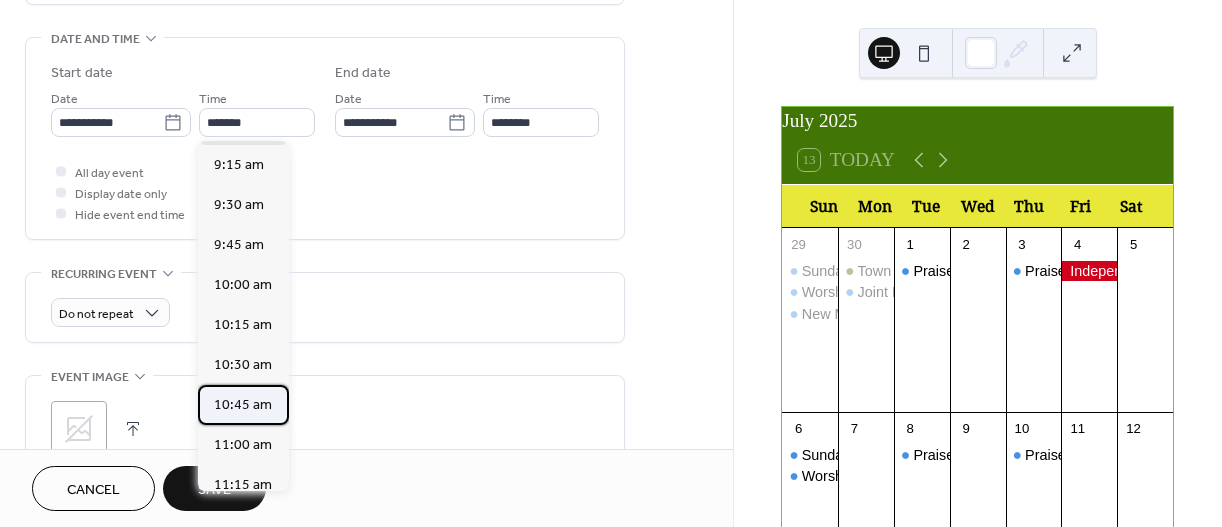 click on "10:45 am" at bounding box center (243, 405) 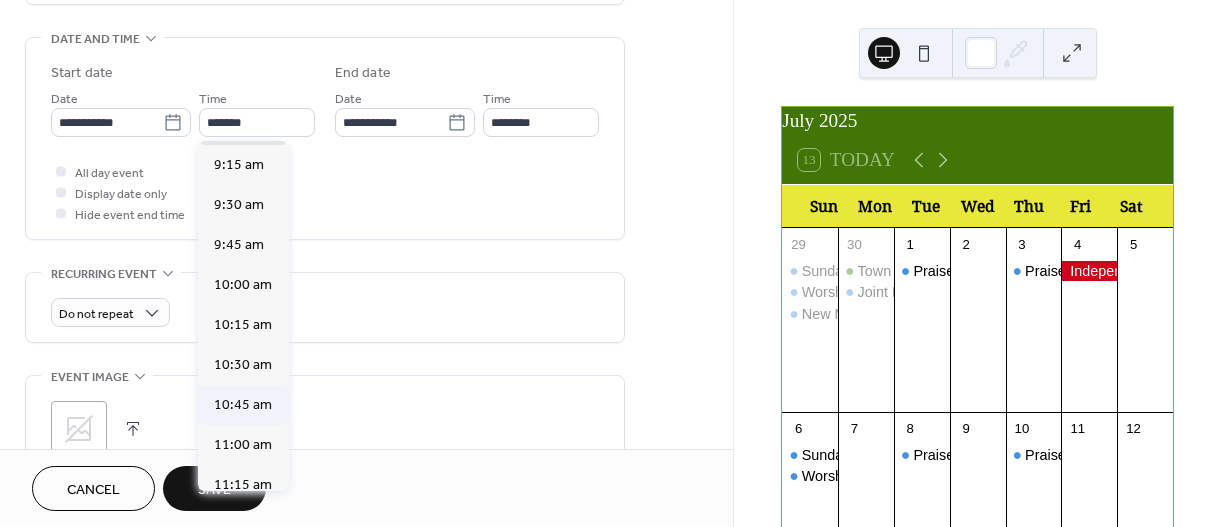 type on "********" 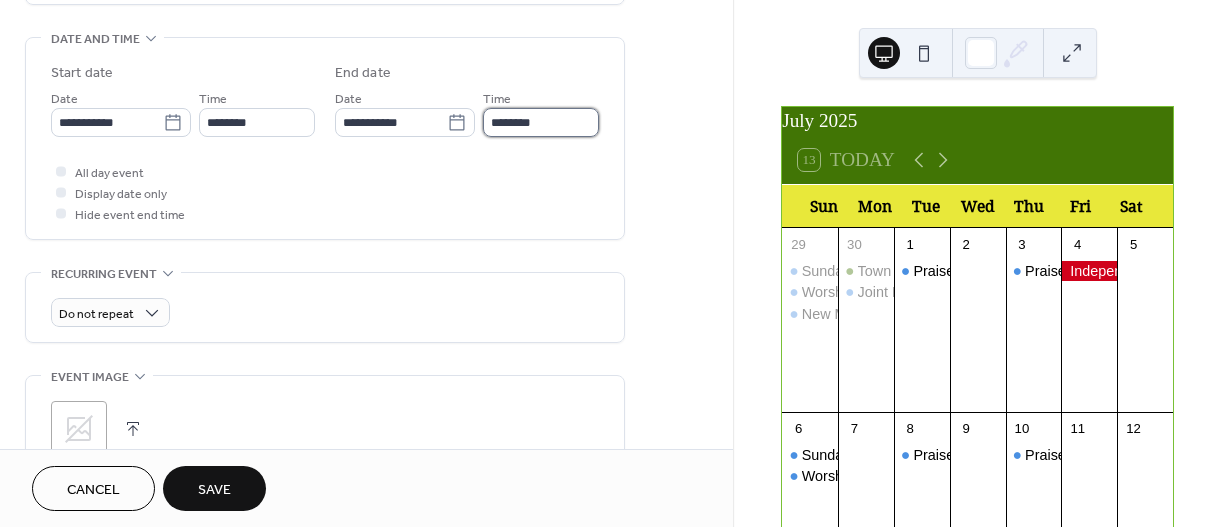 click on "********" at bounding box center (541, 122) 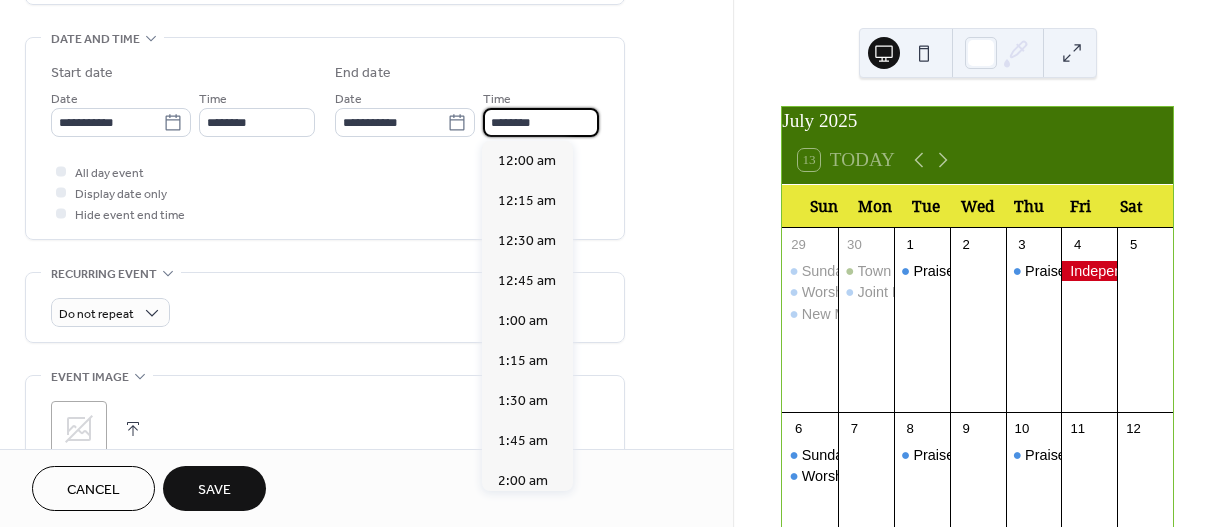 click on "********" at bounding box center (541, 122) 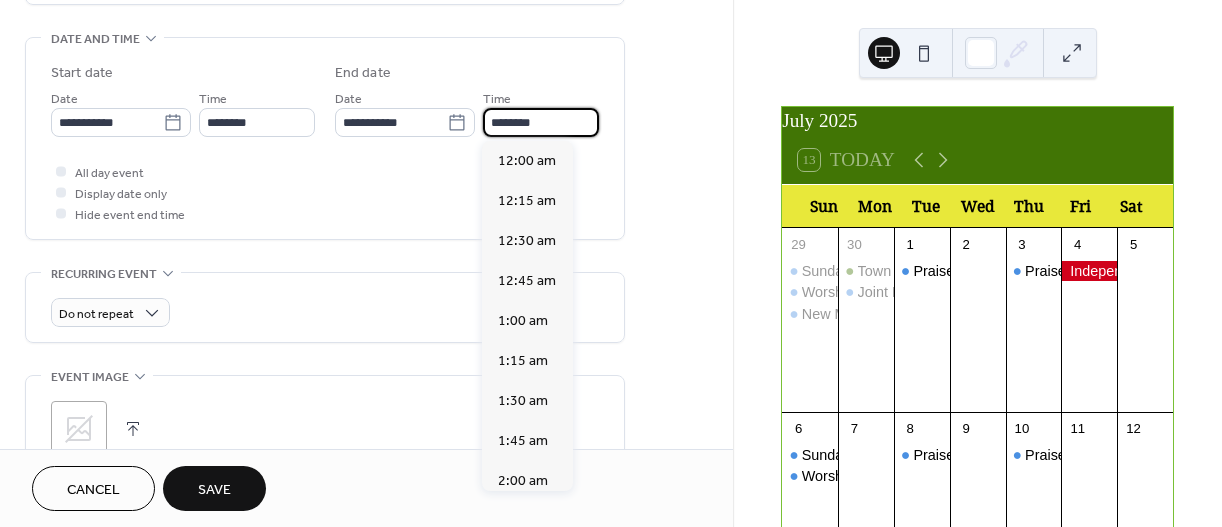 scroll, scrollTop: 1927, scrollLeft: 0, axis: vertical 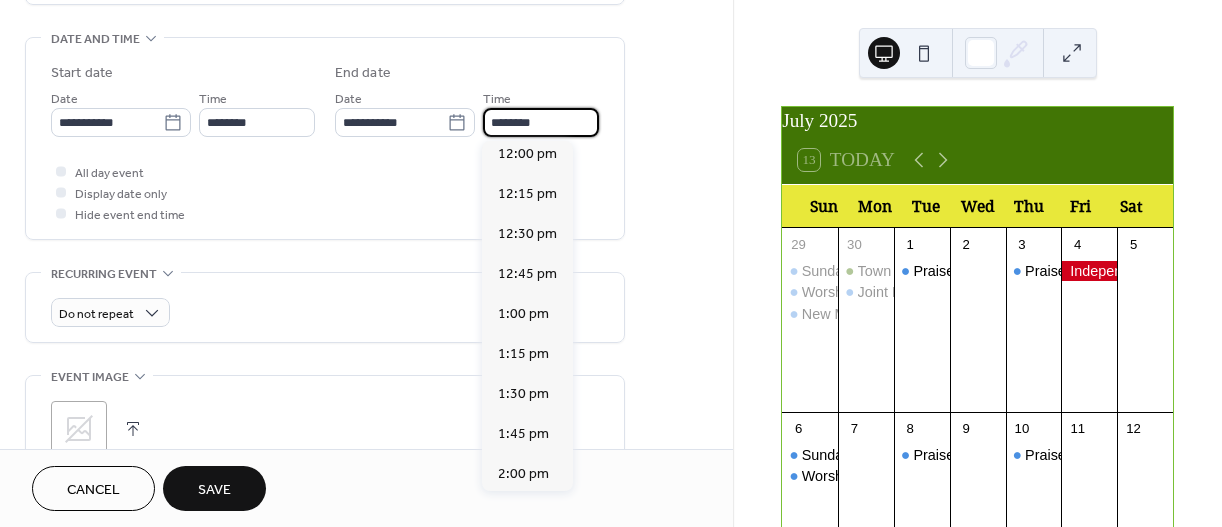click on "********" at bounding box center [541, 122] 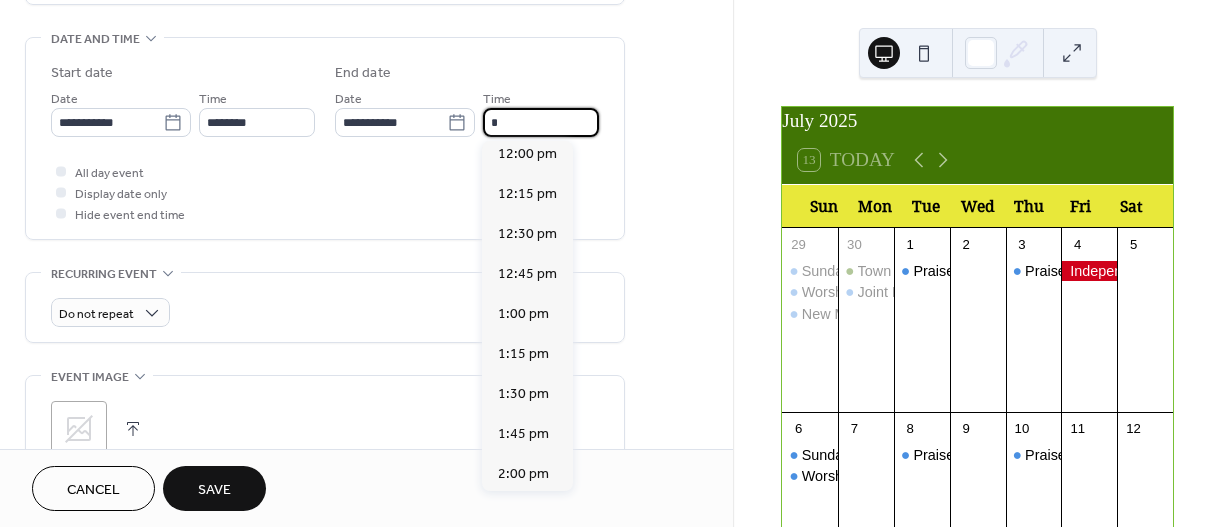 scroll, scrollTop: 0, scrollLeft: 0, axis: both 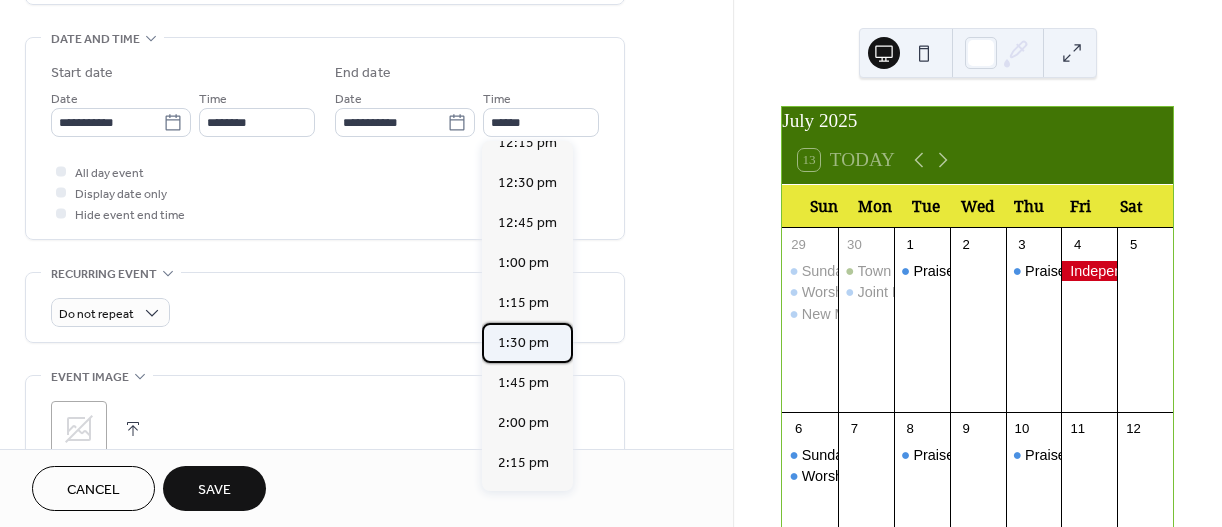 click on "1:30 pm" at bounding box center (523, 343) 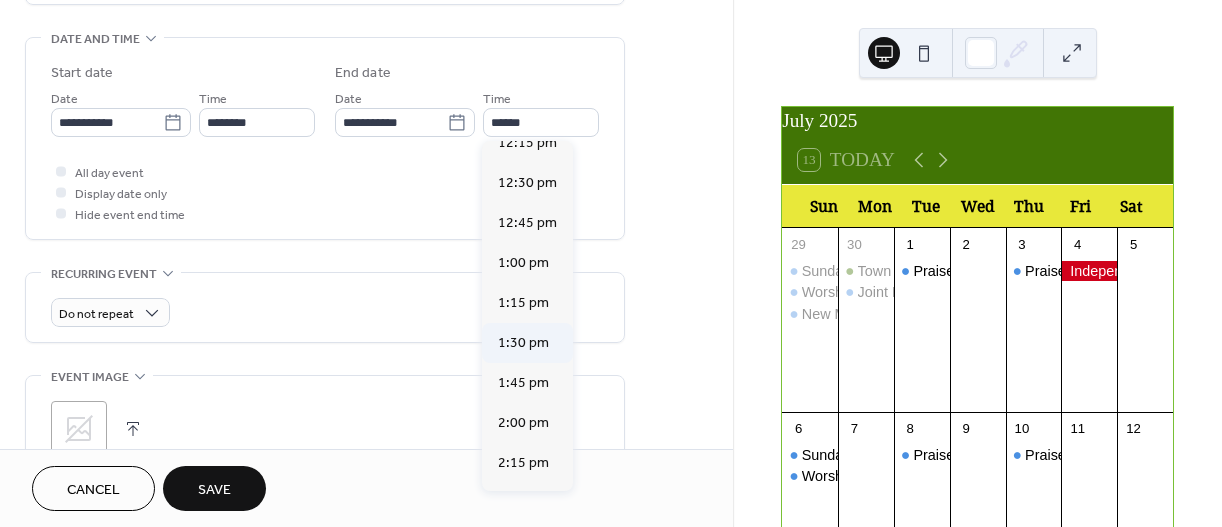 type on "*******" 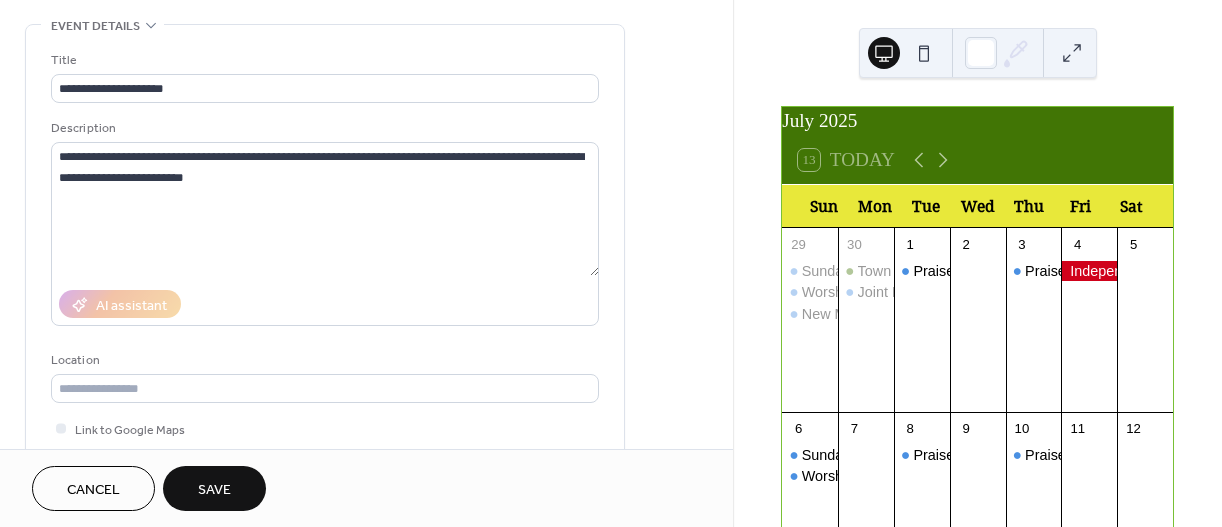scroll, scrollTop: 26, scrollLeft: 0, axis: vertical 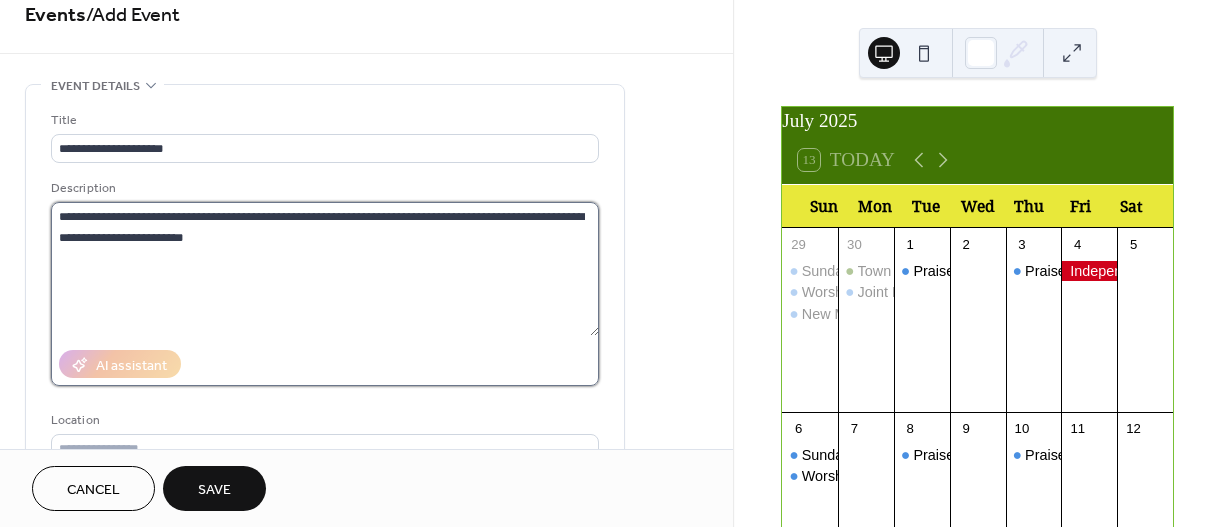 click on "**********" at bounding box center (325, 269) 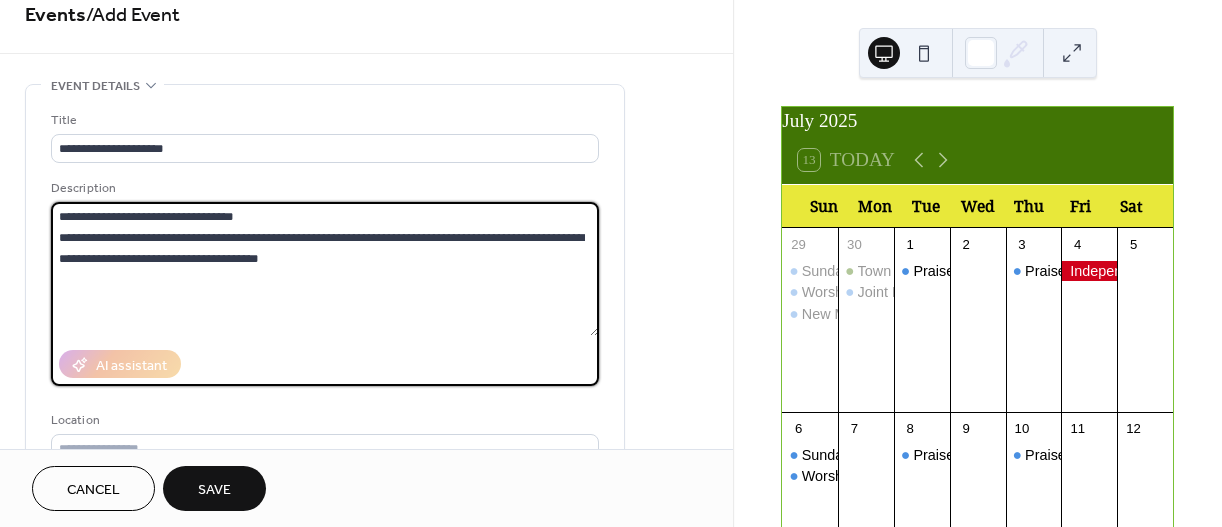 type on "**********" 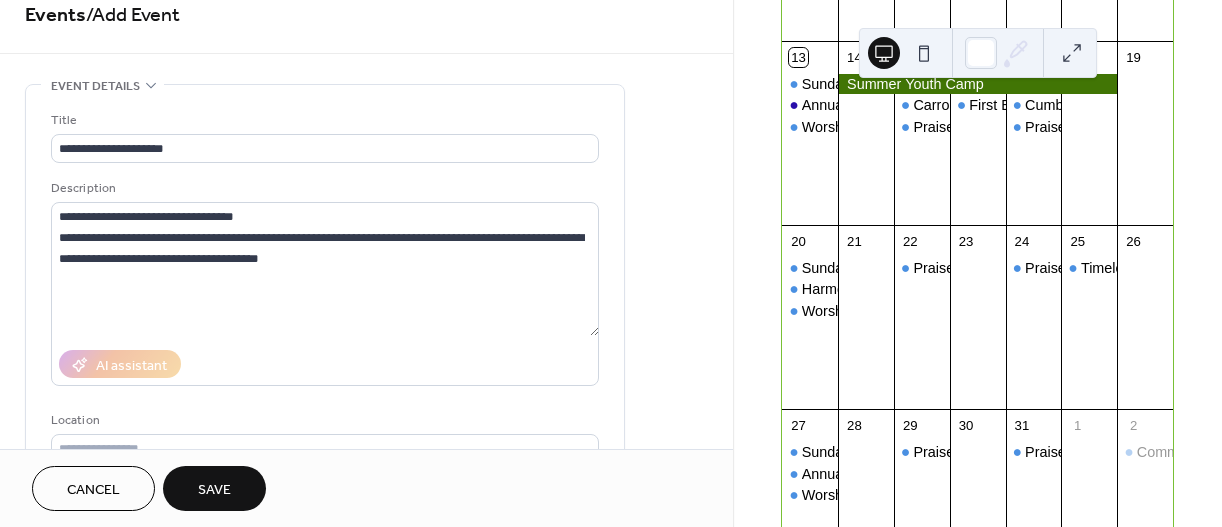 scroll, scrollTop: 556, scrollLeft: 0, axis: vertical 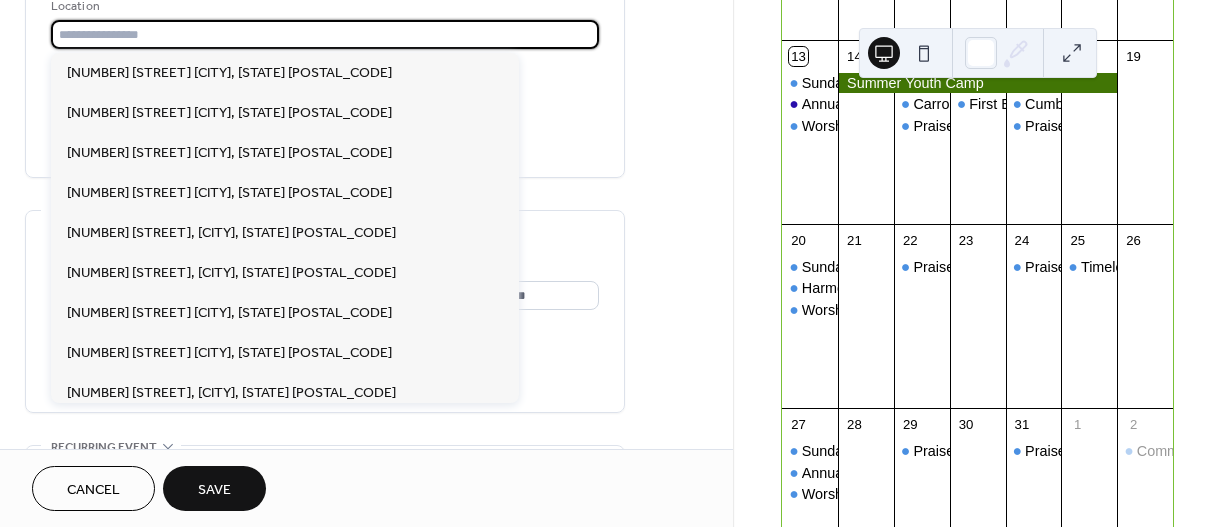 click at bounding box center (325, 34) 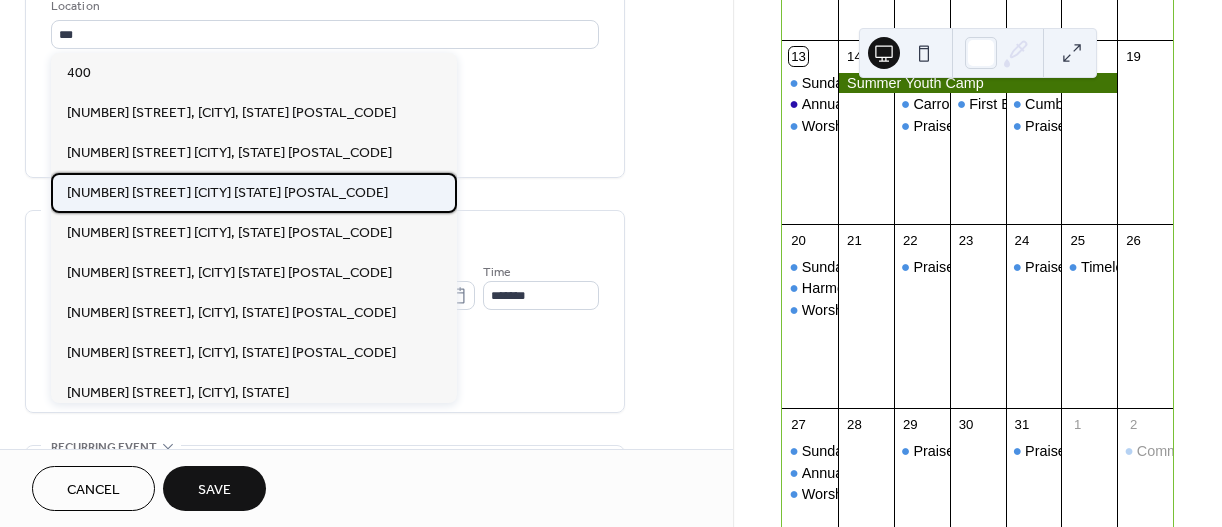 click on "400 Campbell Ave Fayetteville, NC 28301" at bounding box center (227, 193) 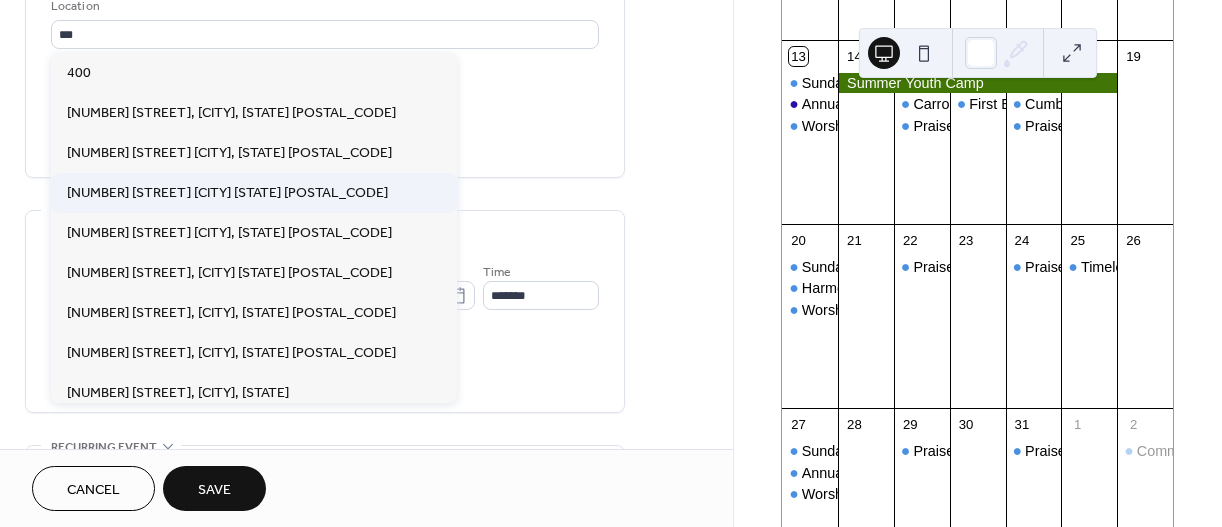 type on "**********" 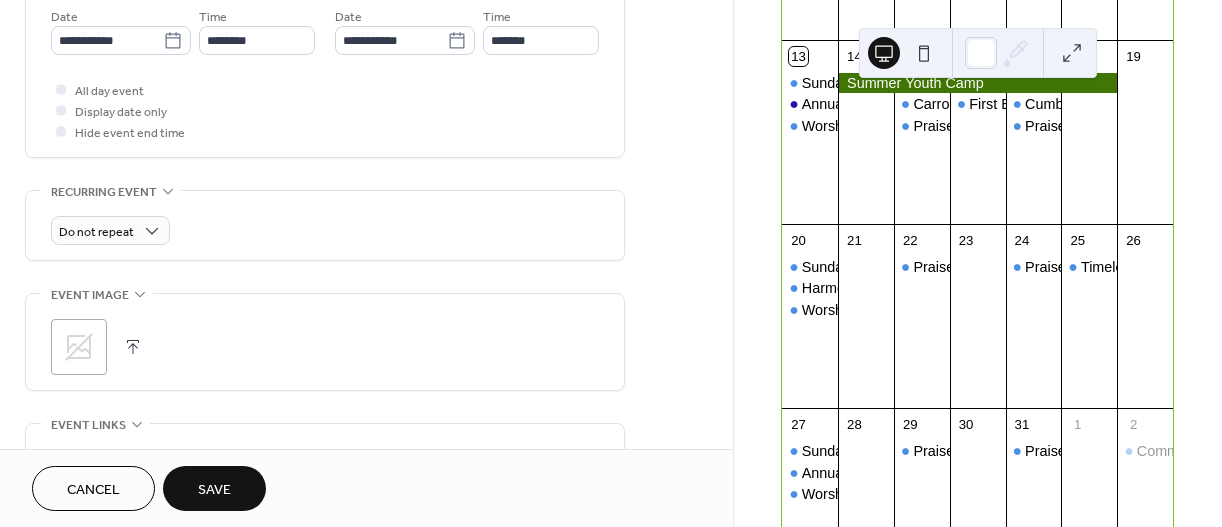 scroll, scrollTop: 834, scrollLeft: 0, axis: vertical 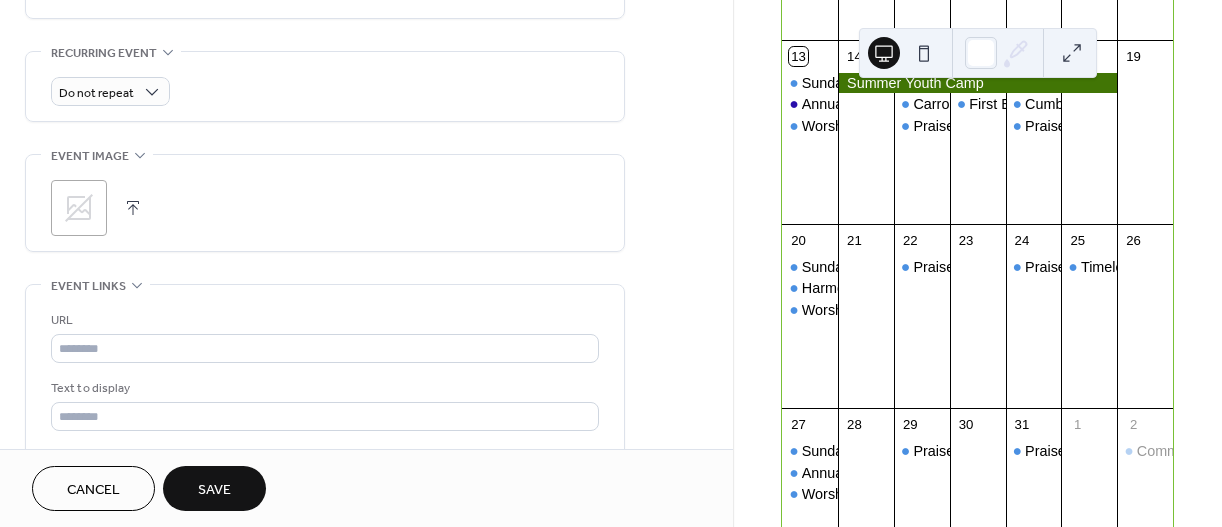 click 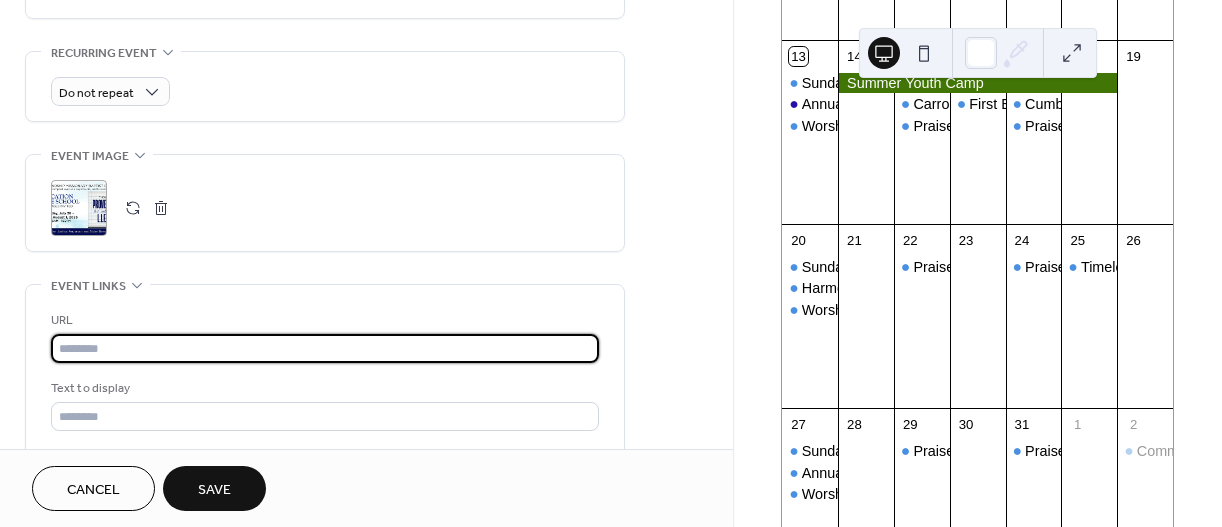paste on "**********" 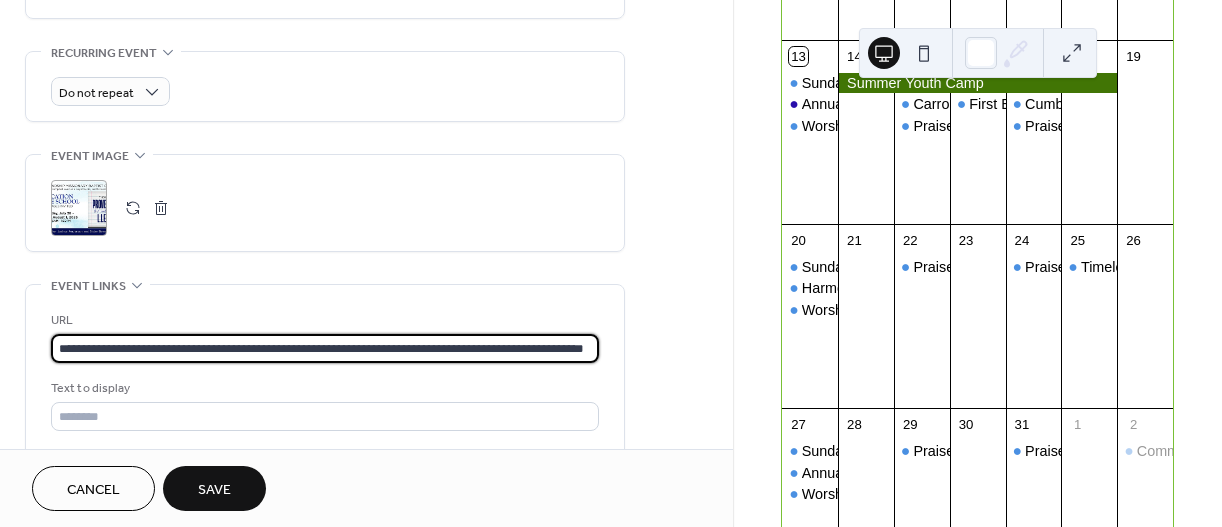 scroll, scrollTop: 0, scrollLeft: 109, axis: horizontal 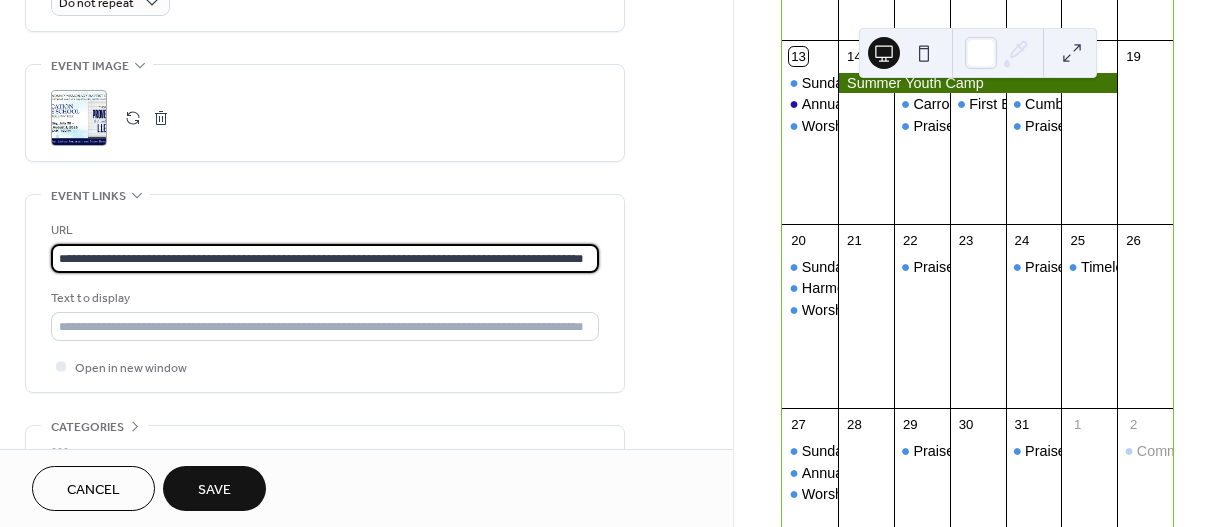 type on "**********" 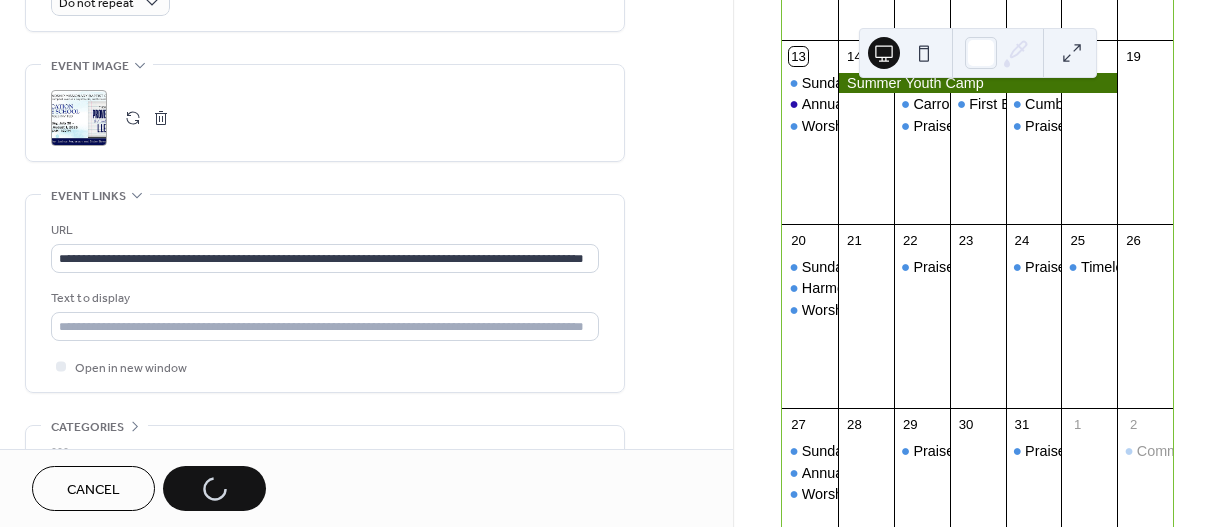 scroll, scrollTop: 0, scrollLeft: 0, axis: both 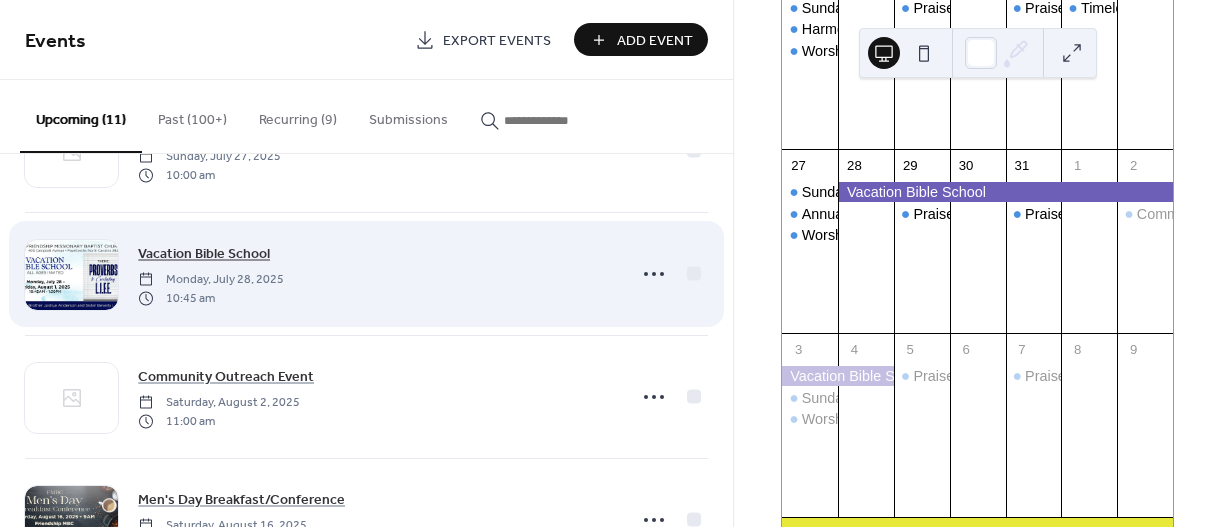 click on "Vacation Bible School" at bounding box center [204, 254] 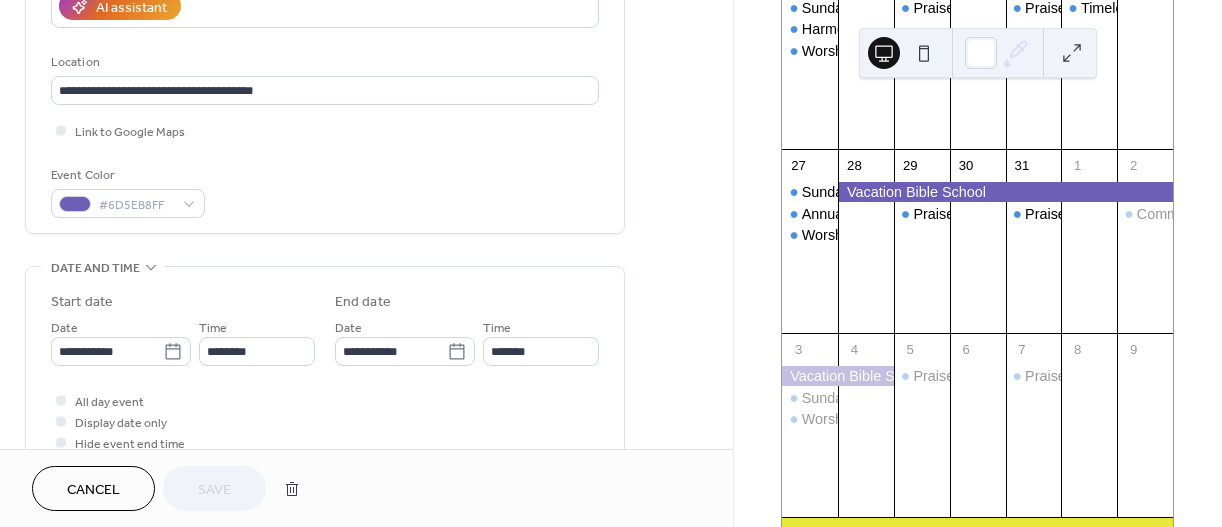 scroll, scrollTop: 430, scrollLeft: 0, axis: vertical 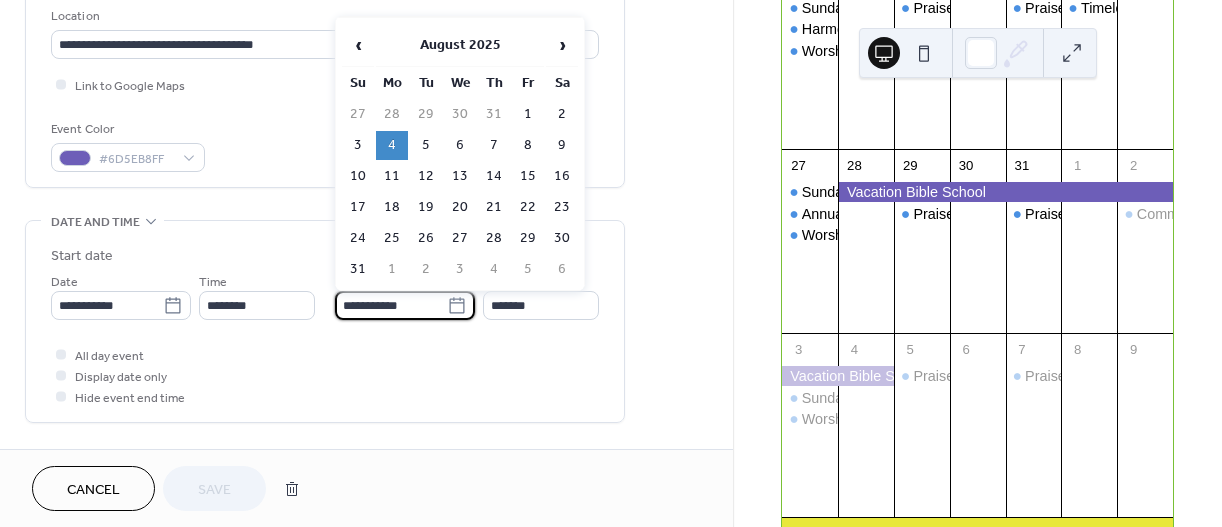 click on "**********" at bounding box center [391, 305] 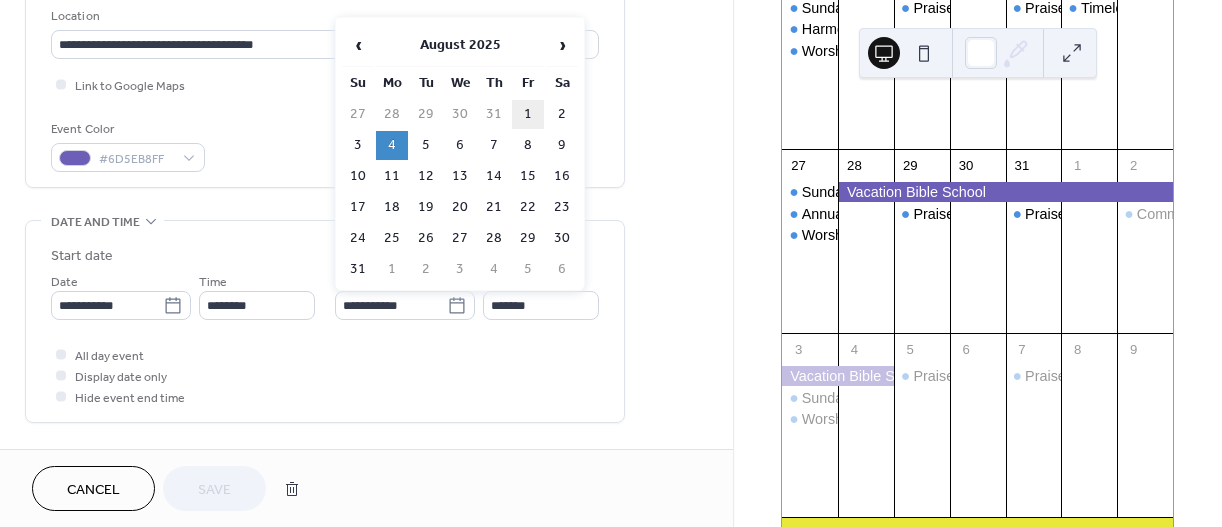 click on "1" at bounding box center [528, 114] 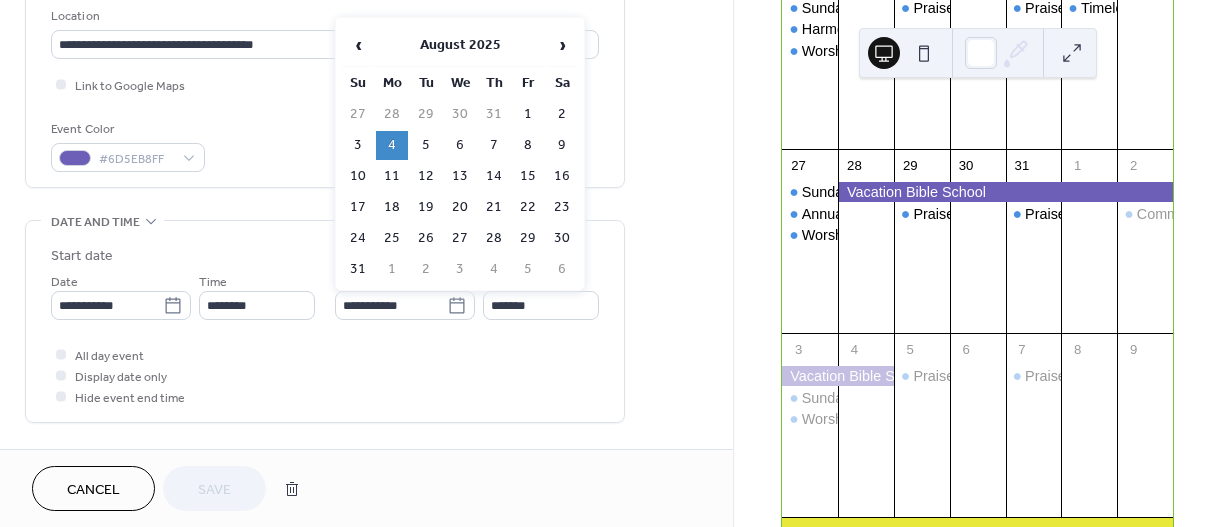type on "**********" 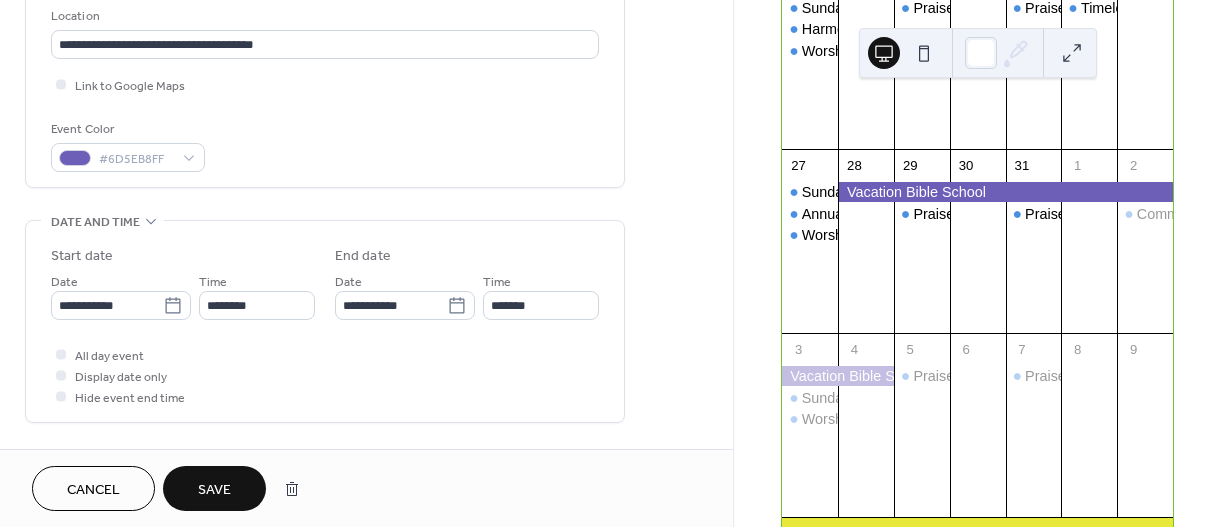 click on "Save" at bounding box center [214, 490] 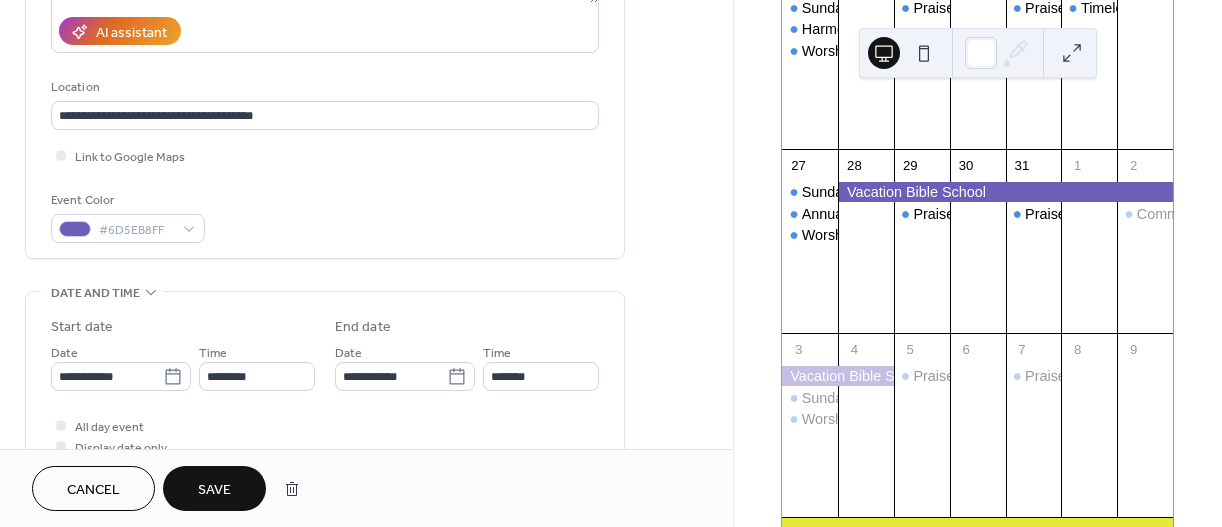 scroll, scrollTop: 501, scrollLeft: 0, axis: vertical 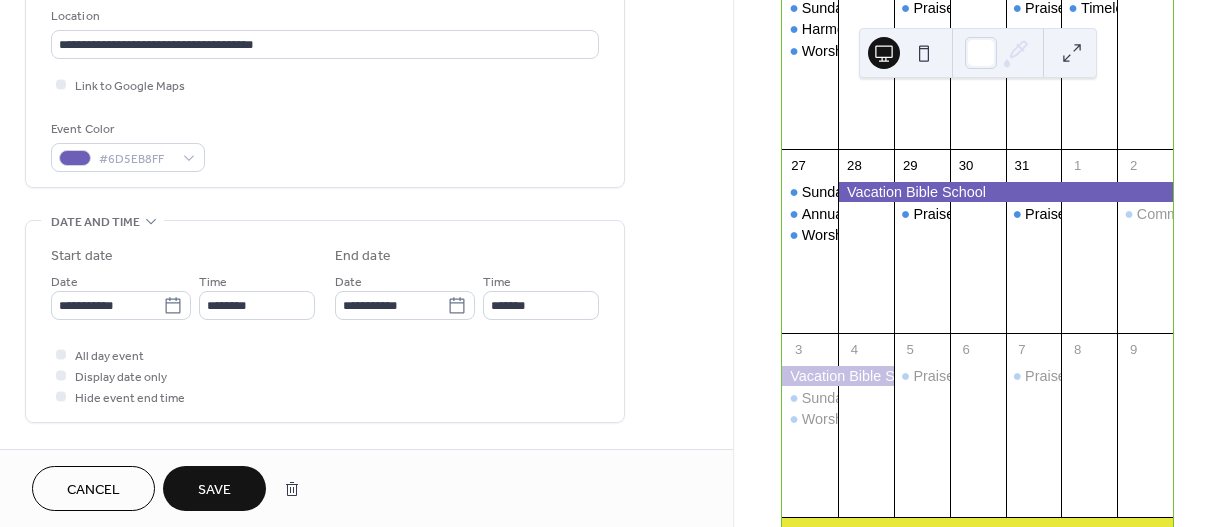 click on "Save" at bounding box center [214, 490] 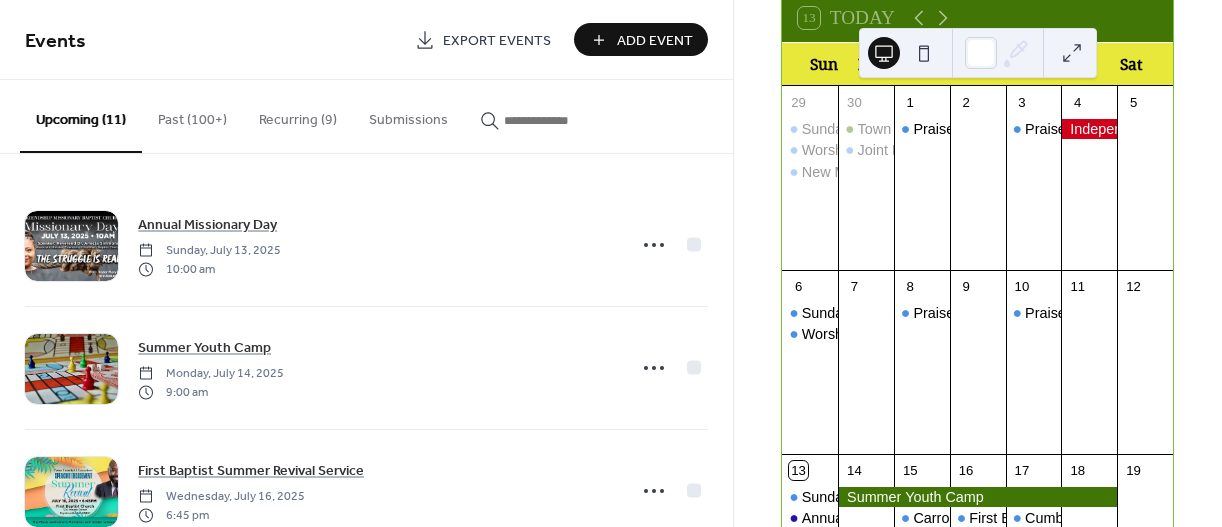 scroll, scrollTop: 66, scrollLeft: 0, axis: vertical 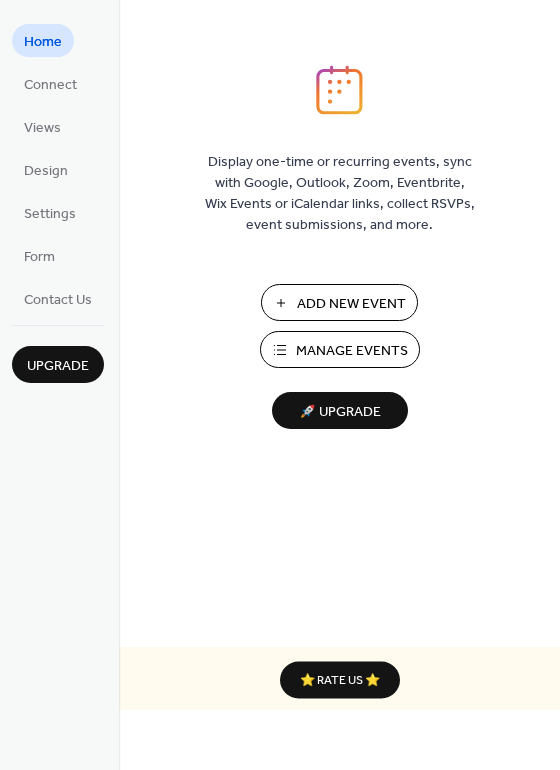 click on "Manage Events" at bounding box center [352, 351] 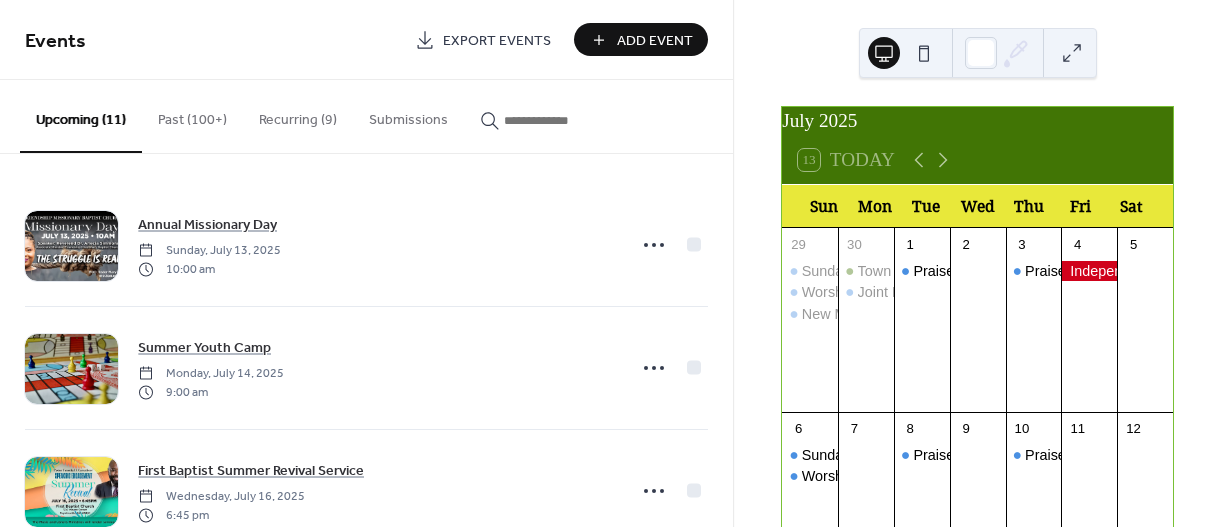 scroll, scrollTop: 0, scrollLeft: 0, axis: both 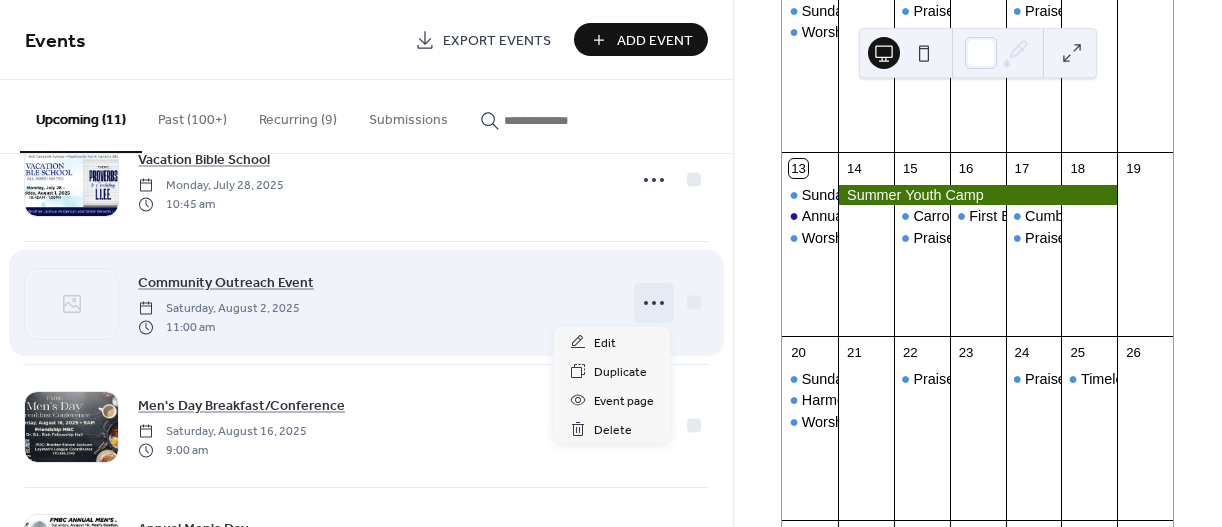 click 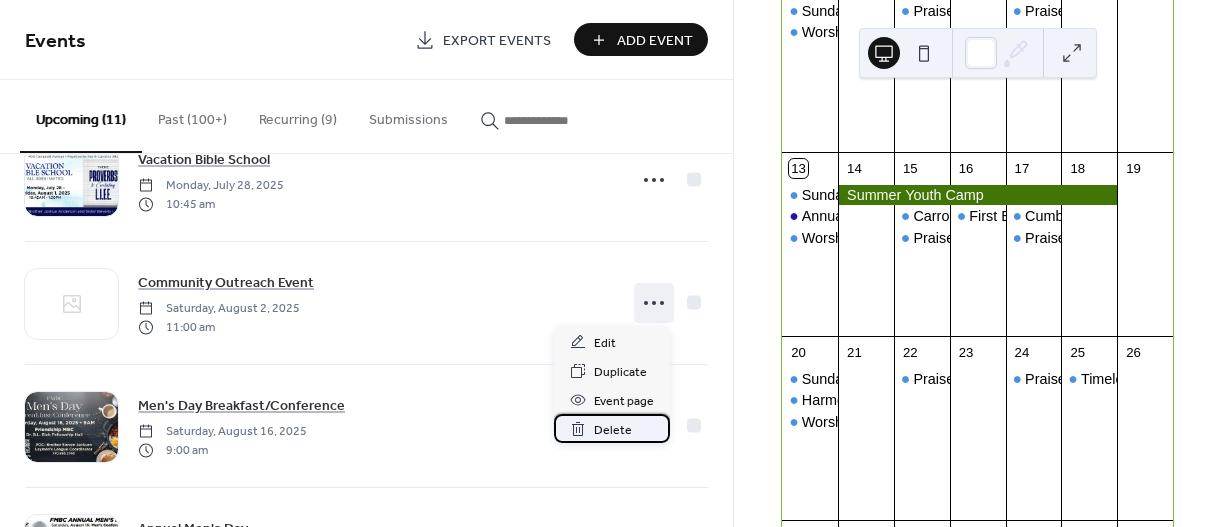 click on "Delete" at bounding box center (613, 430) 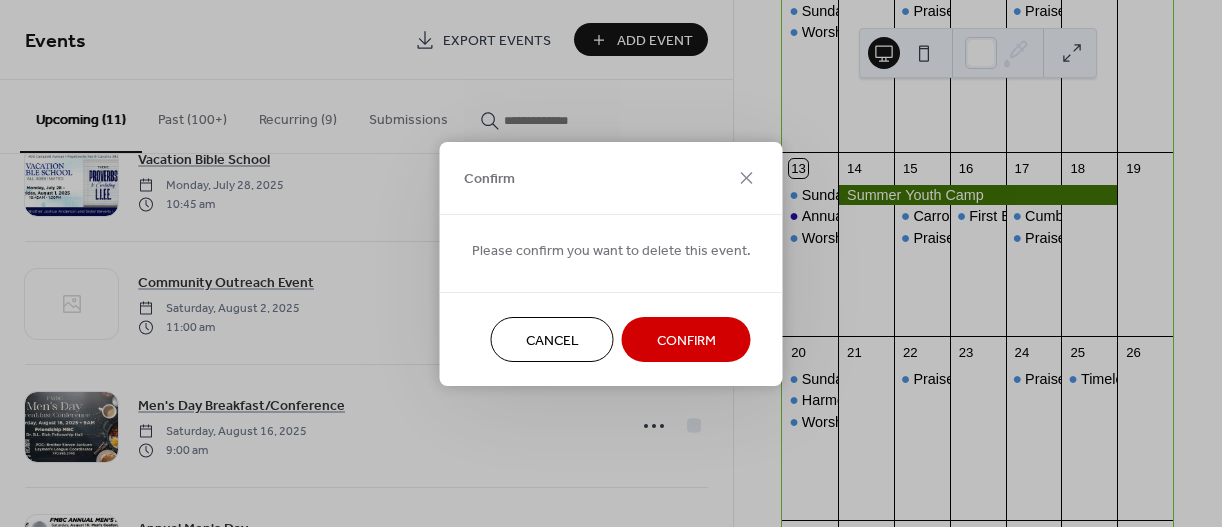 click on "Confirm" at bounding box center (686, 340) 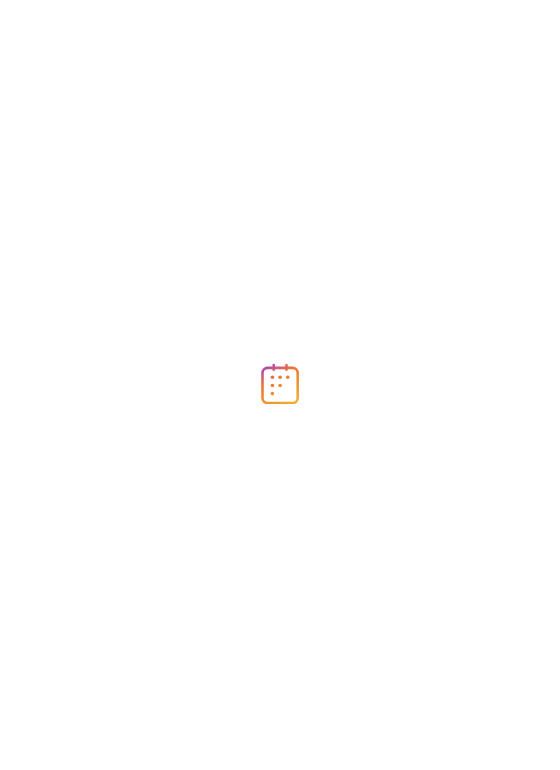 scroll, scrollTop: 0, scrollLeft: 0, axis: both 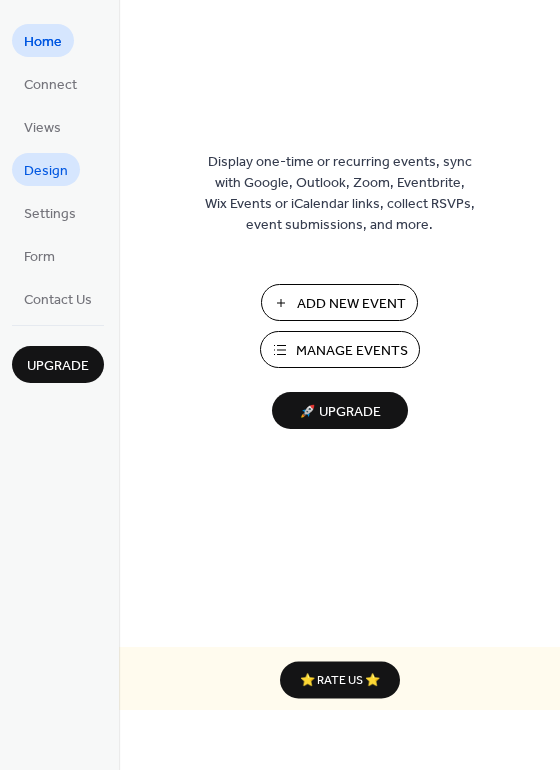 click on "Design" at bounding box center (46, 169) 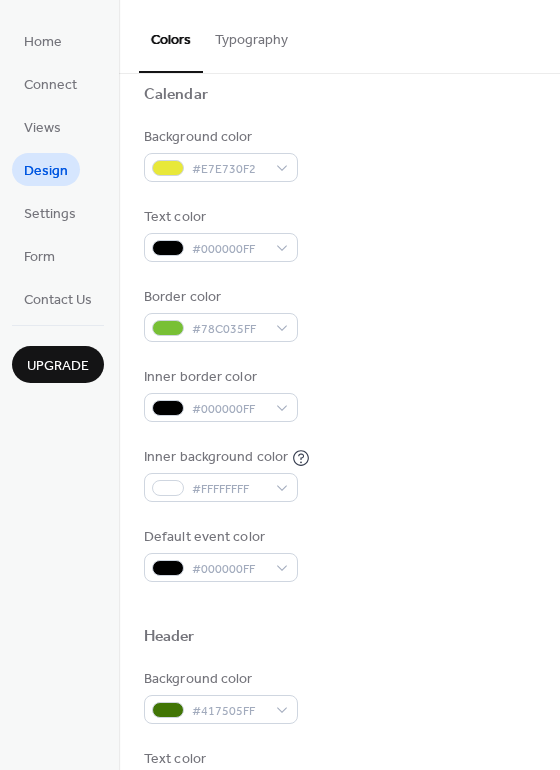 scroll, scrollTop: 159, scrollLeft: 0, axis: vertical 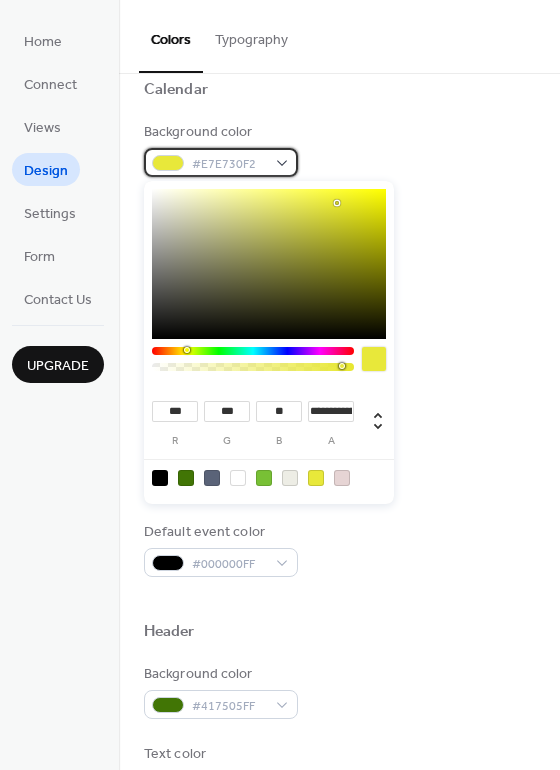 click on "#E7E730F2" at bounding box center [221, 162] 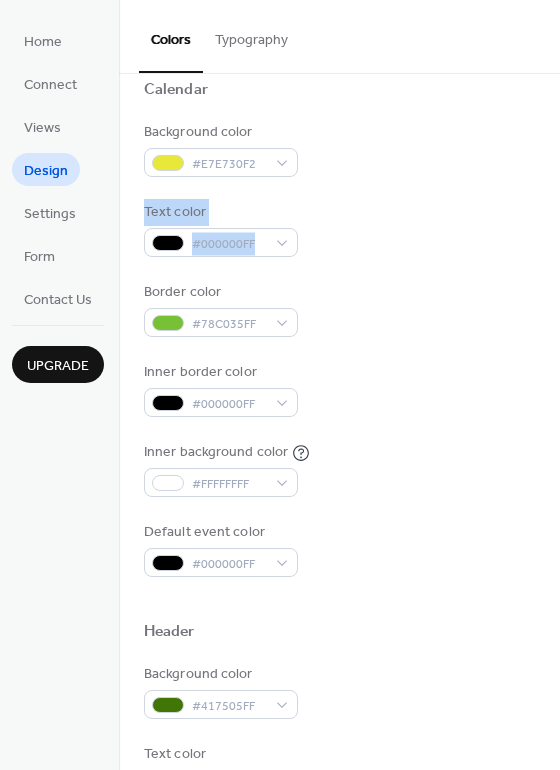 drag, startPoint x: 553, startPoint y: 168, endPoint x: 552, endPoint y: 238, distance: 70.00714 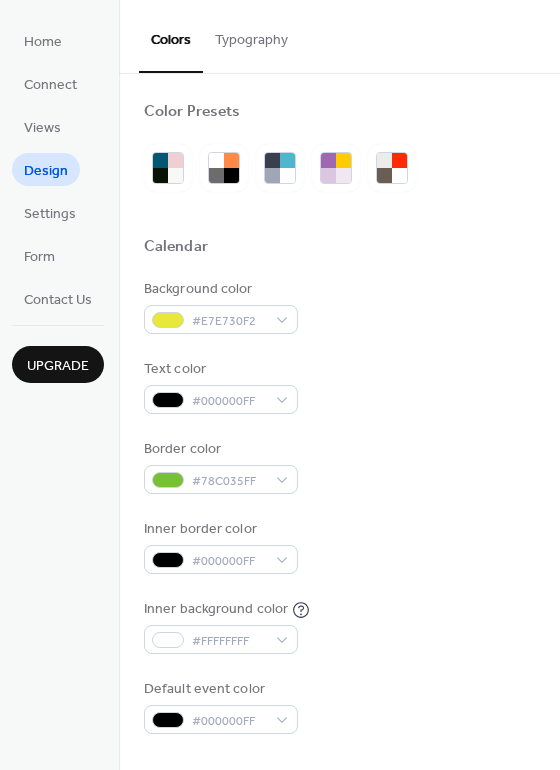 scroll, scrollTop: 0, scrollLeft: 0, axis: both 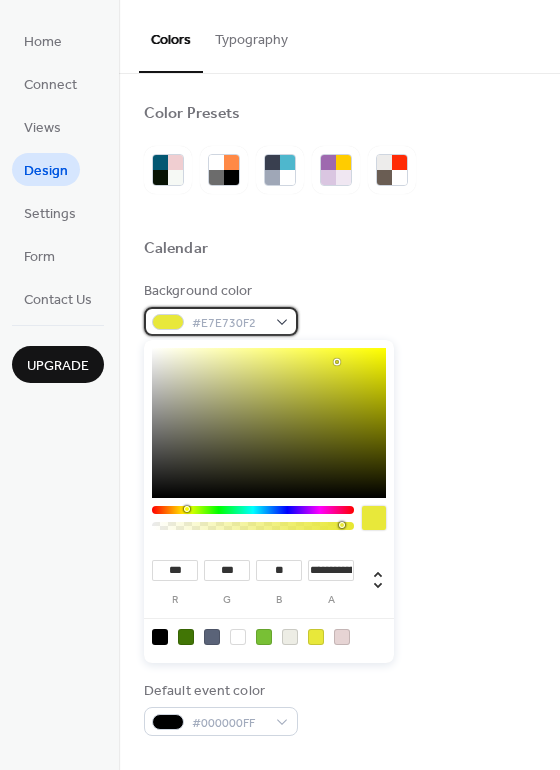 click on "#E7E730F2" at bounding box center (221, 321) 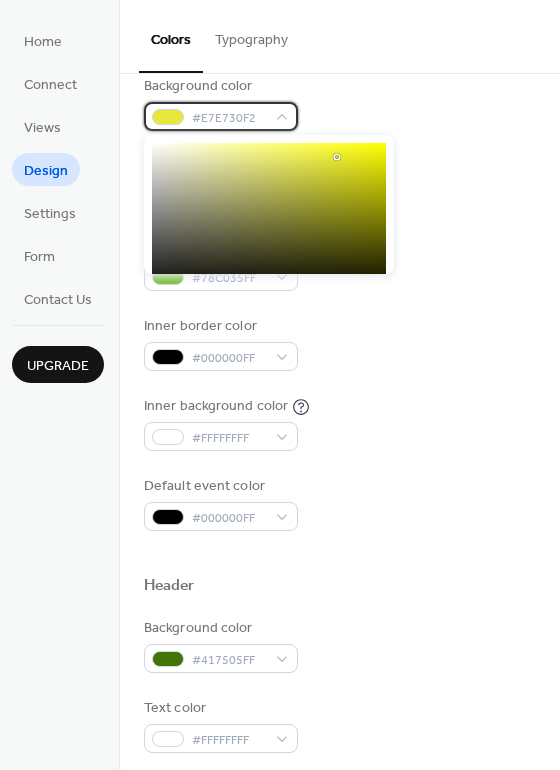 scroll, scrollTop: 206, scrollLeft: 0, axis: vertical 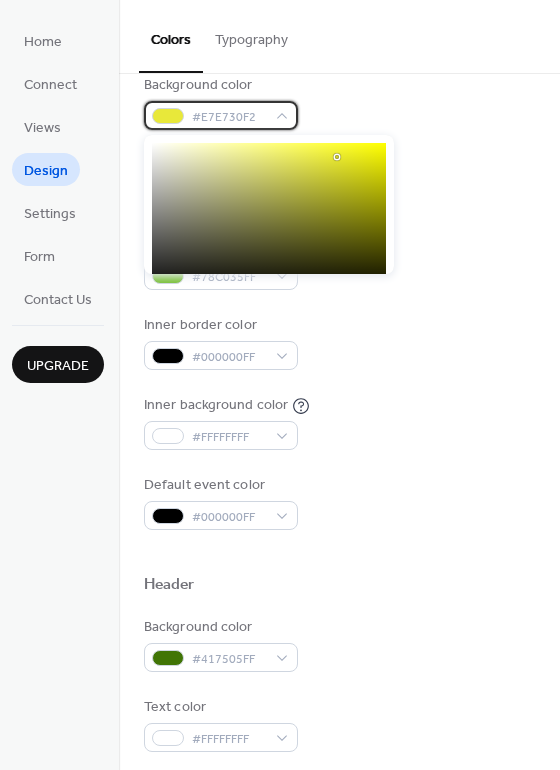 type on "**" 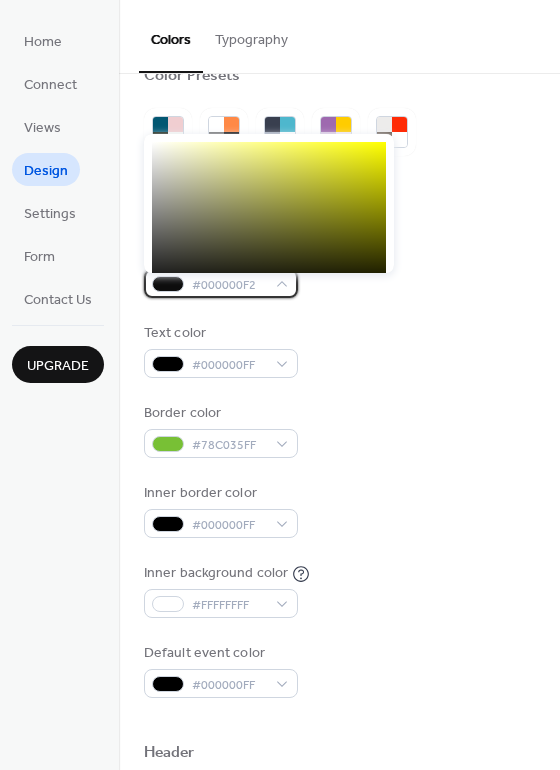 scroll, scrollTop: 0, scrollLeft: 0, axis: both 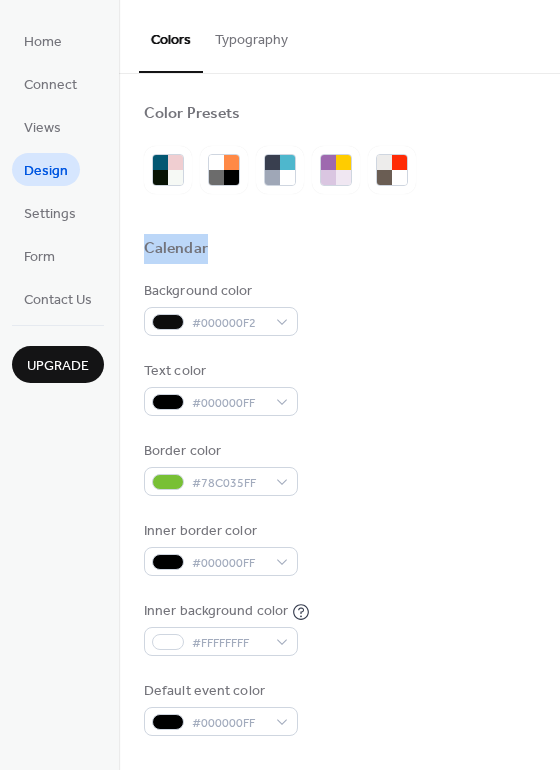 drag, startPoint x: 551, startPoint y: 114, endPoint x: 542, endPoint y: 250, distance: 136.29747 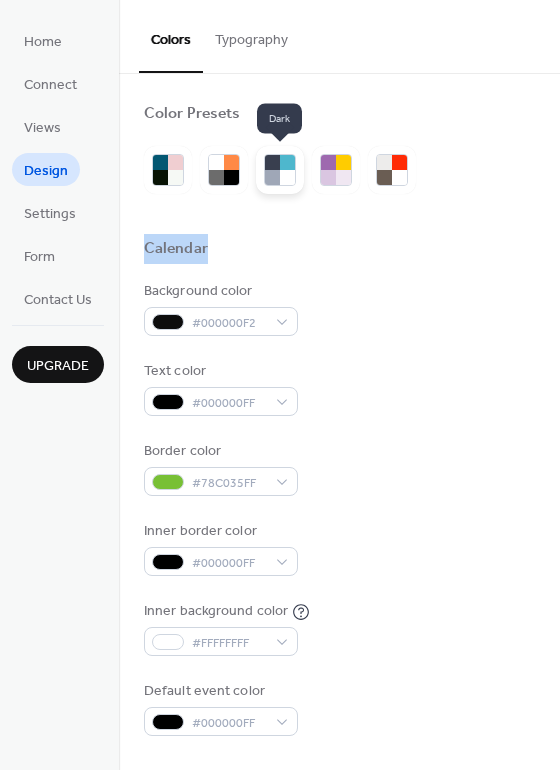 click at bounding box center (287, 162) 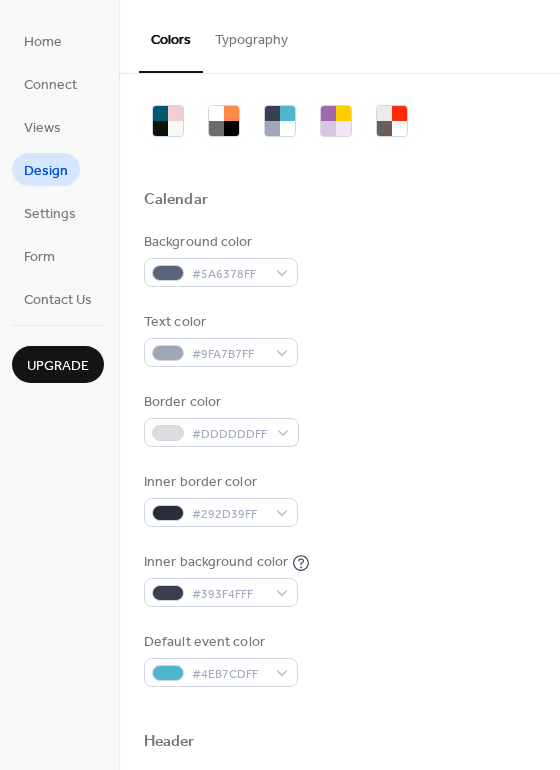 scroll, scrollTop: 0, scrollLeft: 0, axis: both 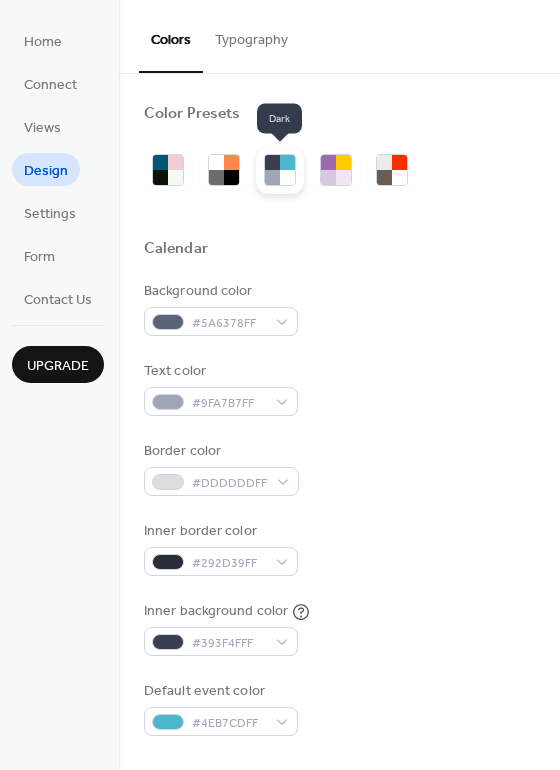 click at bounding box center [287, 177] 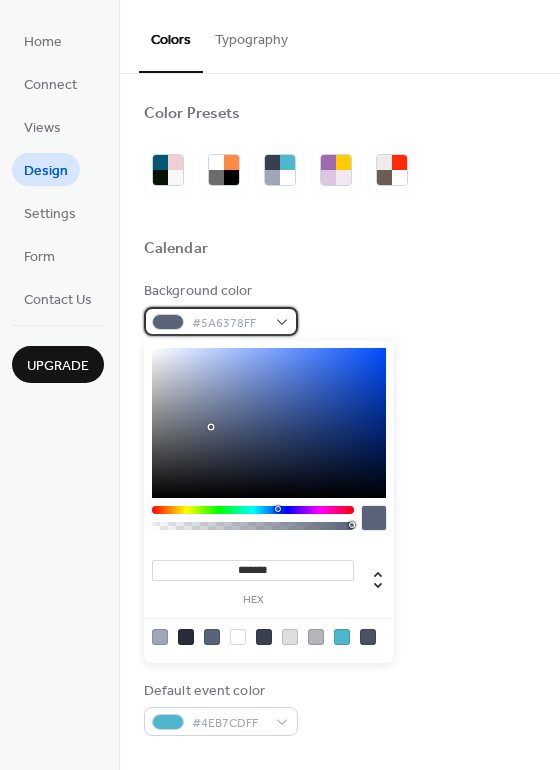 click on "#5A6378FF" at bounding box center [221, 321] 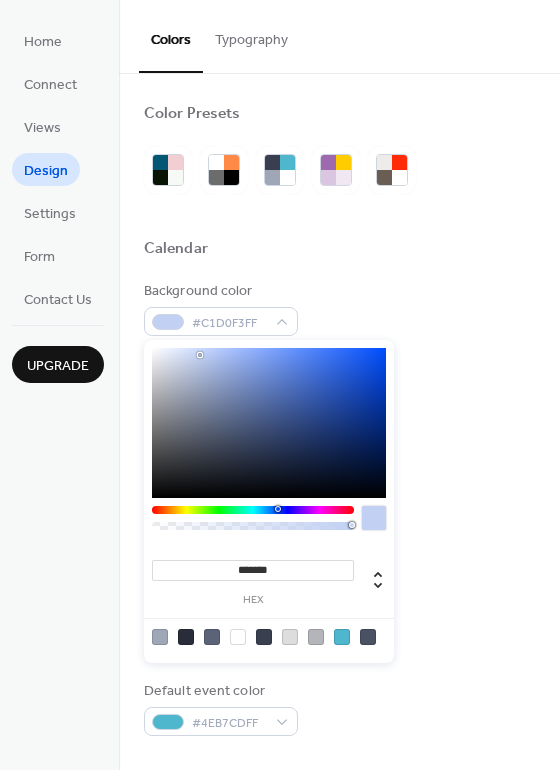 click at bounding box center (269, 423) 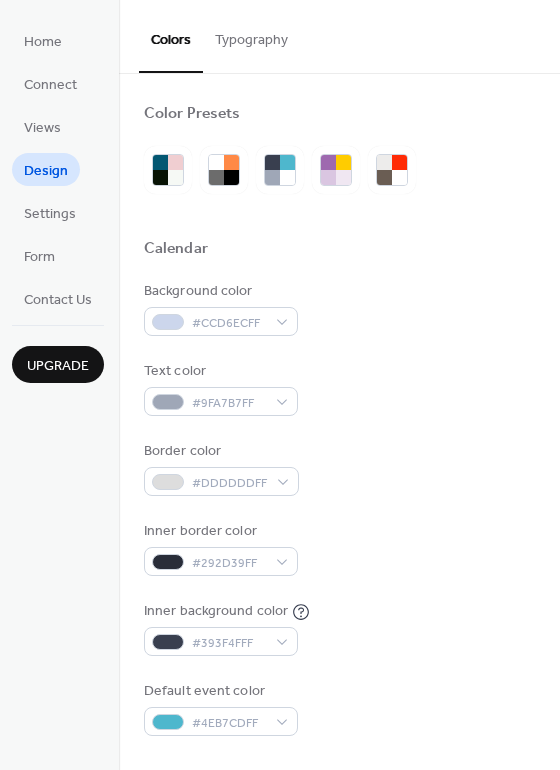 click on "Calendar" at bounding box center (339, 252) 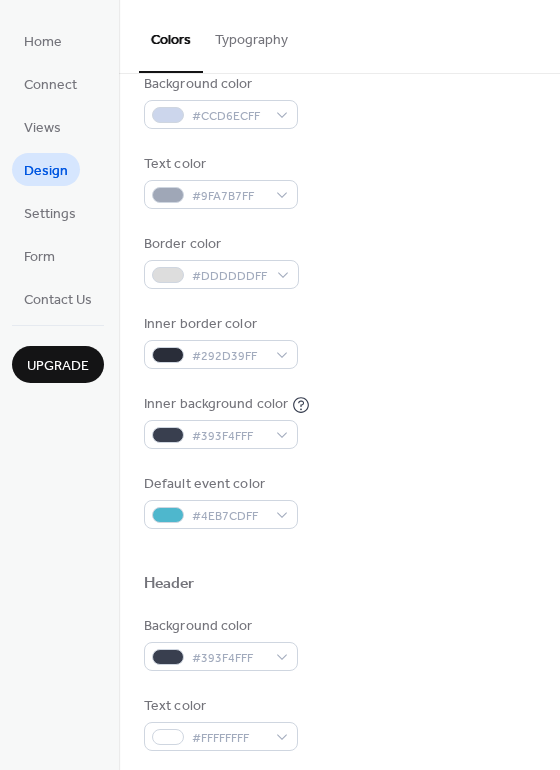 scroll, scrollTop: 210, scrollLeft: 0, axis: vertical 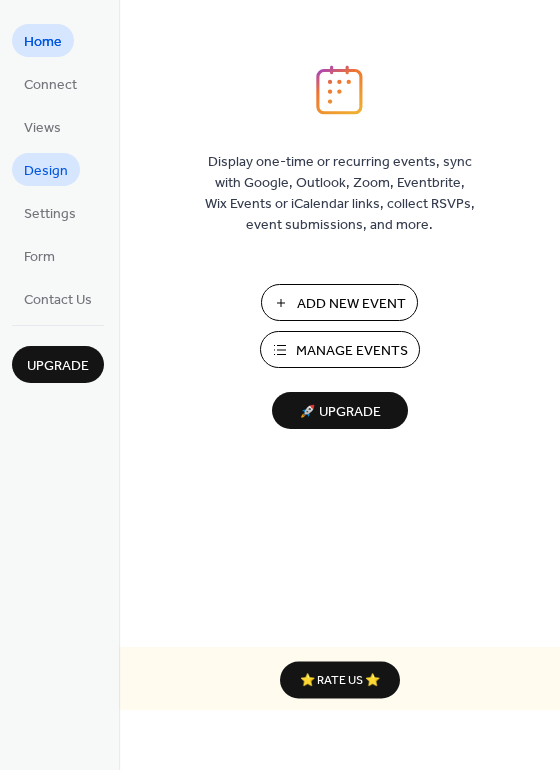 click on "Design" at bounding box center (46, 171) 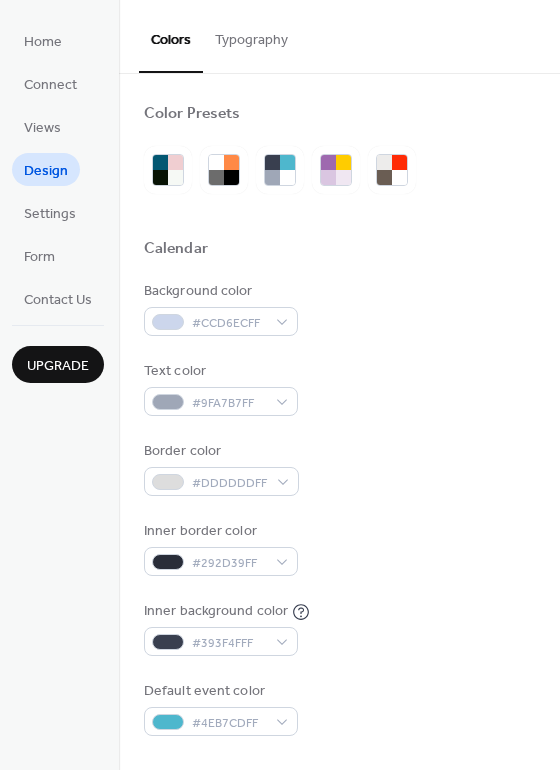 drag, startPoint x: 552, startPoint y: 162, endPoint x: 552, endPoint y: 195, distance: 33 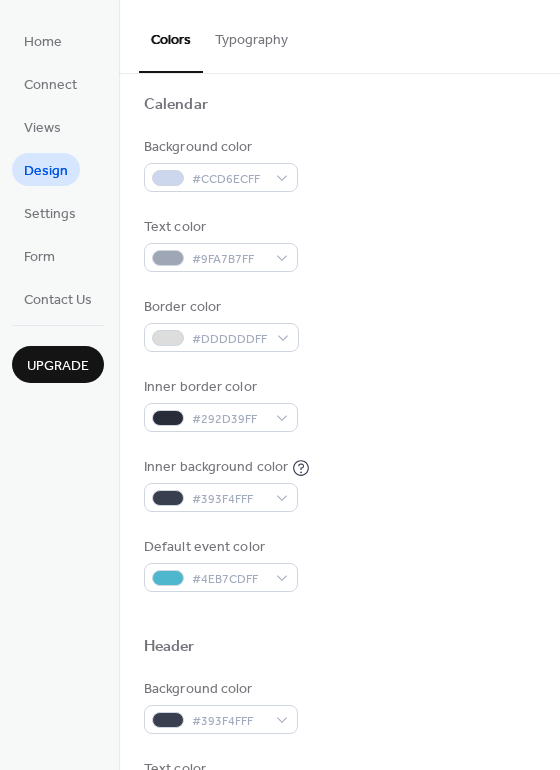 scroll, scrollTop: 145, scrollLeft: 0, axis: vertical 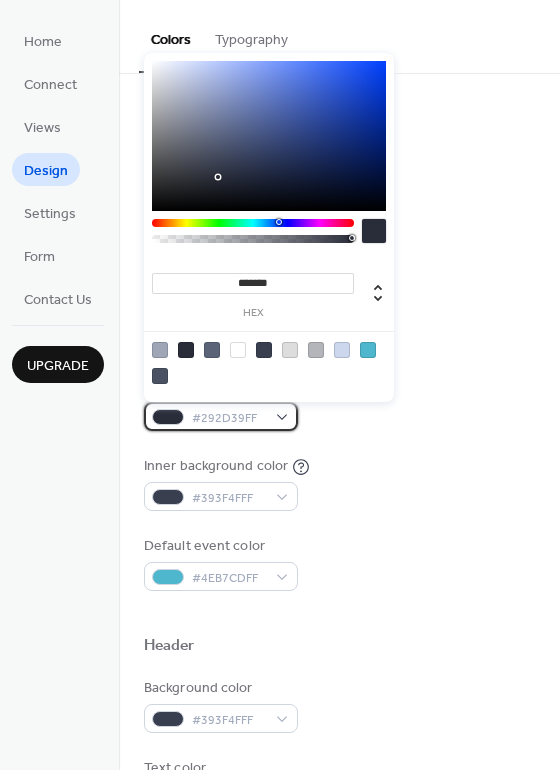click on "#292D39FF" at bounding box center (221, 416) 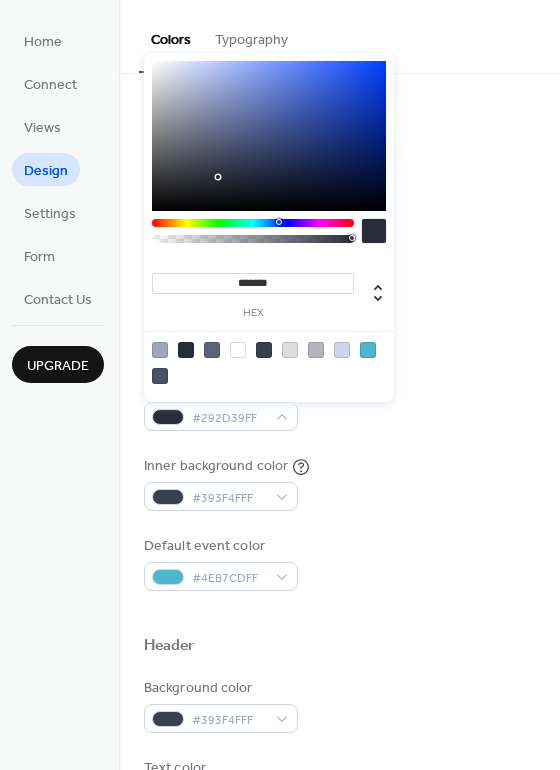 click at bounding box center [290, 350] 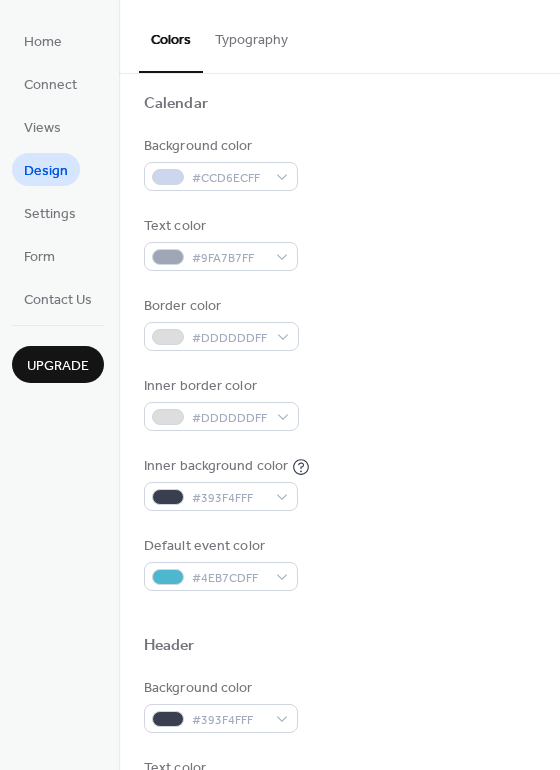 click on "Color Presets Calendar Background color [COLOR] Text color [COLOR] Border color [COLOR] Inner border color [COLOR] Inner background color [COLOR] Default event color [COLOR] Header Background color [COLOR] Text color [COLOR] Border color [COLOR] Event card Background color [COLOR] Month View Highlight busy days Busy day background color [COLOR] Date Icon   Use event color Background color [COLOR] Text color [COLOR]" at bounding box center (339, 705) 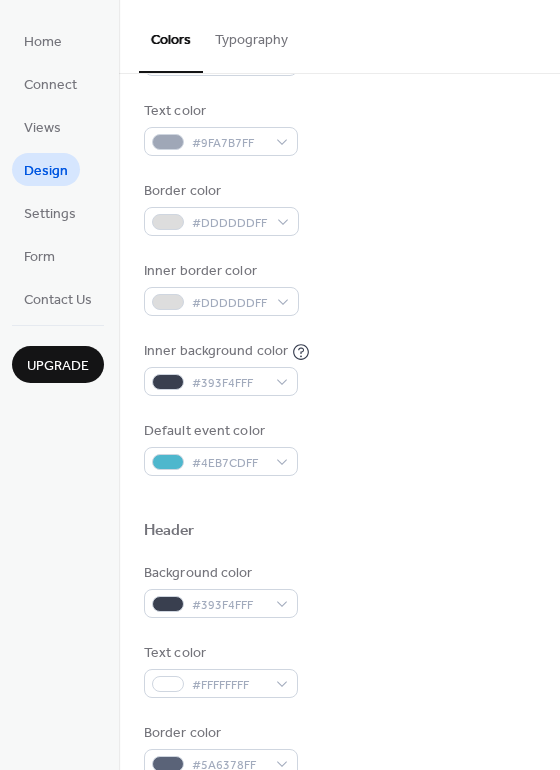 scroll, scrollTop: 296, scrollLeft: 0, axis: vertical 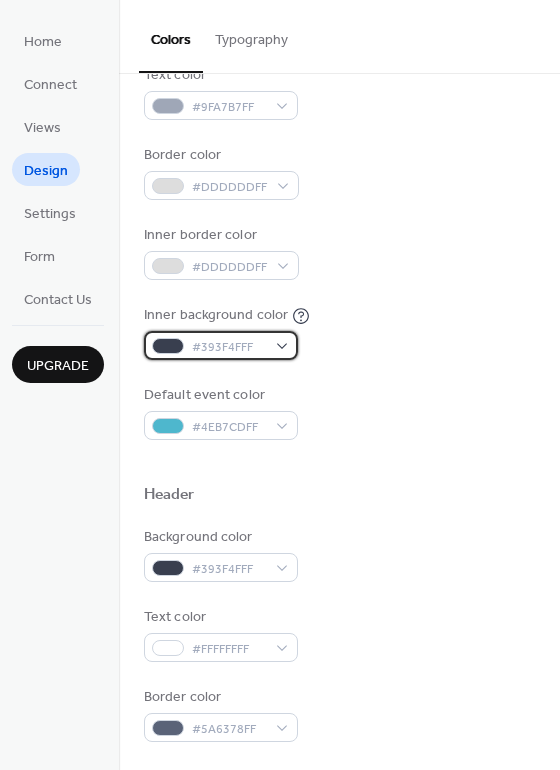 click on "#393F4FFF" at bounding box center [221, 345] 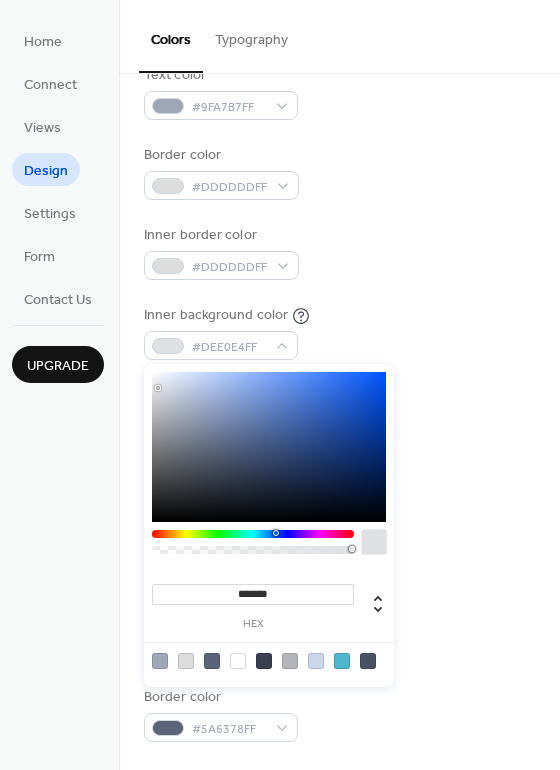 click at bounding box center (269, 447) 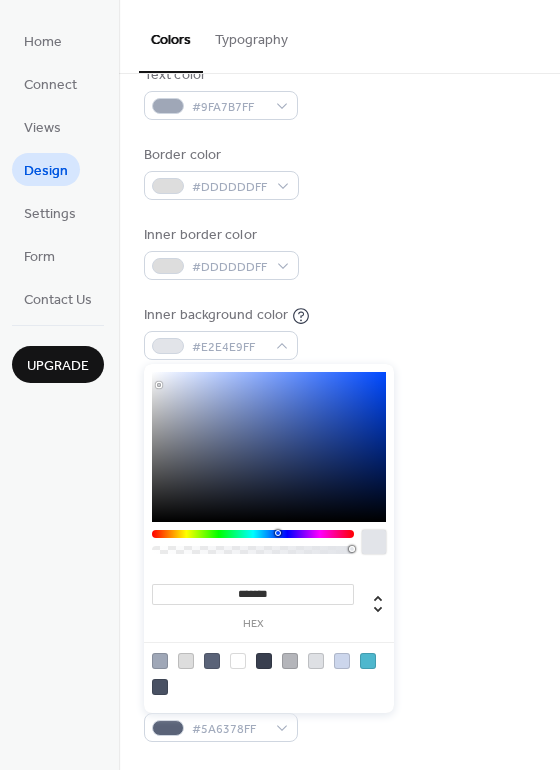 click at bounding box center [269, 447] 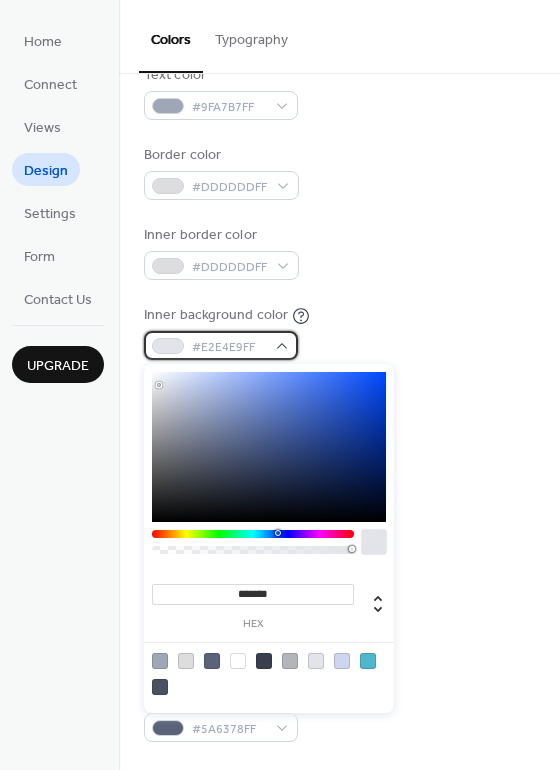click on "#E2E4E9FF" at bounding box center (221, 345) 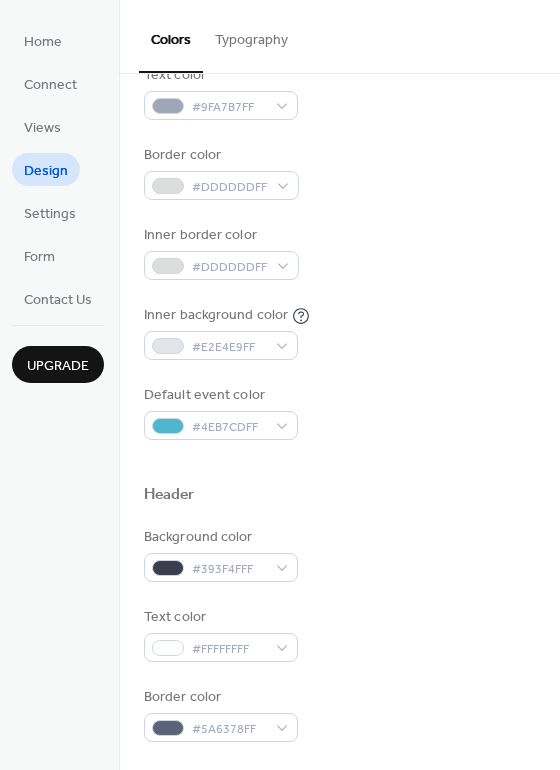 drag, startPoint x: 553, startPoint y: 186, endPoint x: 550, endPoint y: 208, distance: 22.203604 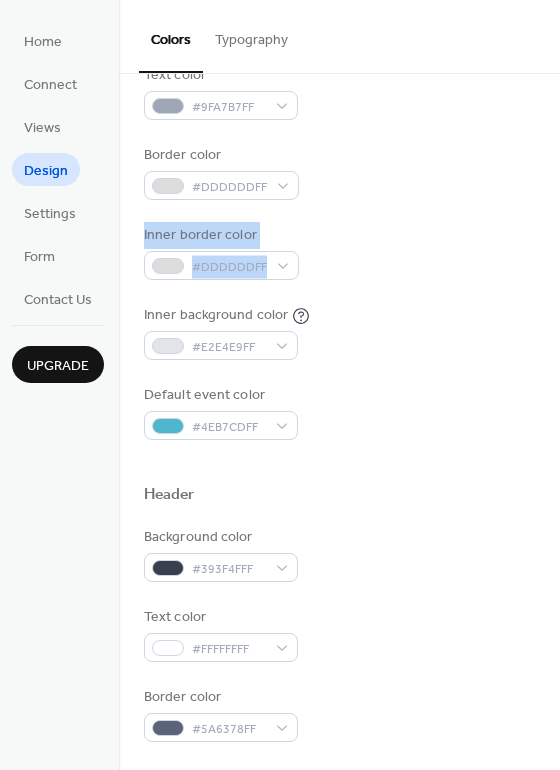 drag, startPoint x: 552, startPoint y: 204, endPoint x: 553, endPoint y: 246, distance: 42.0119 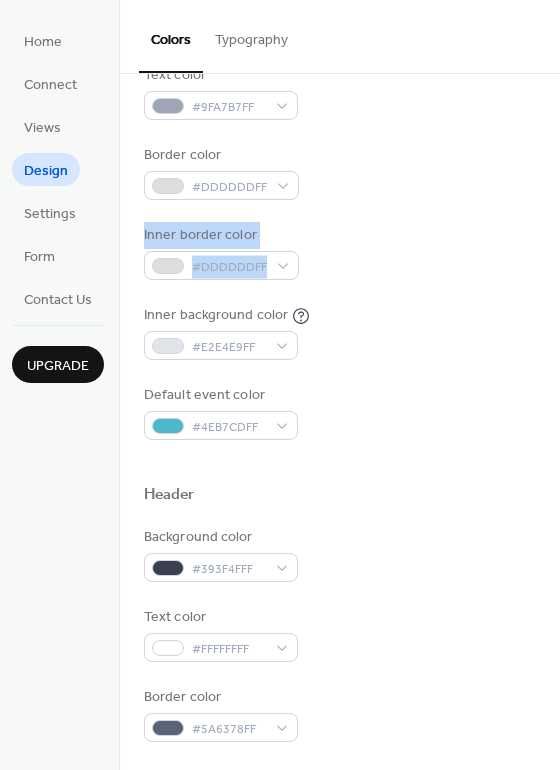 click on "Inner border color #DDDDDDFF" at bounding box center (339, 252) 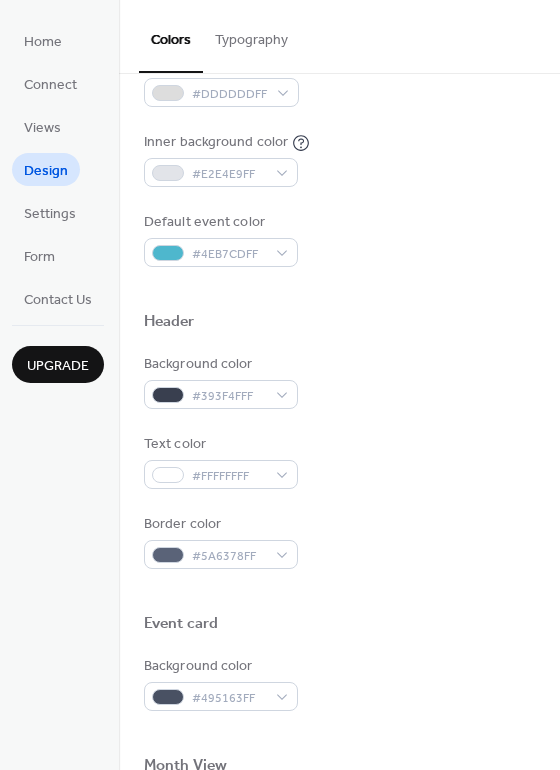 scroll, scrollTop: 513, scrollLeft: 0, axis: vertical 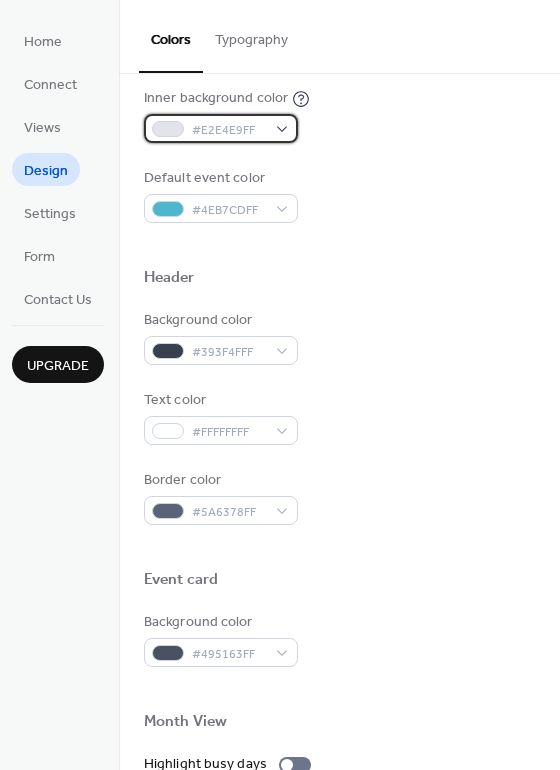 click on "#E2E4E9FF" at bounding box center [221, 128] 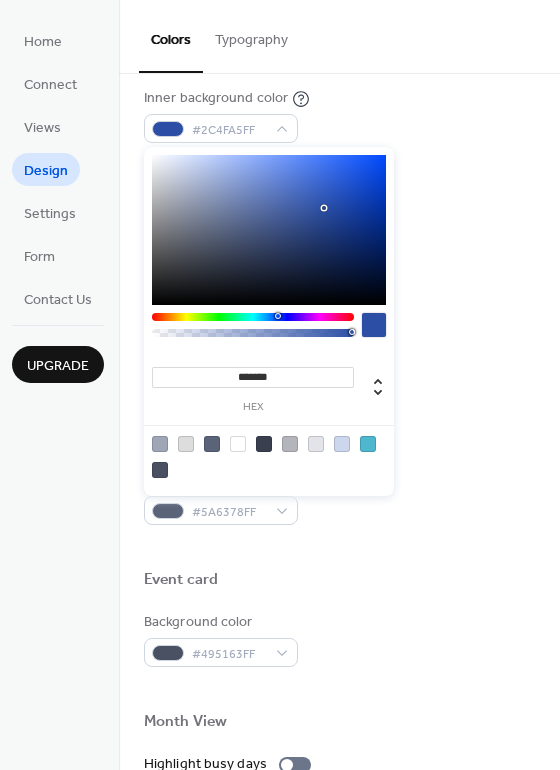 click at bounding box center [269, 230] 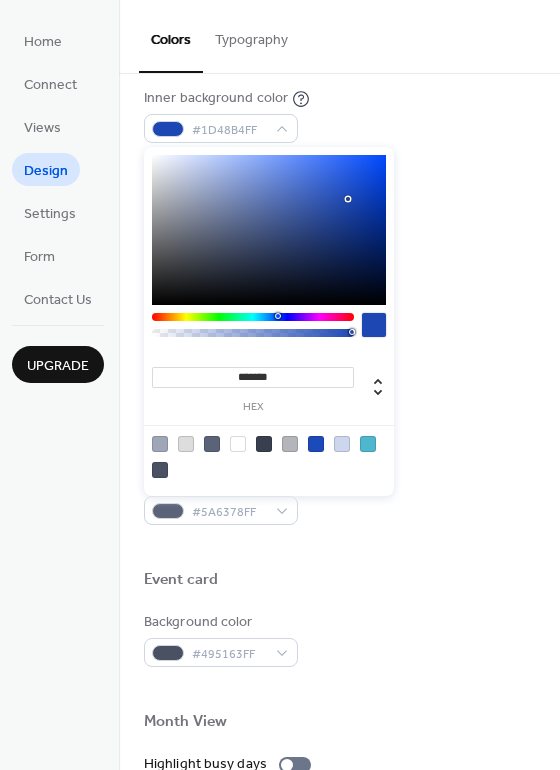 drag, startPoint x: 349, startPoint y: 198, endPoint x: 362, endPoint y: 241, distance: 44.922153 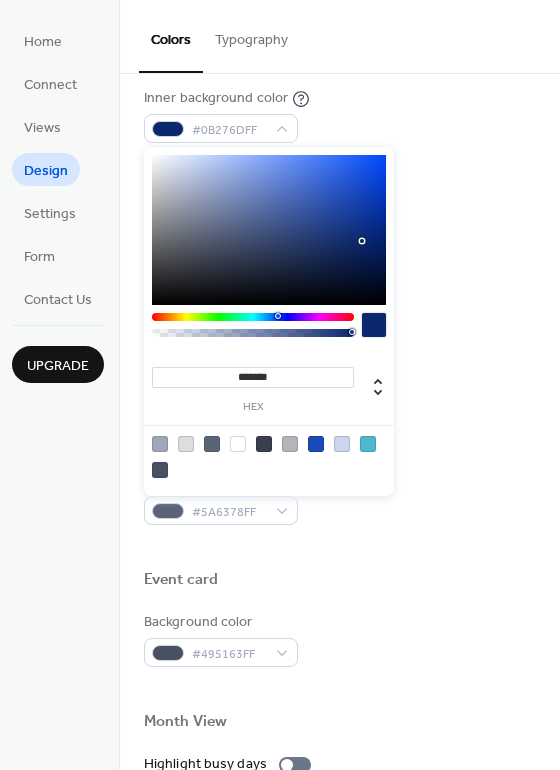type on "*******" 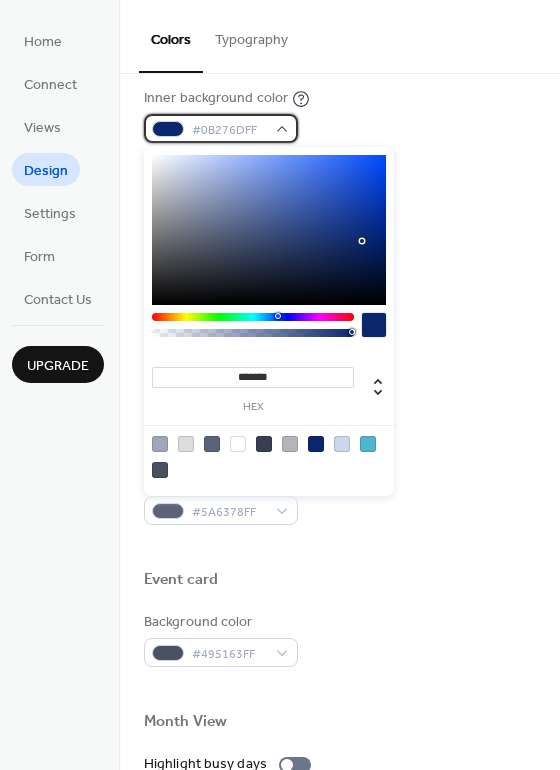 click on "#0B276DFF" at bounding box center [221, 128] 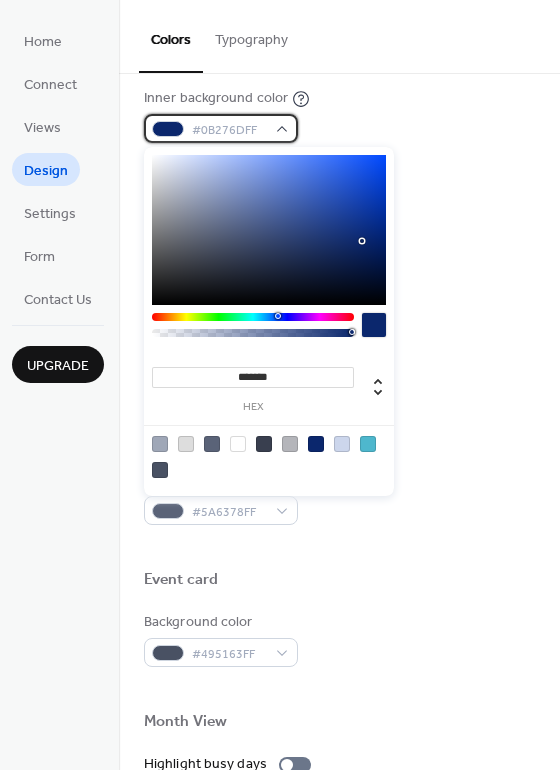 click on "#0B276DFF" at bounding box center [221, 128] 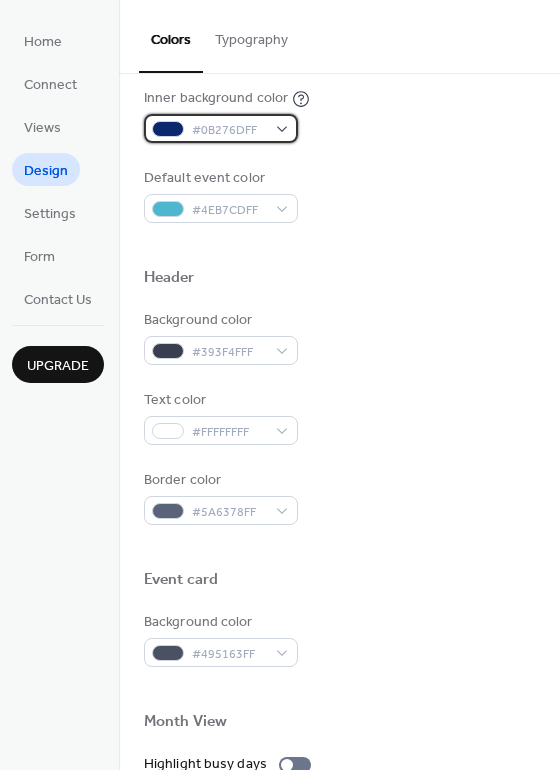 click on "#0B276DFF" at bounding box center [221, 128] 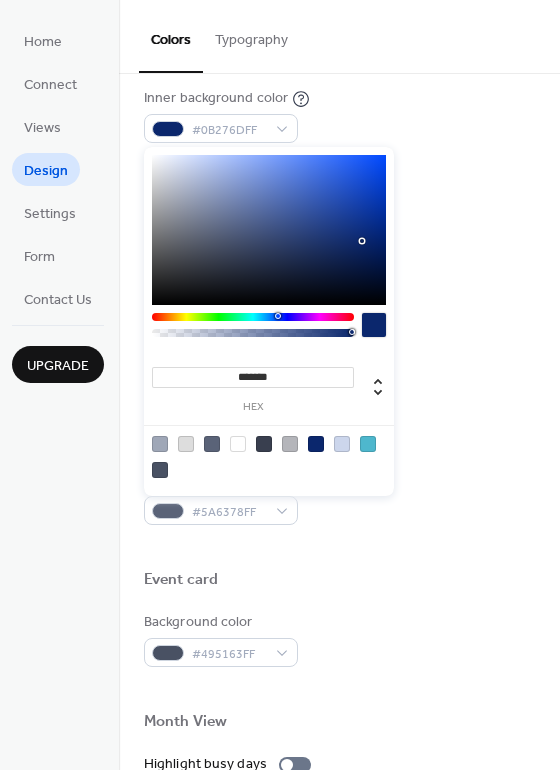 type on "*******" 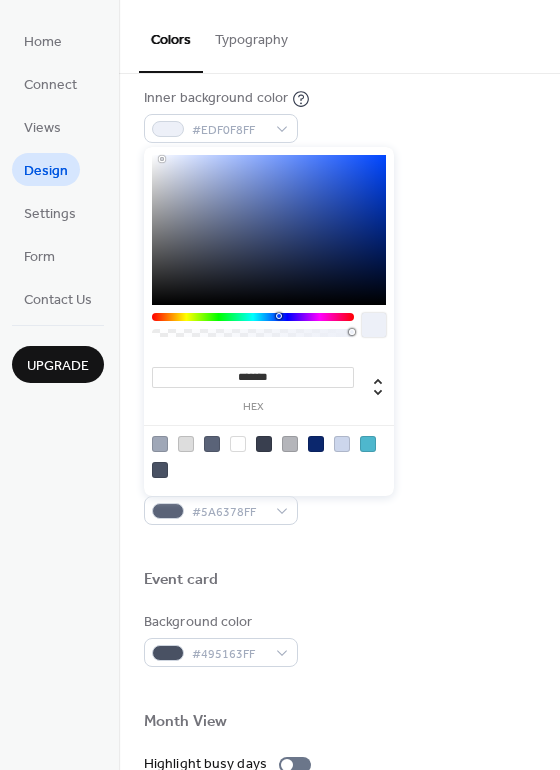 click at bounding box center (269, 230) 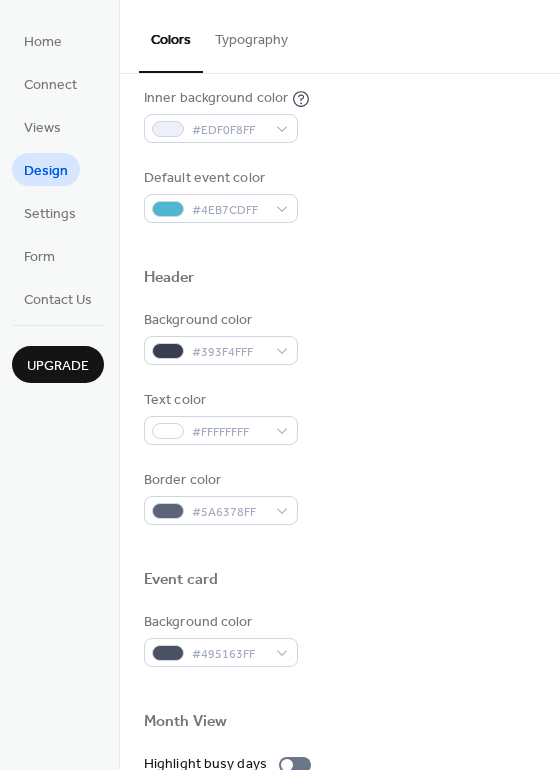 drag, startPoint x: 553, startPoint y: 190, endPoint x: 557, endPoint y: 242, distance: 52.153618 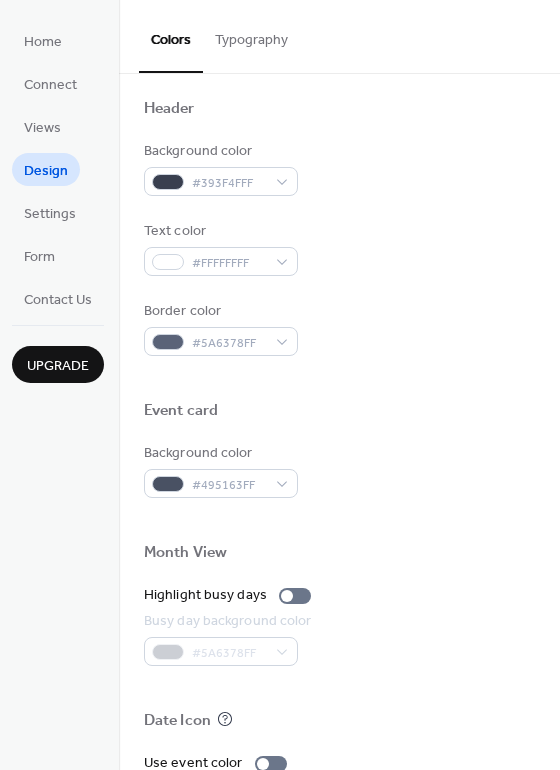 scroll, scrollTop: 856, scrollLeft: 0, axis: vertical 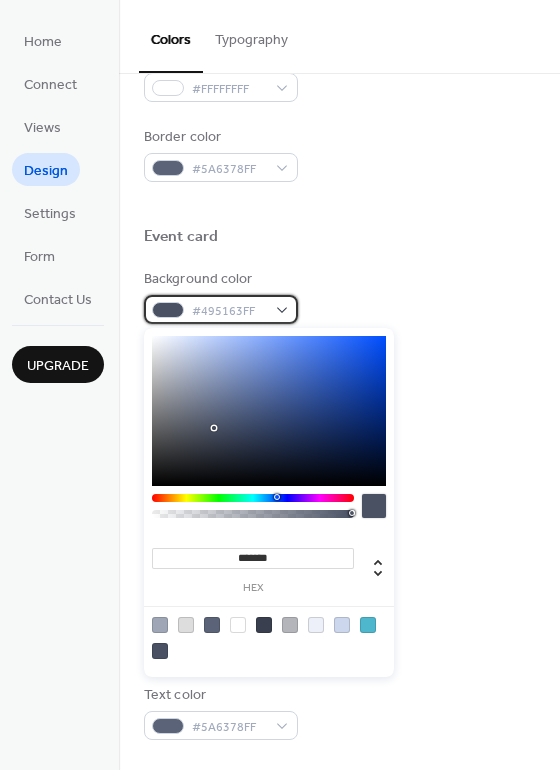 click on "#495163FF" at bounding box center (221, 309) 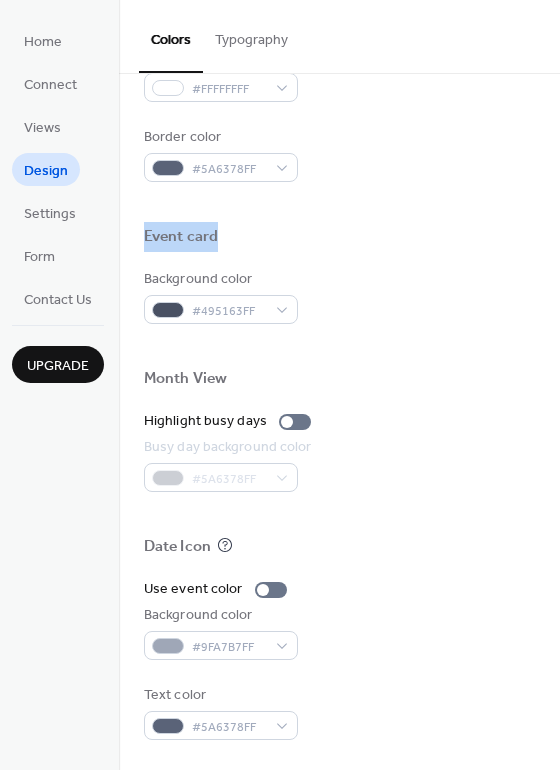 drag, startPoint x: 553, startPoint y: 213, endPoint x: 552, endPoint y: 252, distance: 39.012817 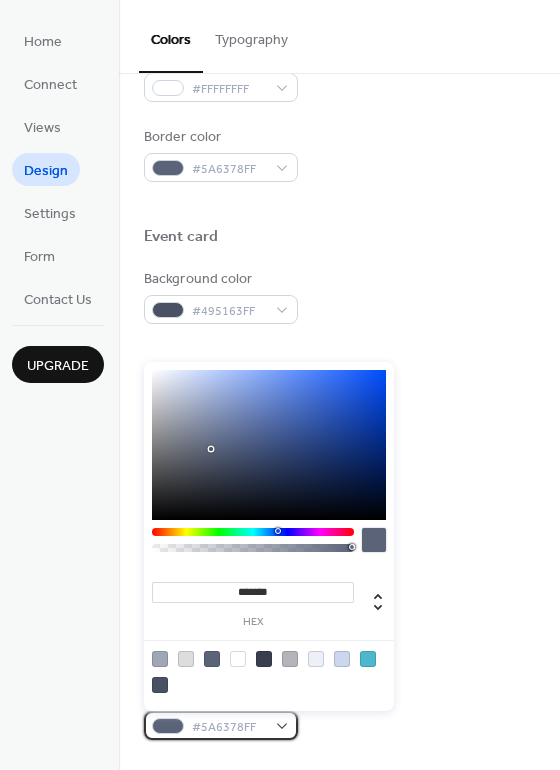 click on "#5A6378FF" at bounding box center [221, 725] 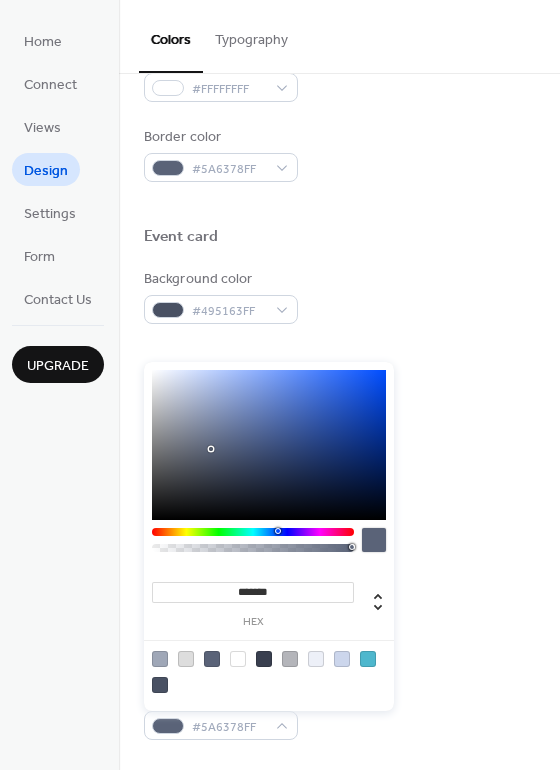 type on "*******" 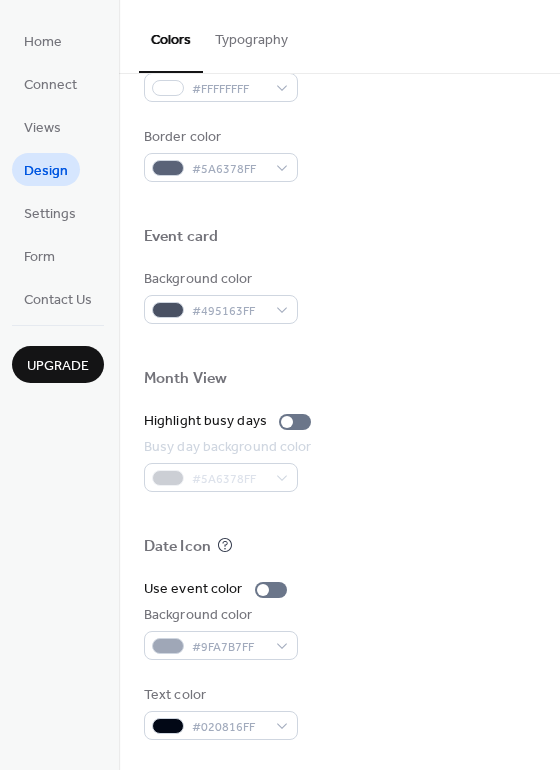 click on "Use event color" at bounding box center (339, 589) 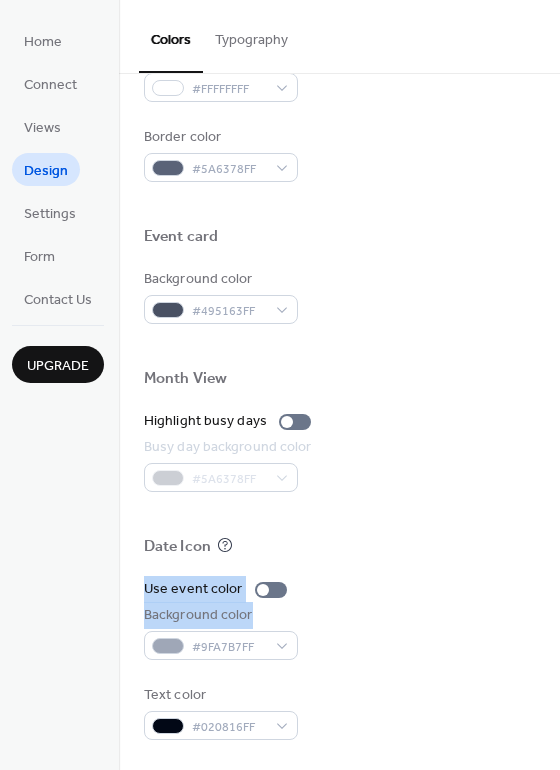 drag, startPoint x: 553, startPoint y: 565, endPoint x: 552, endPoint y: 614, distance: 49.010204 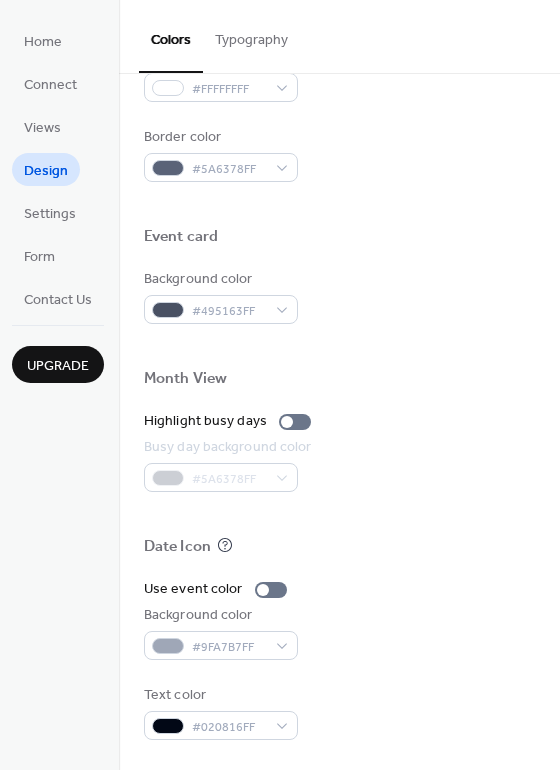 click on "Background color #9FA7B7FF" at bounding box center (339, 632) 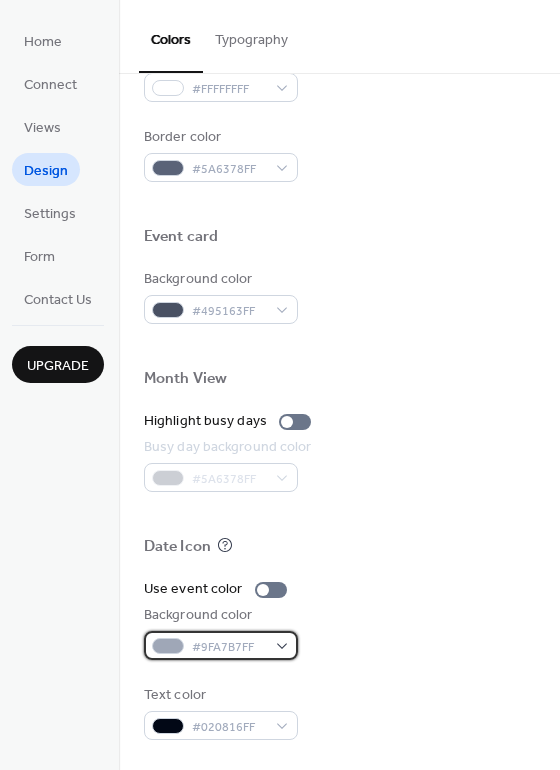 click on "#9FA7B7FF" at bounding box center (221, 645) 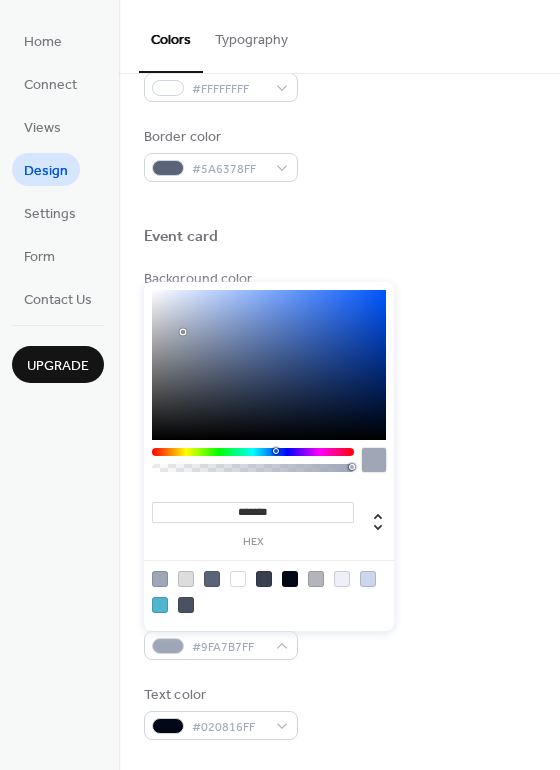 click at bounding box center (160, 605) 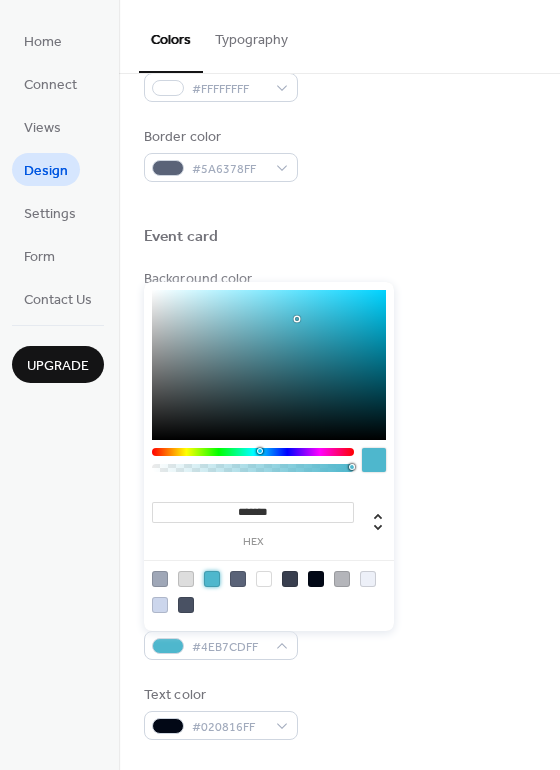 click at bounding box center [316, 579] 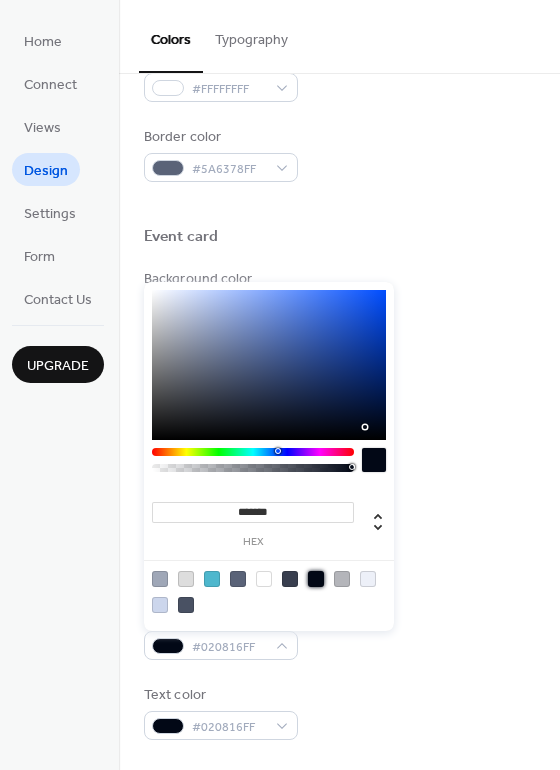 type on "*******" 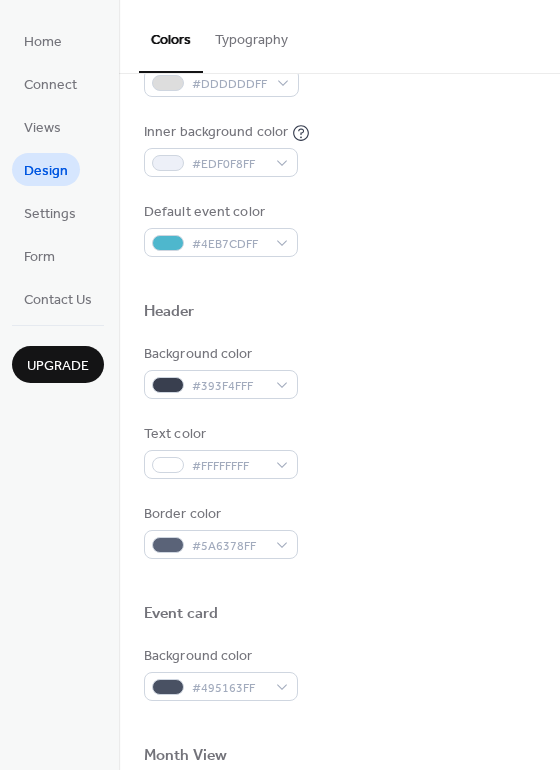 scroll, scrollTop: 346, scrollLeft: 0, axis: vertical 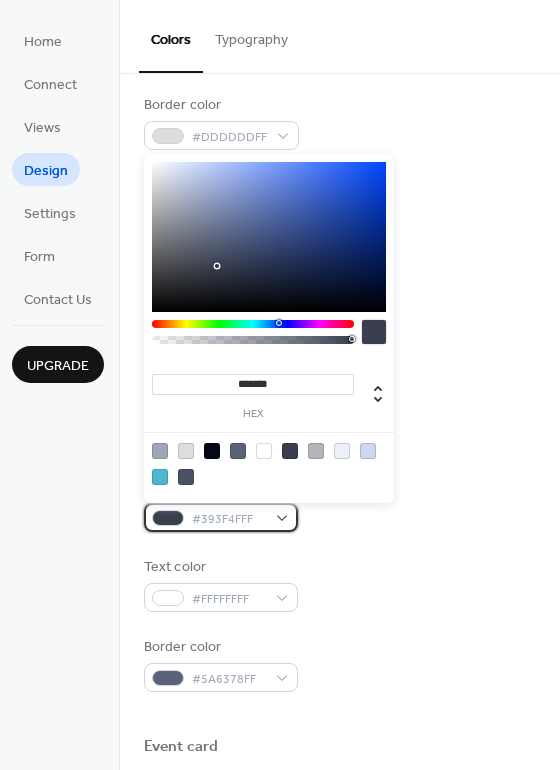 click on "#393F4FFF" at bounding box center (221, 517) 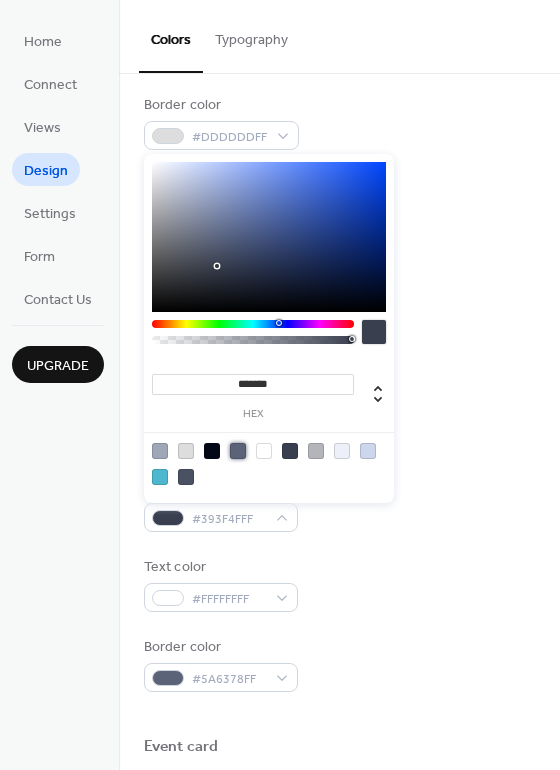 click at bounding box center [238, 451] 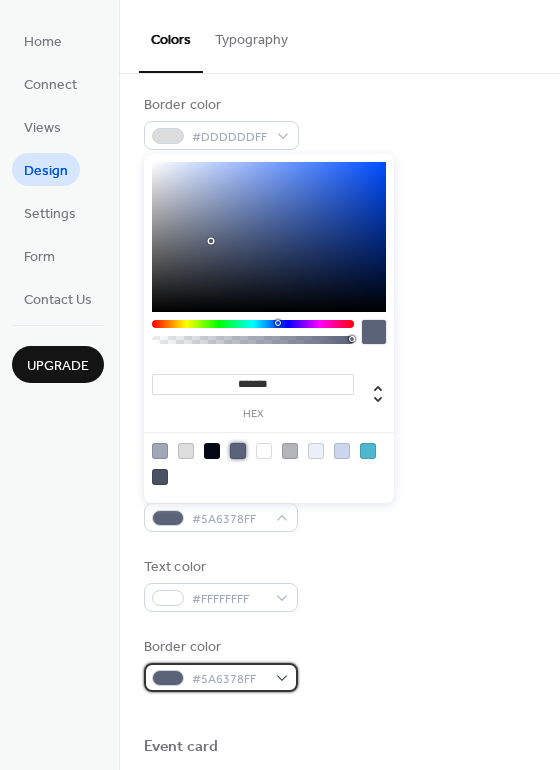 click on "#5A6378FF" at bounding box center [221, 677] 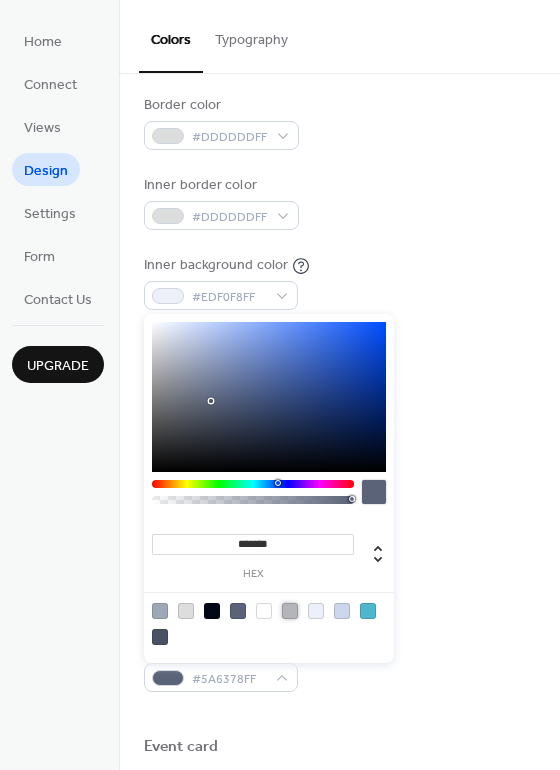 click at bounding box center [290, 611] 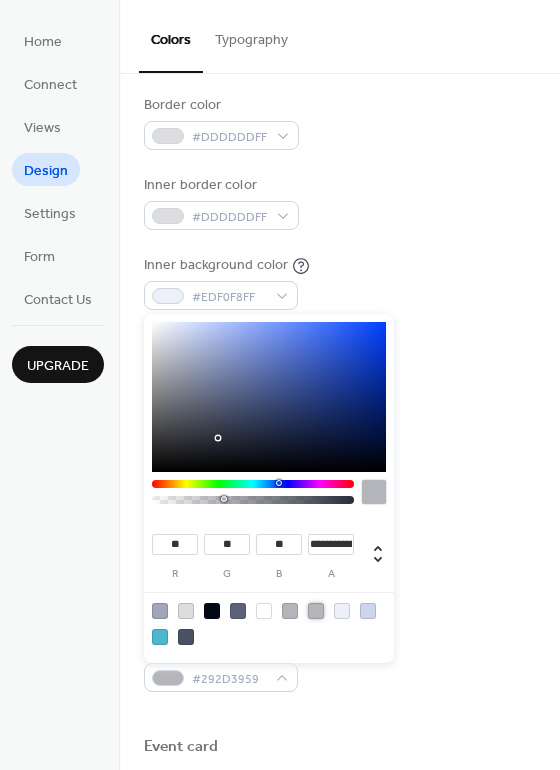 click at bounding box center [160, 637] 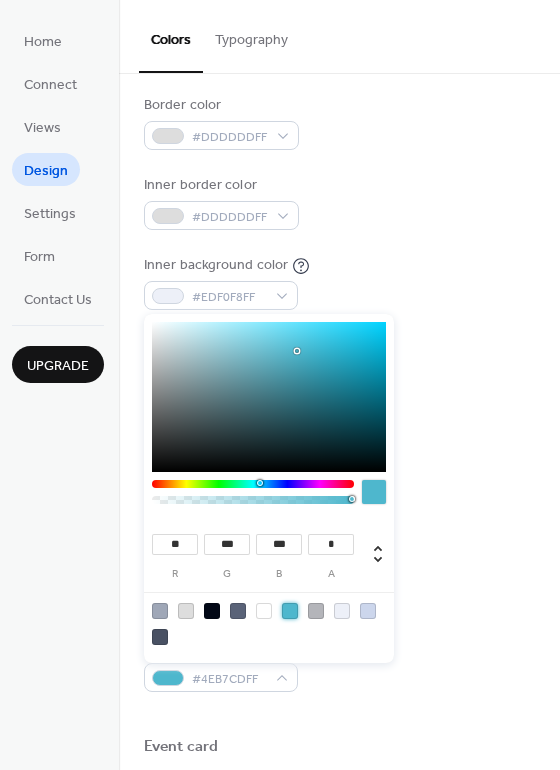 click at bounding box center (290, 611) 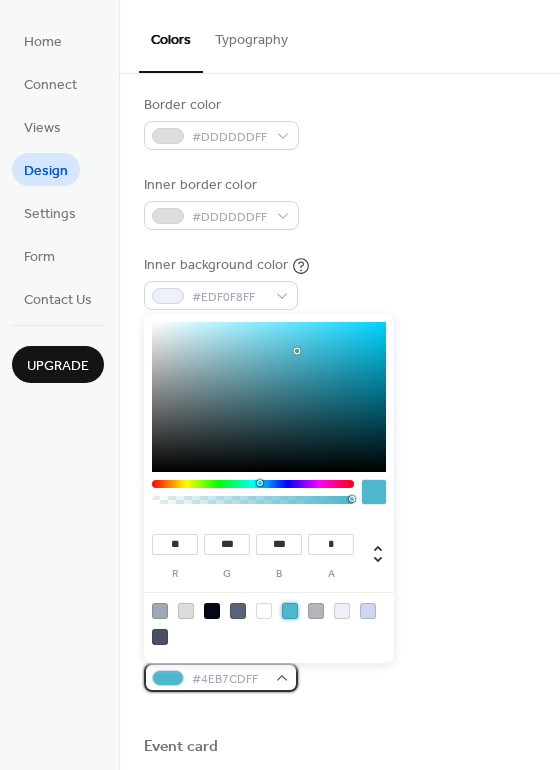 click on "#4EB7CDFF" at bounding box center [221, 677] 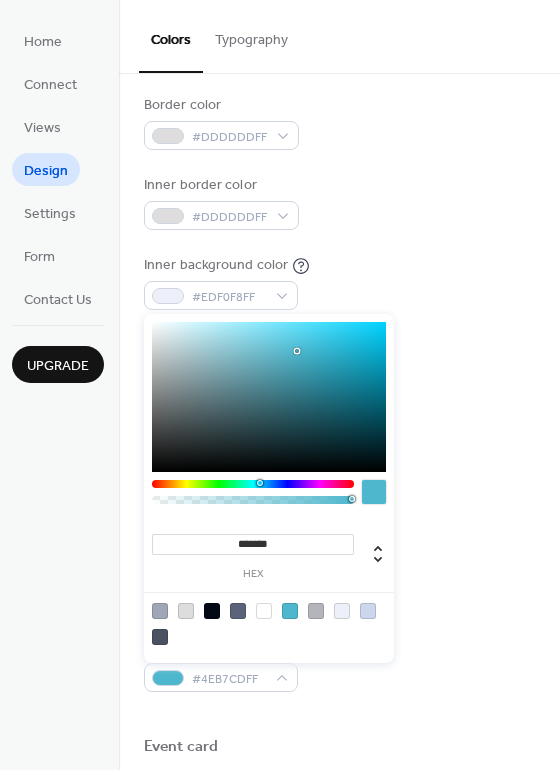 click at bounding box center [269, 397] 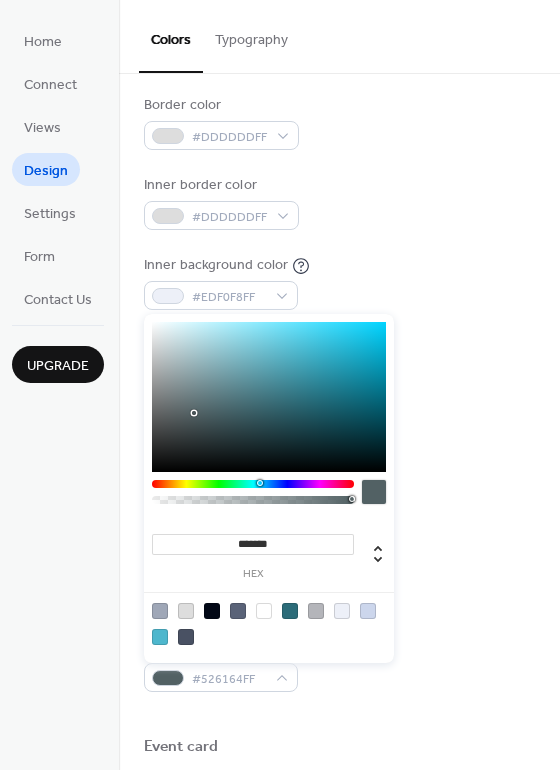 drag, startPoint x: 337, startPoint y: 406, endPoint x: 194, endPoint y: 413, distance: 143.17122 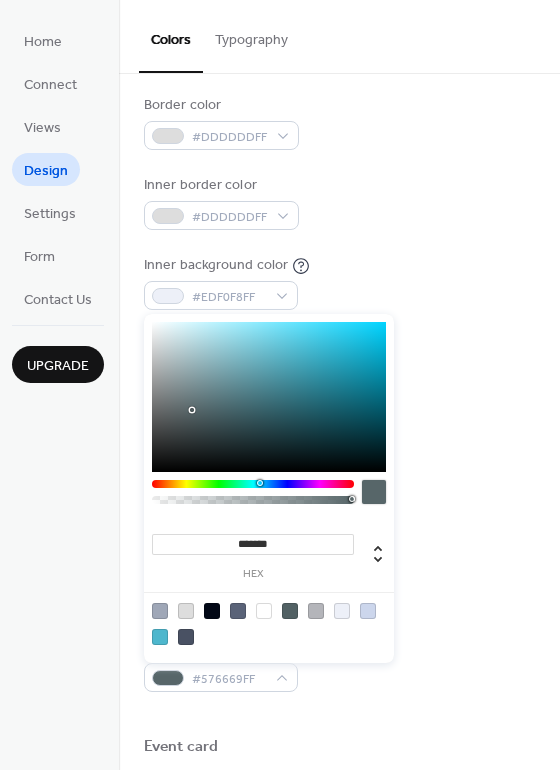 type on "*******" 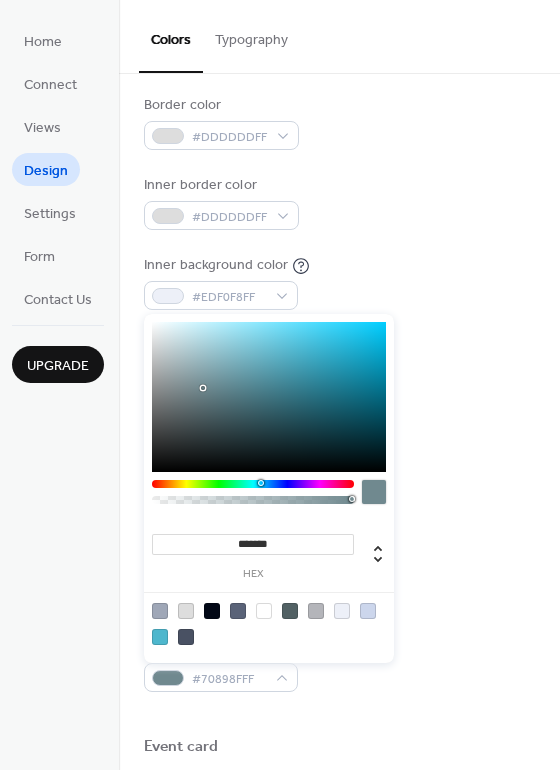 drag, startPoint x: 194, startPoint y: 410, endPoint x: 203, endPoint y: 388, distance: 23.769728 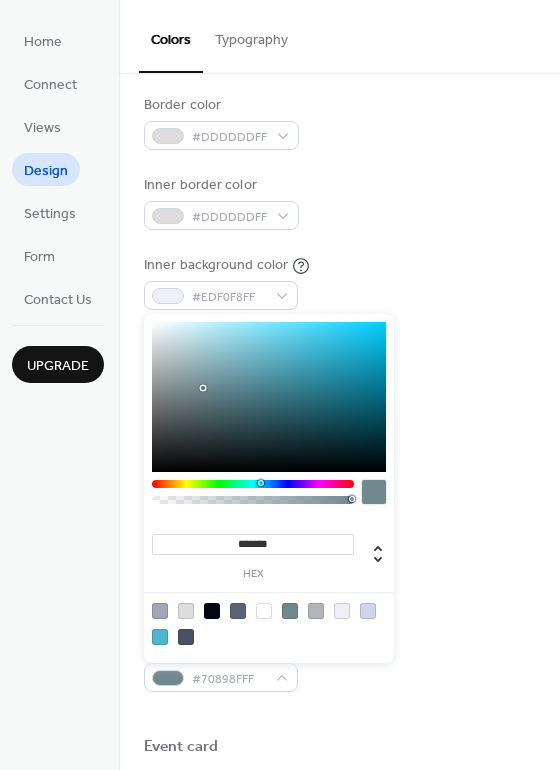 click on "Background color #5A6378FF Text color #FFFFFFFF Border color #70898FFF" at bounding box center (339, 584) 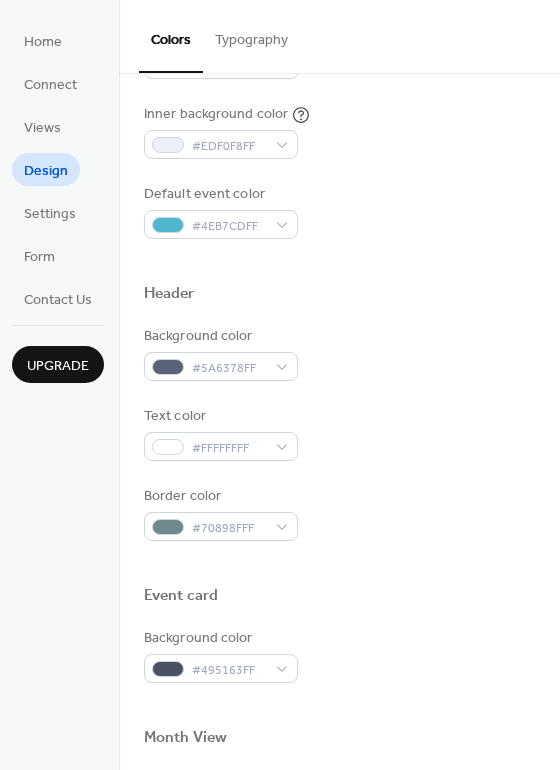 scroll, scrollTop: 544, scrollLeft: 0, axis: vertical 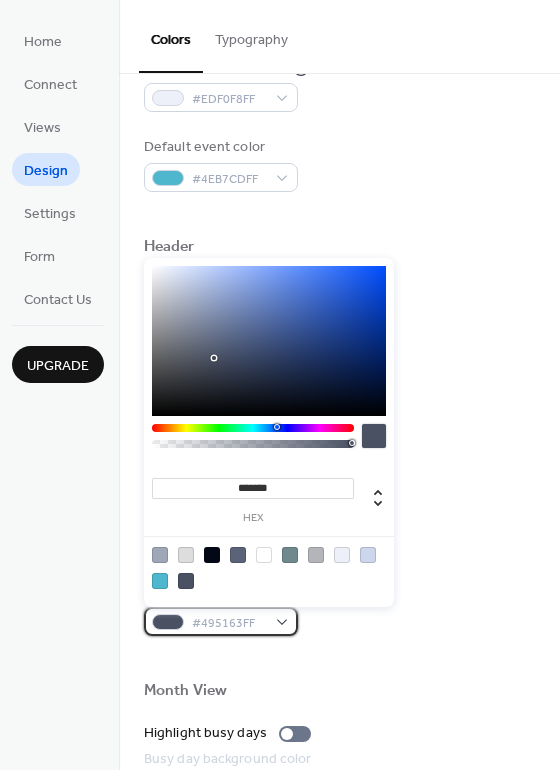 click on "#495163FF" at bounding box center (221, 621) 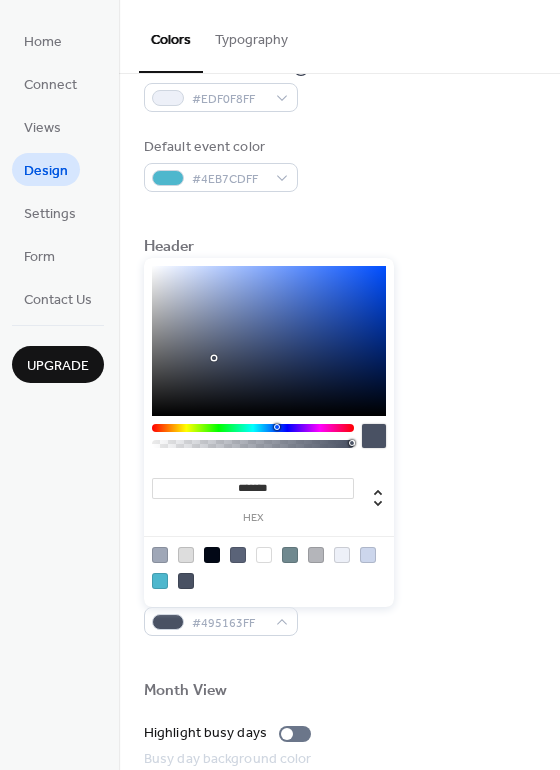 click at bounding box center [264, 555] 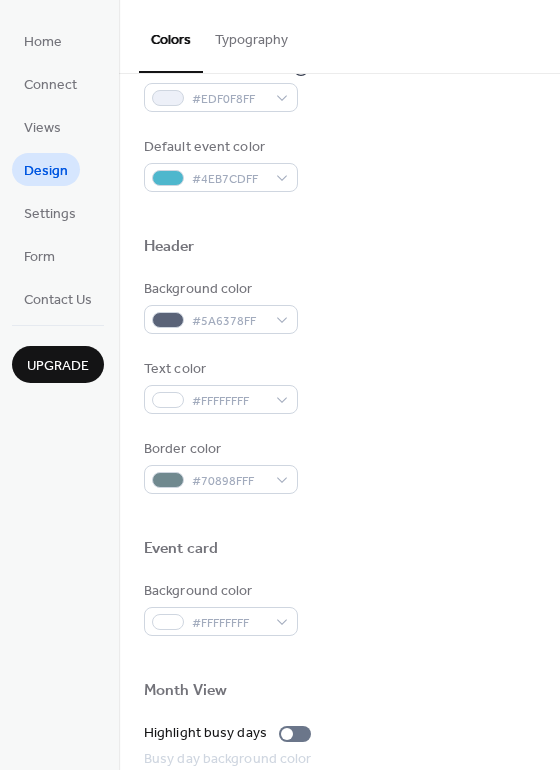 click on "Month View" at bounding box center (339, 694) 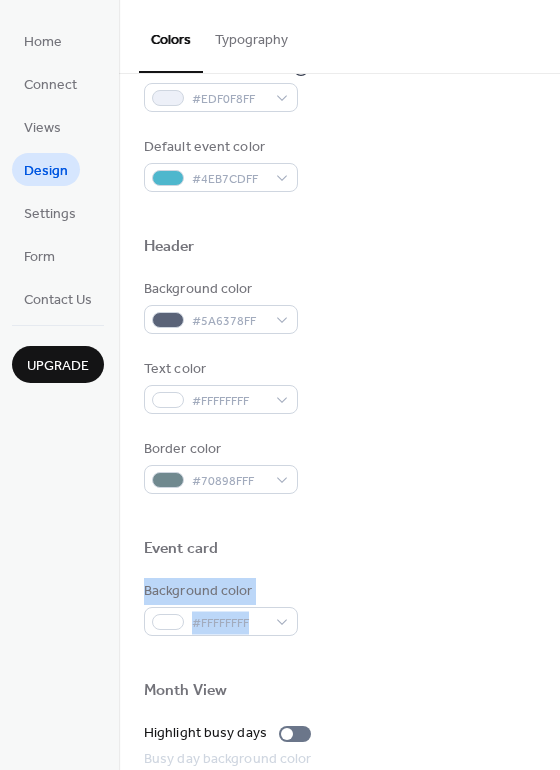 drag, startPoint x: 551, startPoint y: 578, endPoint x: 551, endPoint y: 653, distance: 75 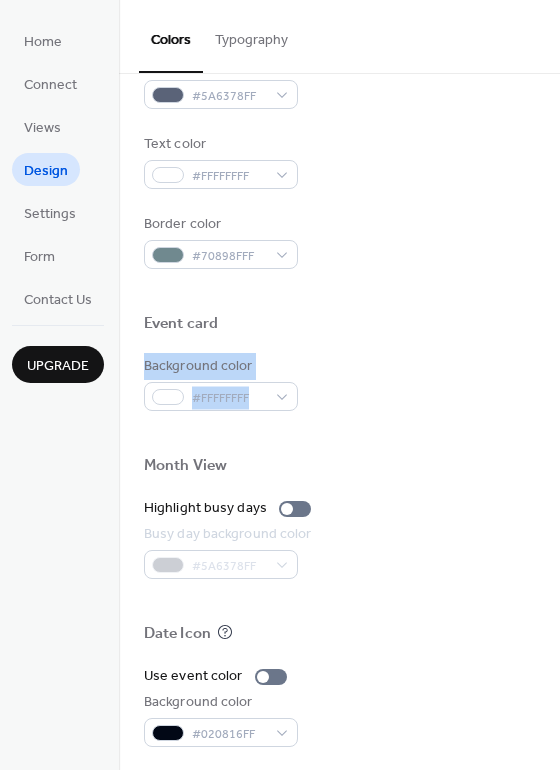scroll, scrollTop: 856, scrollLeft: 0, axis: vertical 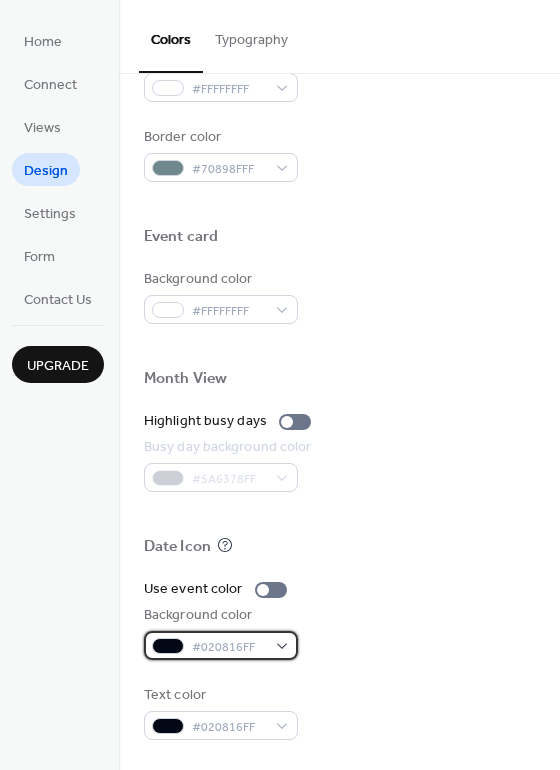 click on "#020816FF" at bounding box center [221, 645] 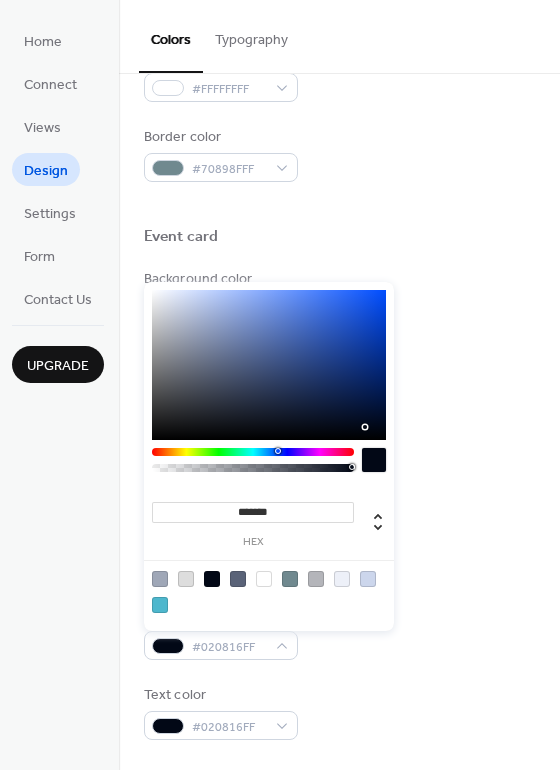 click at bounding box center [160, 579] 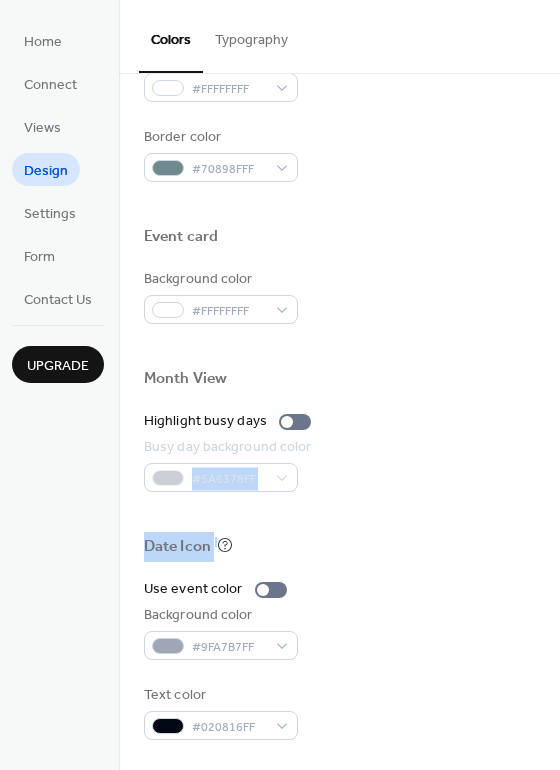 drag, startPoint x: 552, startPoint y: 567, endPoint x: 567, endPoint y: 439, distance: 128.87592 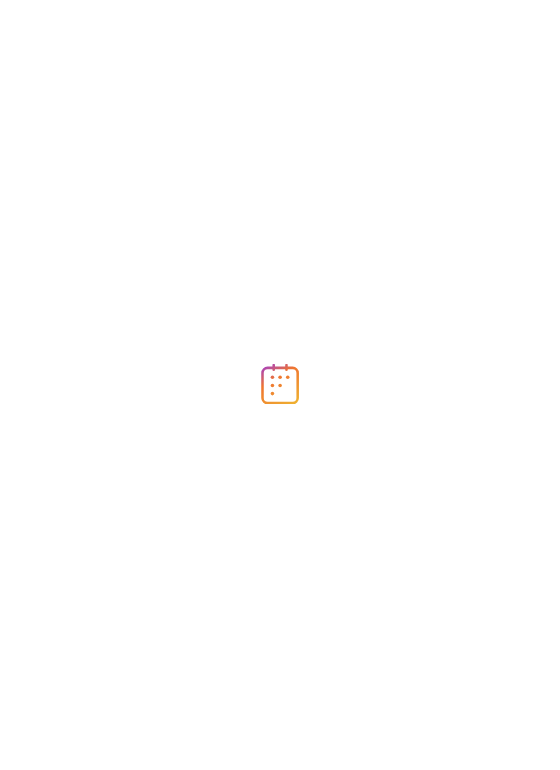 scroll, scrollTop: 0, scrollLeft: 0, axis: both 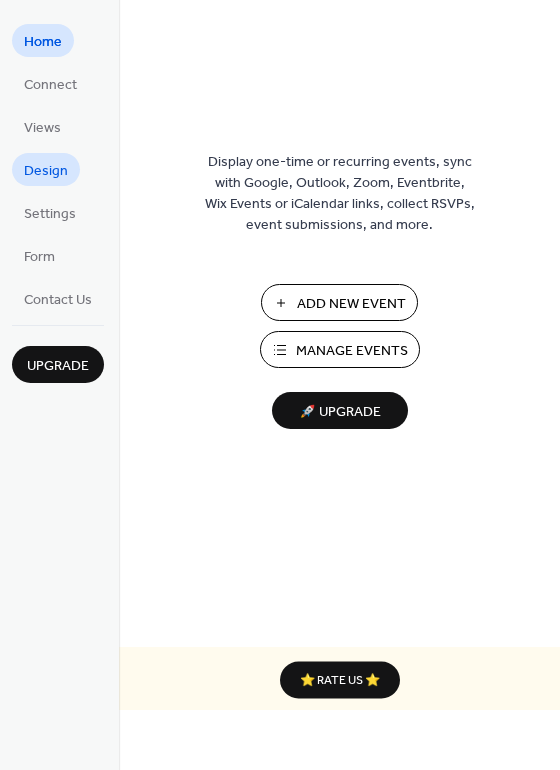 click on "Design" at bounding box center [46, 169] 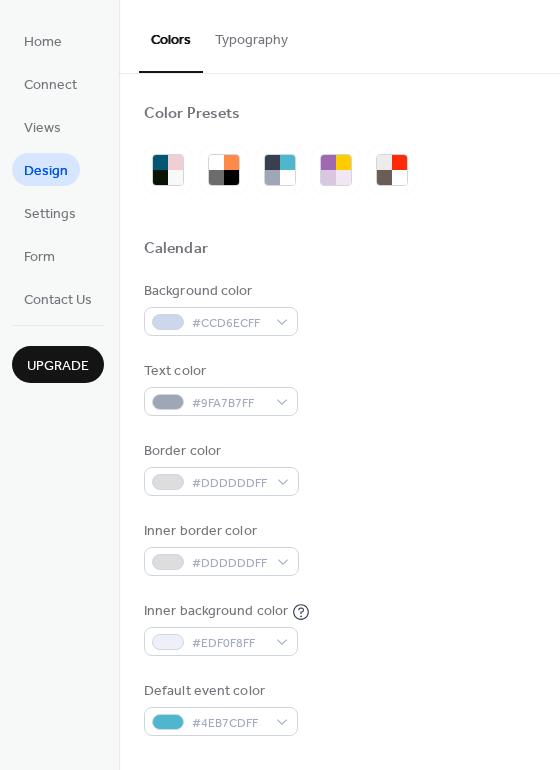 click on "Typography" at bounding box center [251, 35] 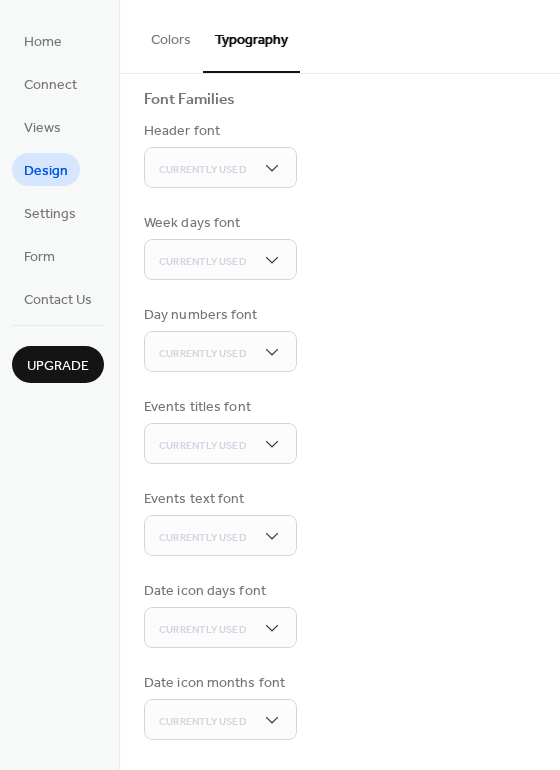 scroll, scrollTop: 0, scrollLeft: 0, axis: both 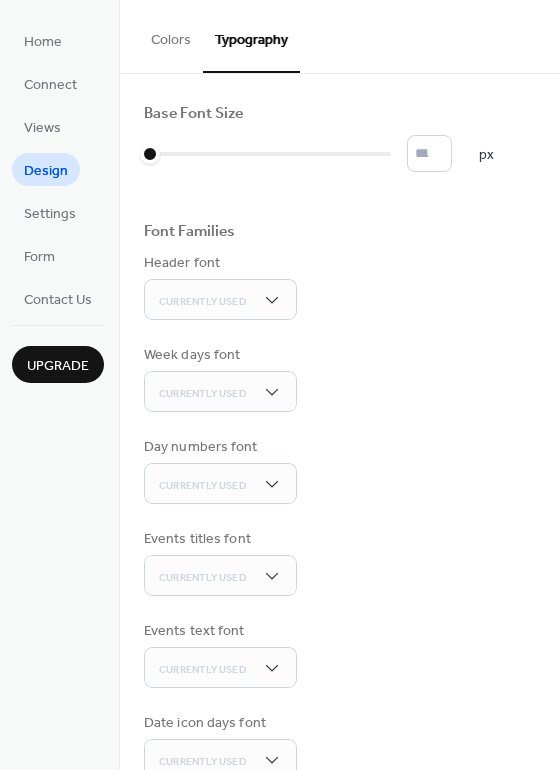 click on "Colors" at bounding box center [171, 35] 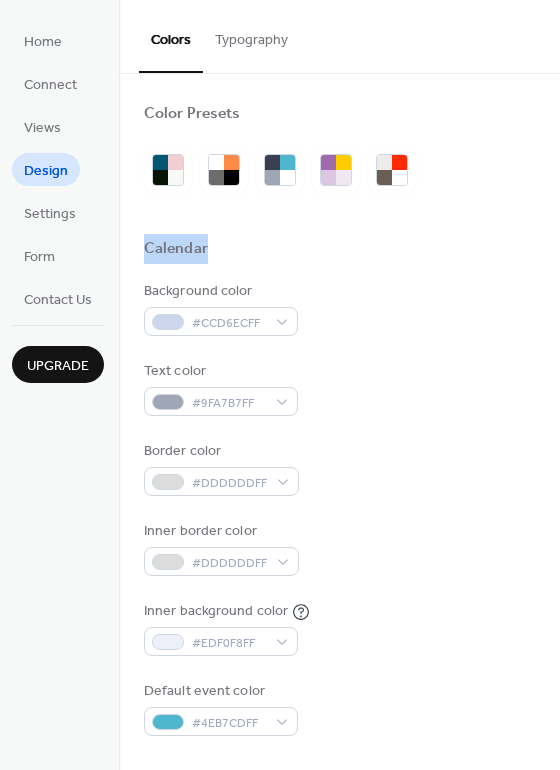 drag, startPoint x: 552, startPoint y: 153, endPoint x: 555, endPoint y: 250, distance: 97.04638 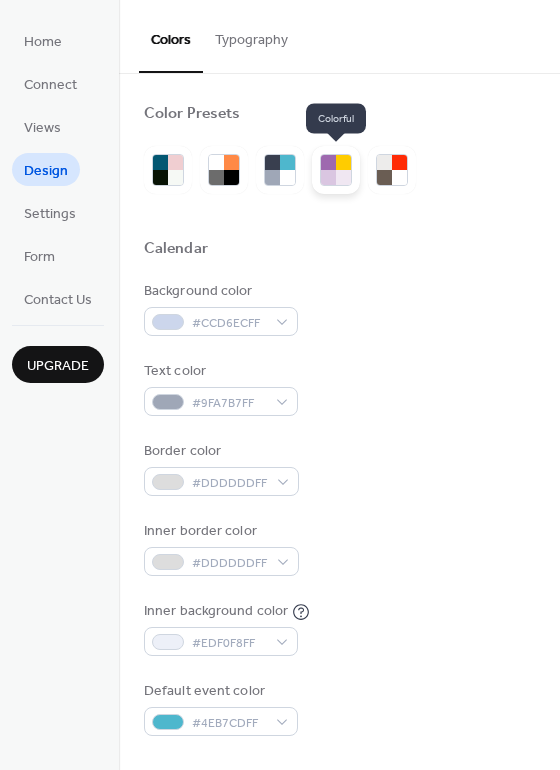click at bounding box center [343, 162] 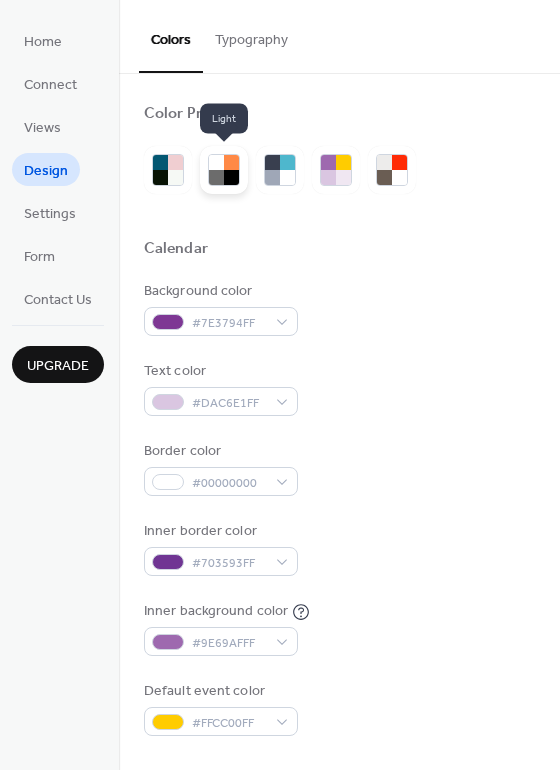 click at bounding box center [231, 177] 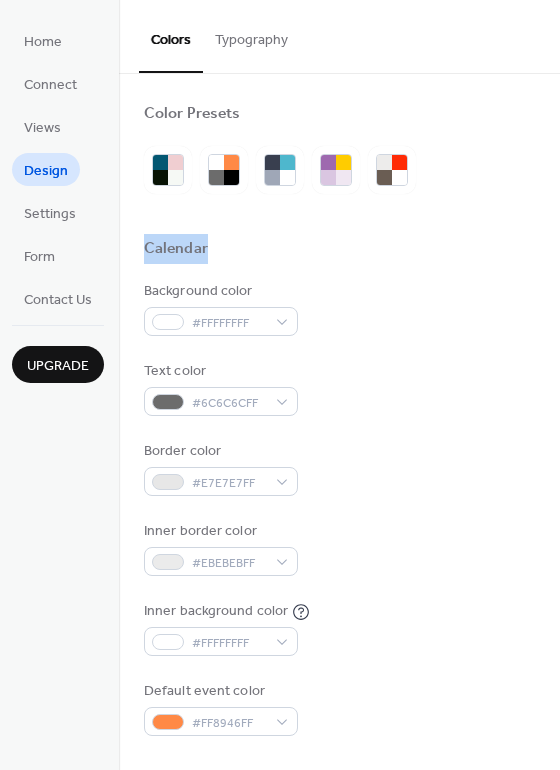 drag, startPoint x: 553, startPoint y: 149, endPoint x: 562, endPoint y: 263, distance: 114.35471 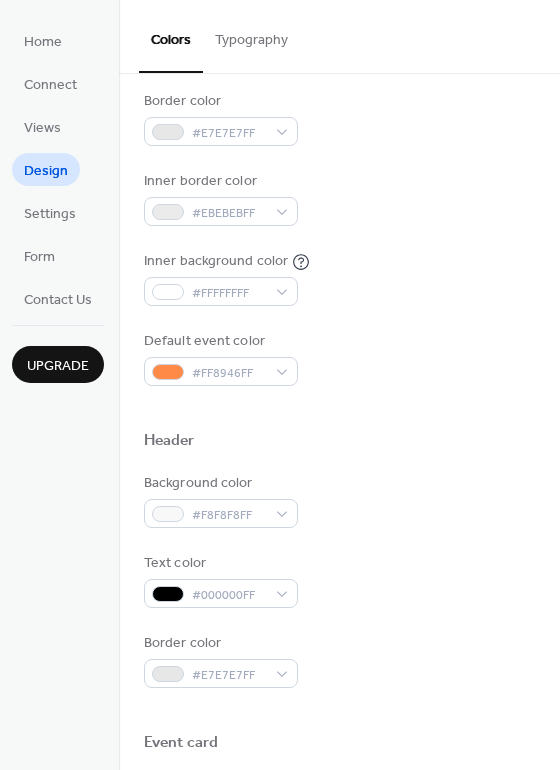scroll, scrollTop: 396, scrollLeft: 0, axis: vertical 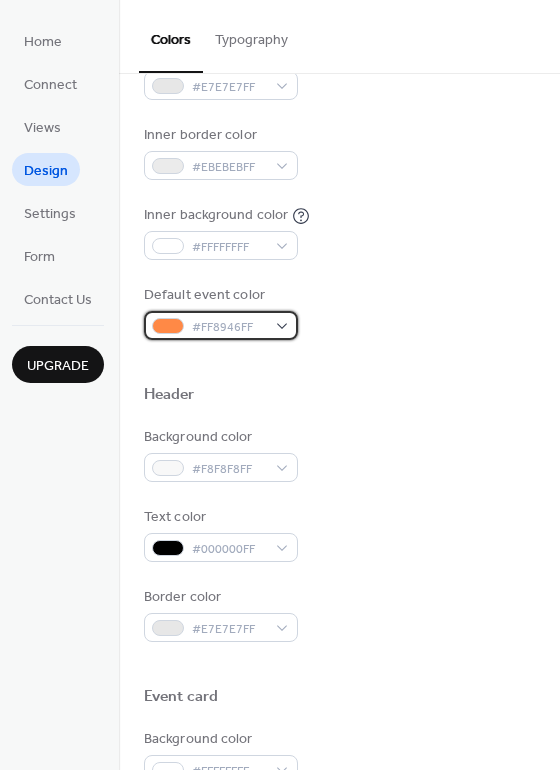 click on "#FF8946FF" at bounding box center [221, 325] 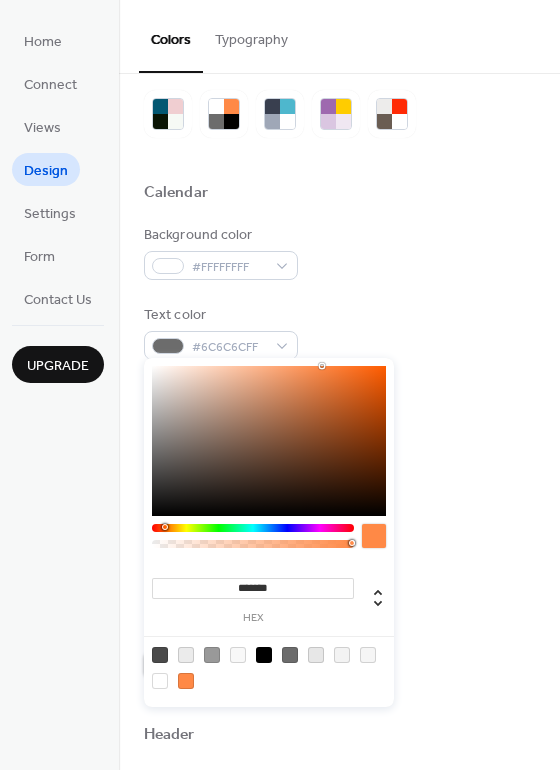 scroll, scrollTop: 0, scrollLeft: 0, axis: both 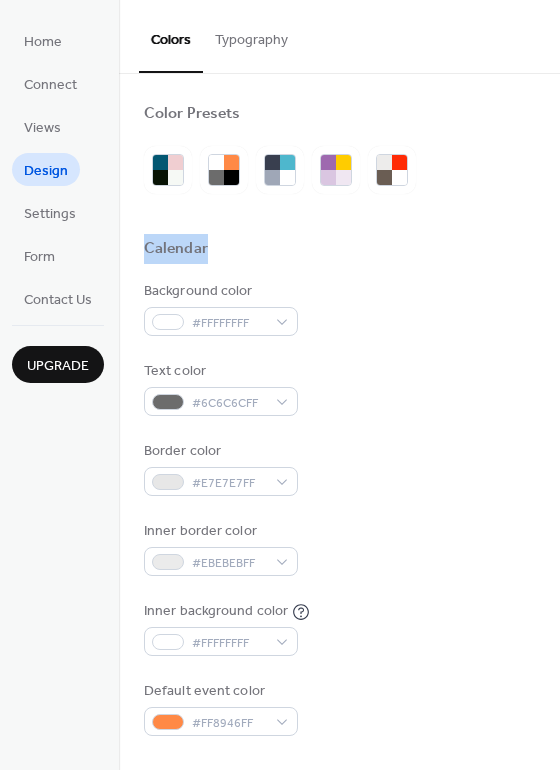 drag, startPoint x: 551, startPoint y: 90, endPoint x: 550, endPoint y: 243, distance: 153.00327 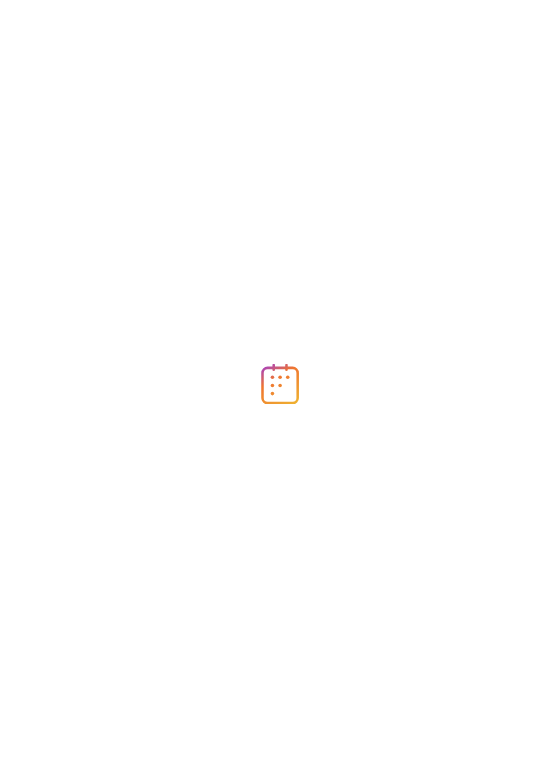 scroll, scrollTop: 0, scrollLeft: 0, axis: both 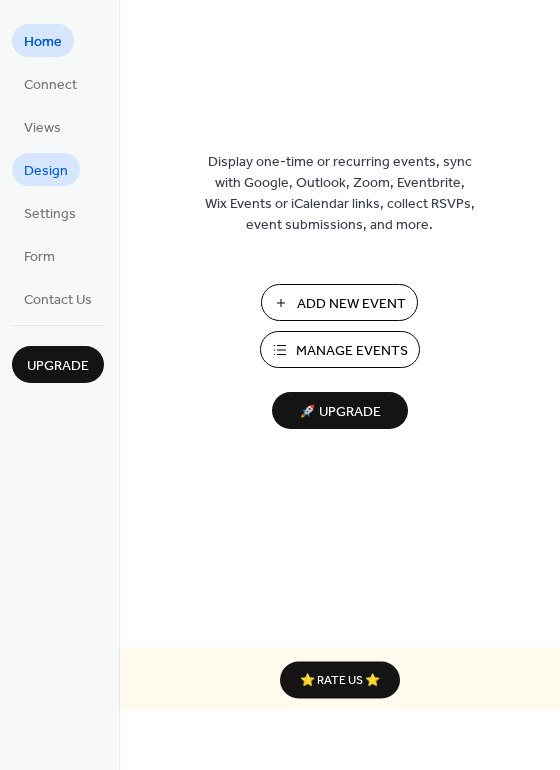 click on "Design" at bounding box center [46, 171] 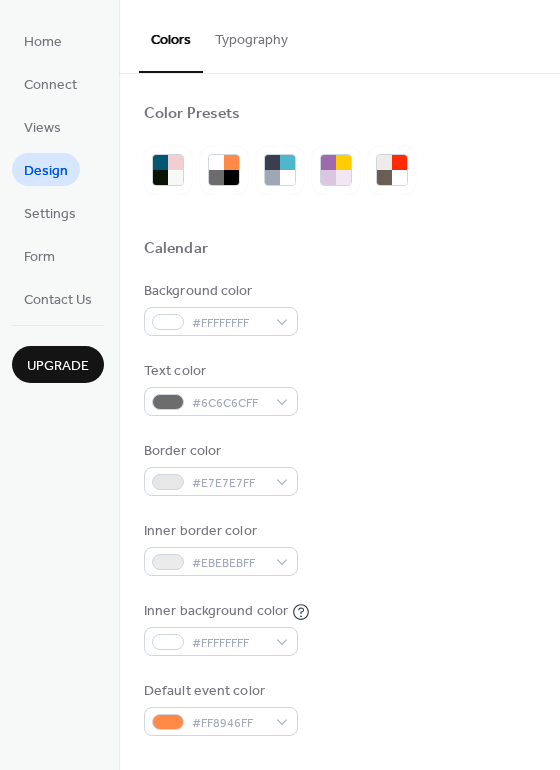 drag, startPoint x: 553, startPoint y: 75, endPoint x: 553, endPoint y: 107, distance: 32 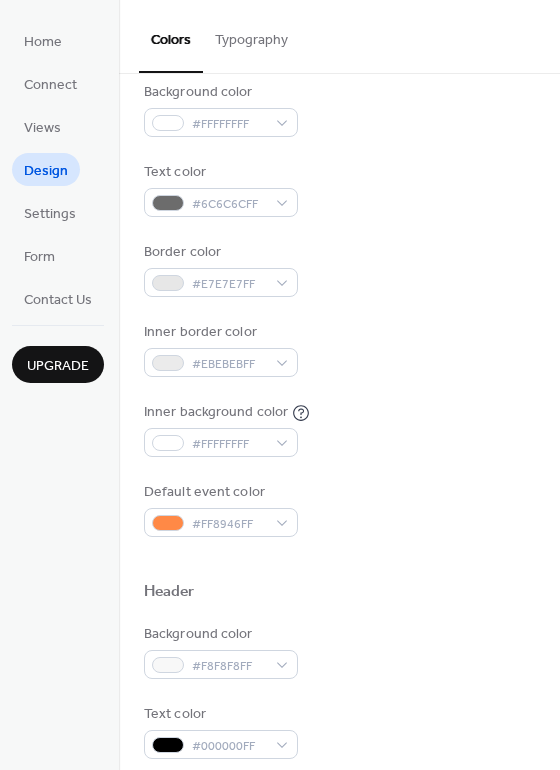 scroll, scrollTop: 203, scrollLeft: 0, axis: vertical 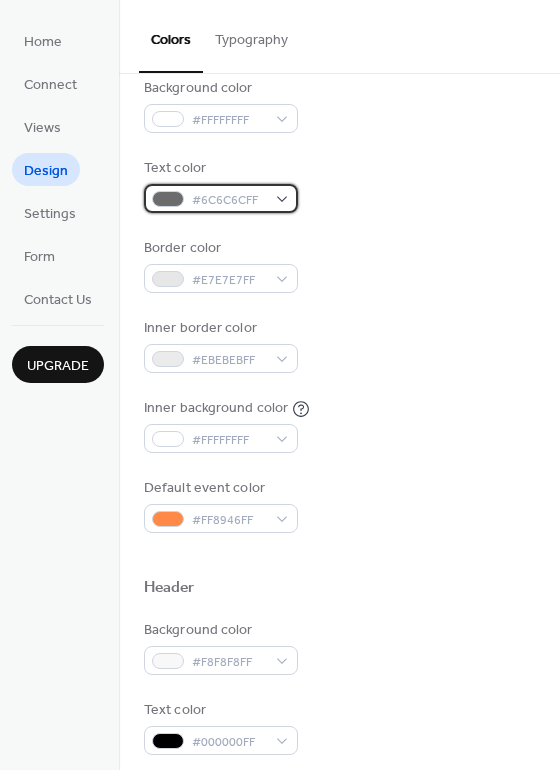 click on "#6C6C6CFF" at bounding box center (221, 198) 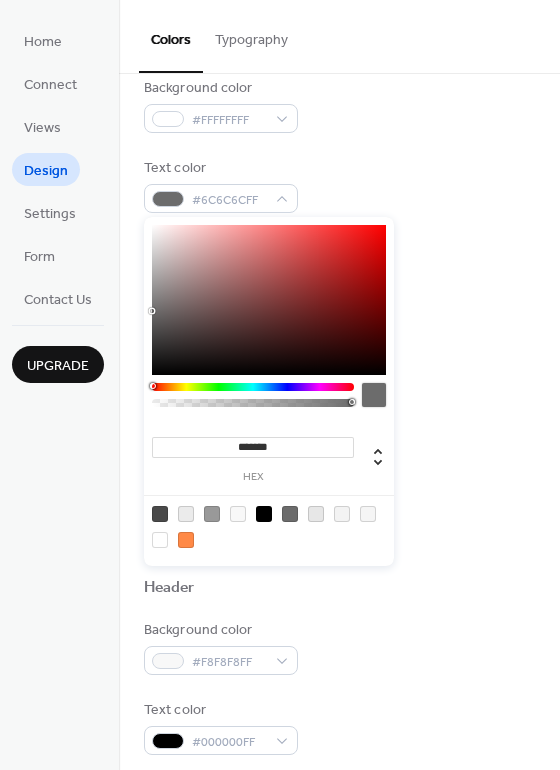 type on "*******" 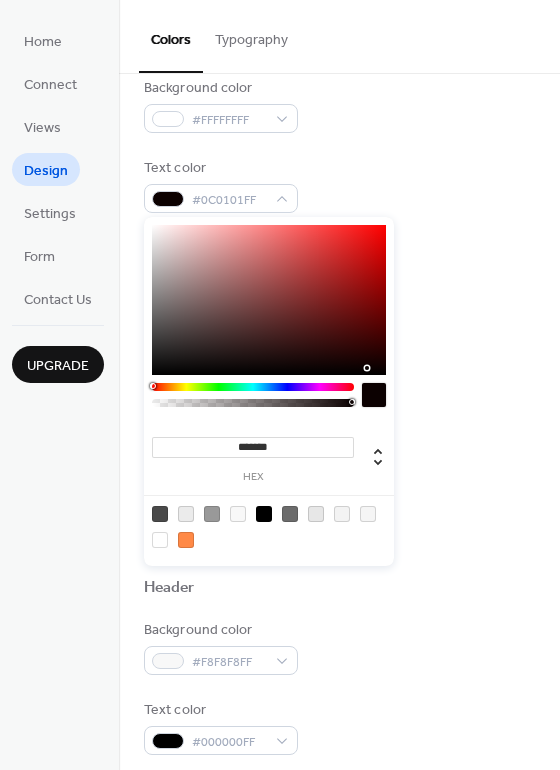 click at bounding box center [269, 300] 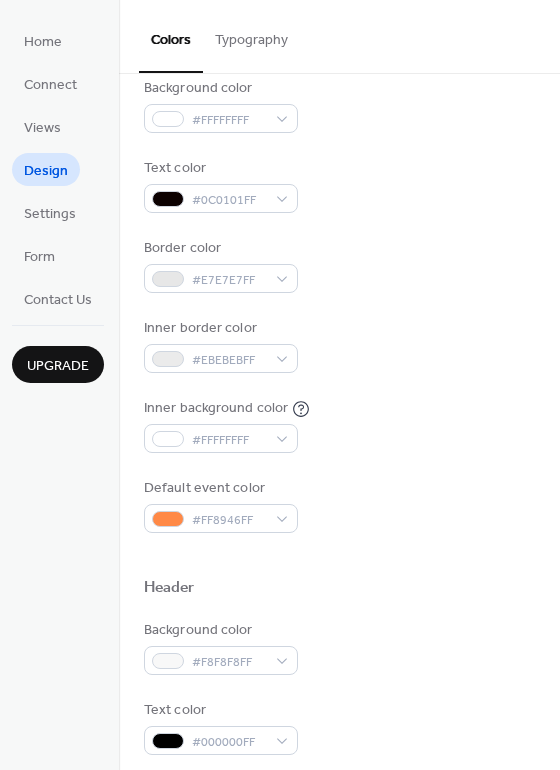 click on "Background color #FFFFFFFF Text color #0C0101FF Border color #E7E7E7FF Inner border color #EBEBEBFF Inner background color #FFFFFFFF Default event color #FF8946FF" at bounding box center [339, 305] 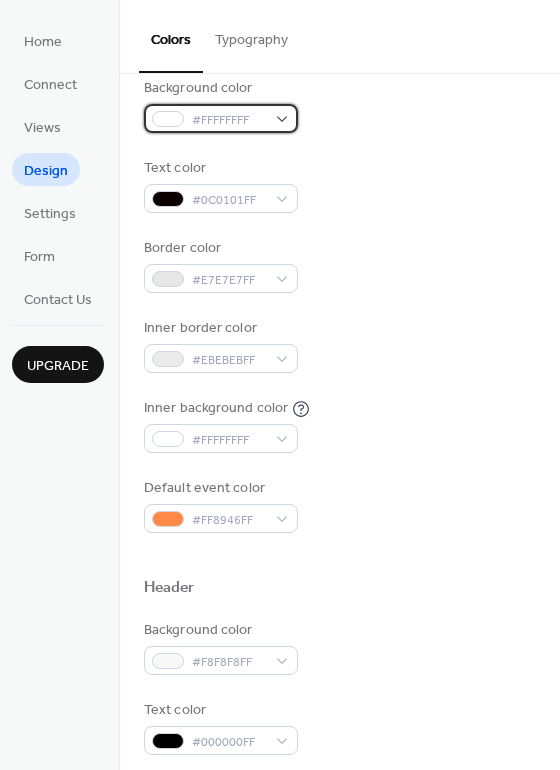 click on "#FFFFFFFF" at bounding box center [221, 118] 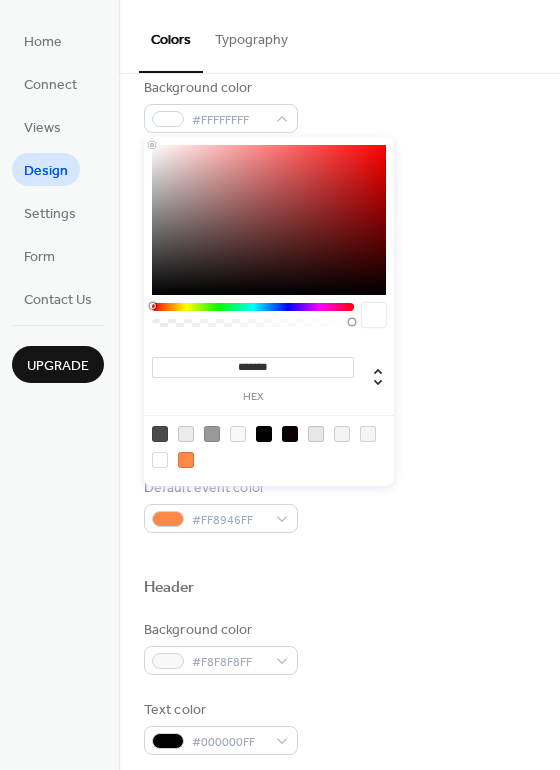 click at bounding box center (253, 307) 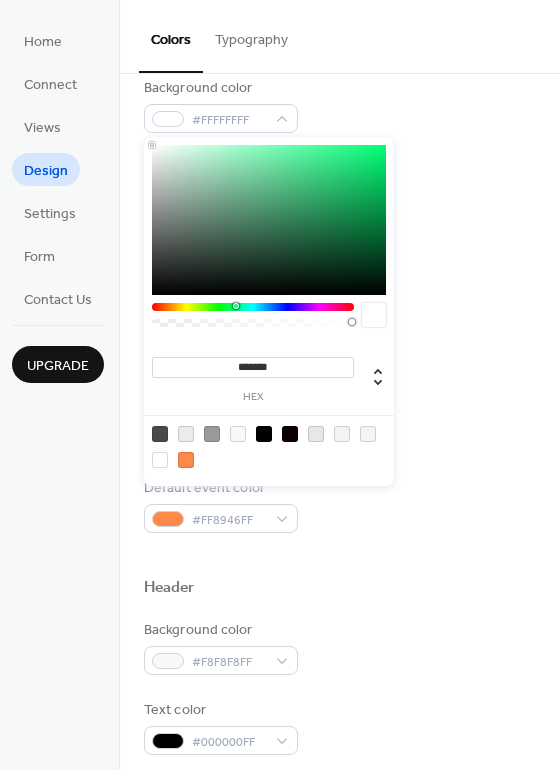 drag, startPoint x: 255, startPoint y: 305, endPoint x: 235, endPoint y: 309, distance: 20.396078 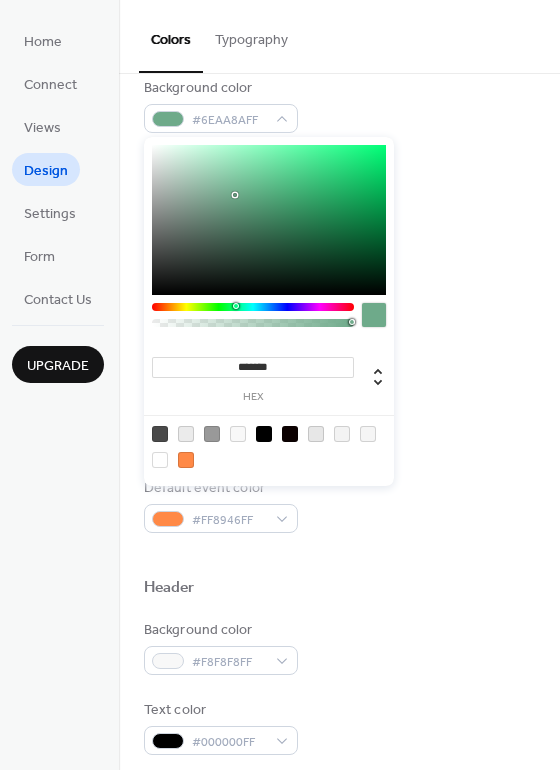click at bounding box center (269, 220) 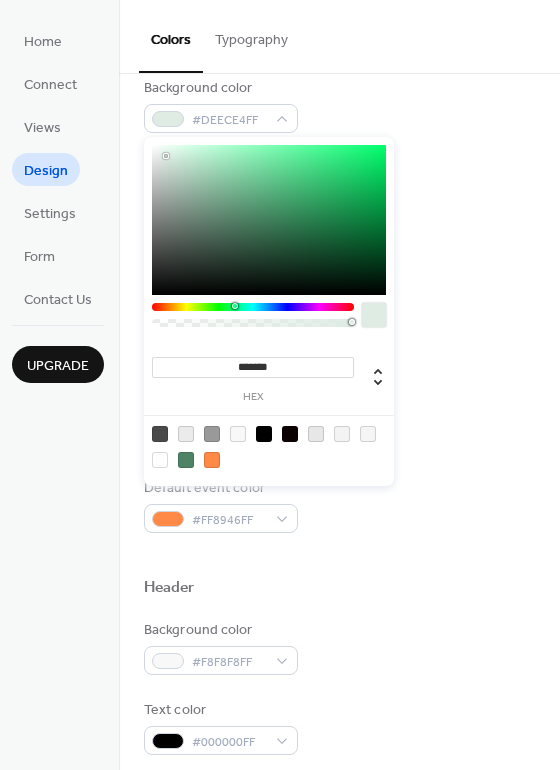 drag, startPoint x: 215, startPoint y: 184, endPoint x: 166, endPoint y: 156, distance: 56.435802 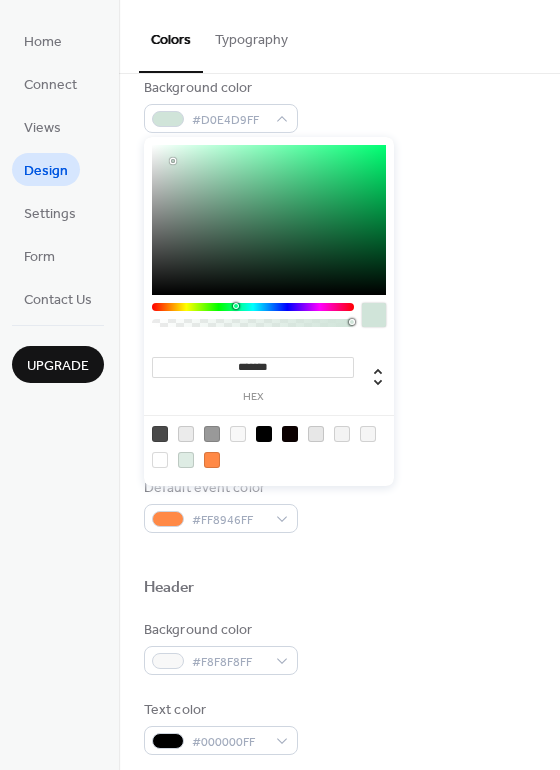 click at bounding box center (269, 220) 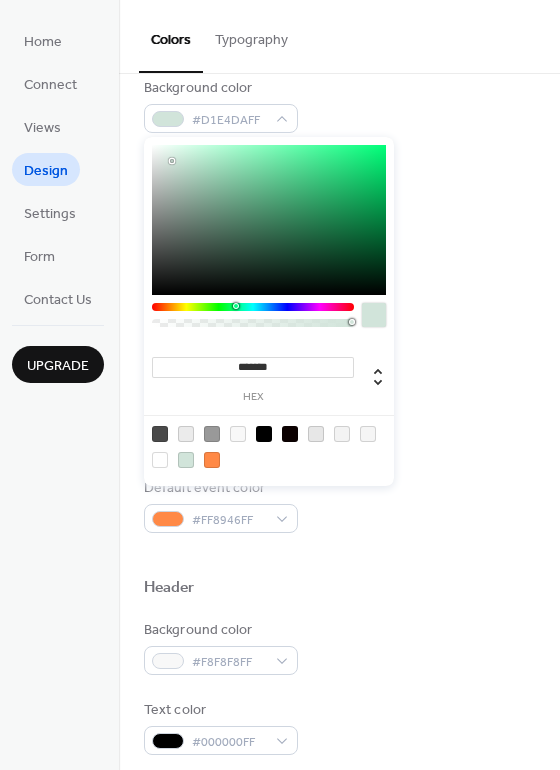 click at bounding box center (269, 220) 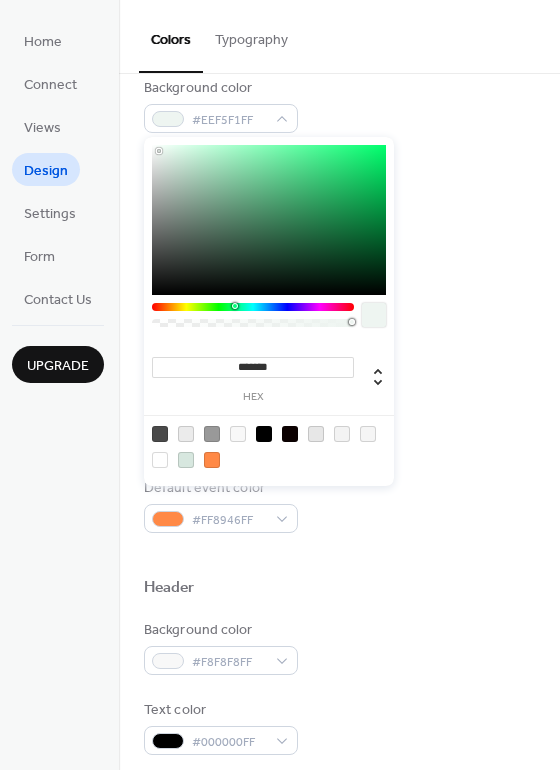 drag, startPoint x: 169, startPoint y: 159, endPoint x: 159, endPoint y: 151, distance: 12.806249 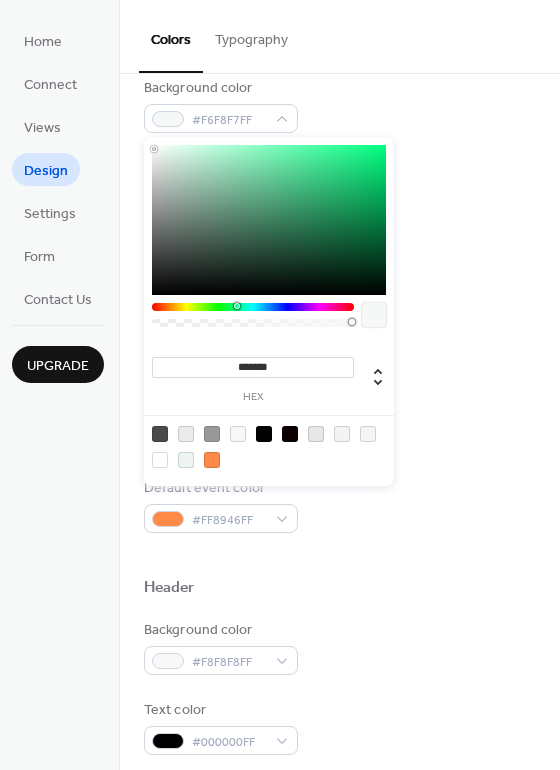 type on "*******" 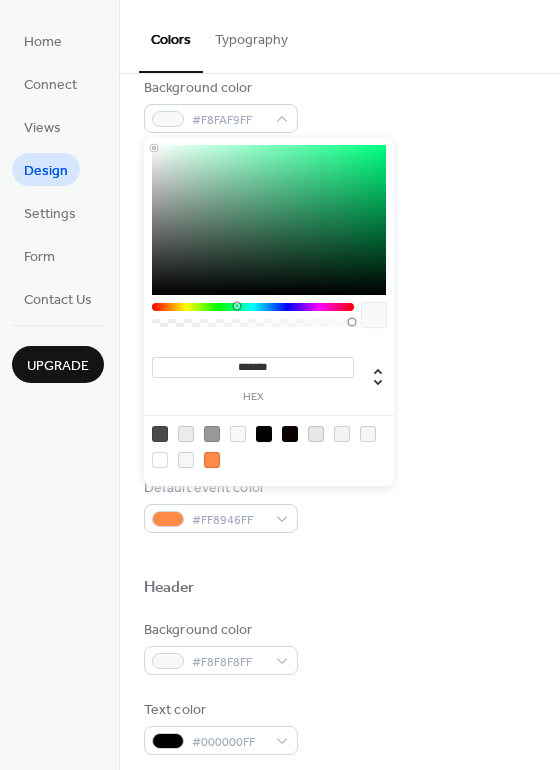 click at bounding box center [269, 220] 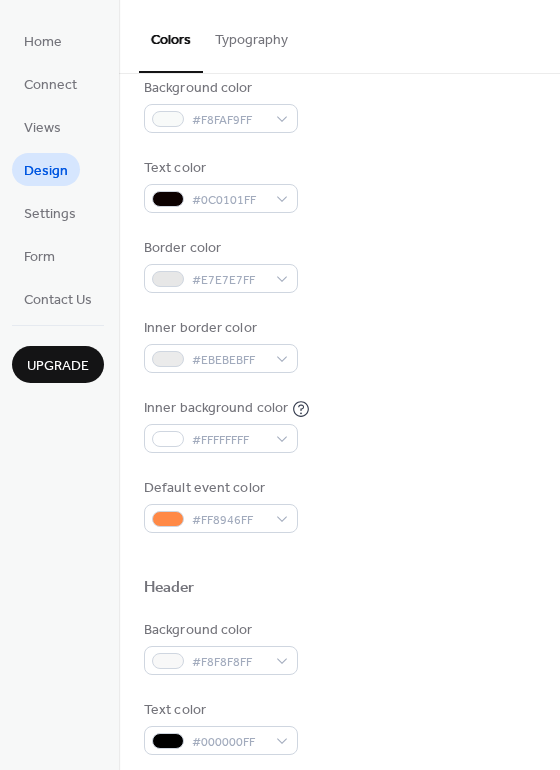 click on "Background color #F8FAF9FF Text color #0C0101FF Border color #E7E7E7FF Inner border color #EBEBEBFF Inner background color #FFFFFFFF Default event color #FF8946FF" at bounding box center (339, 305) 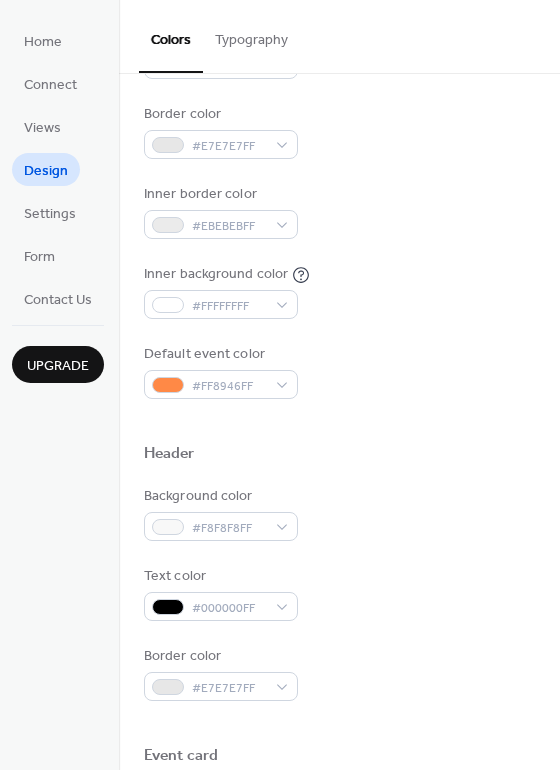 scroll, scrollTop: 338, scrollLeft: 0, axis: vertical 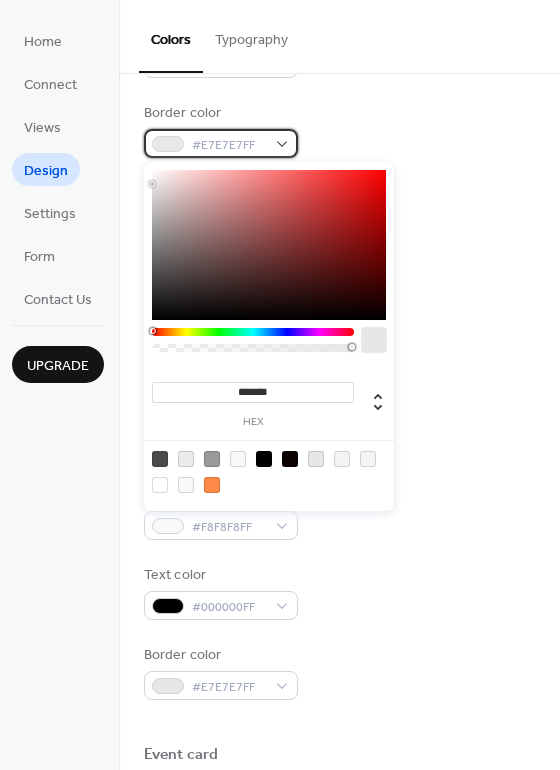 click on "#E7E7E7FF" at bounding box center (221, 143) 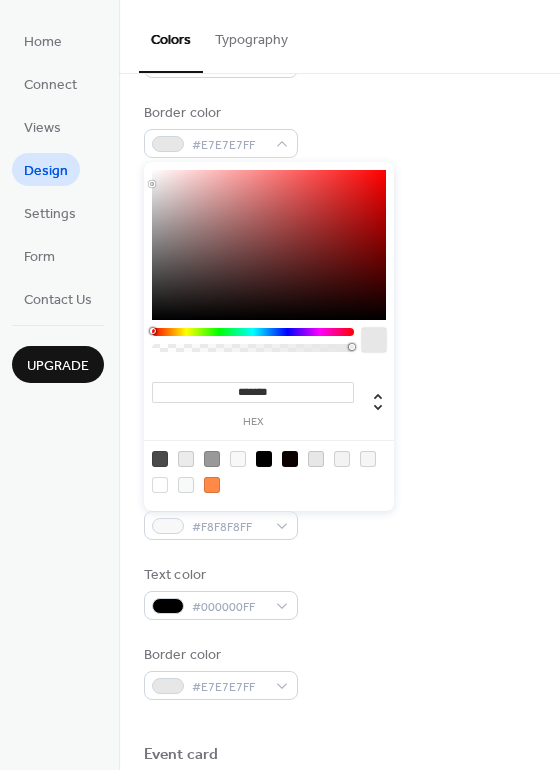 click at bounding box center [253, 332] 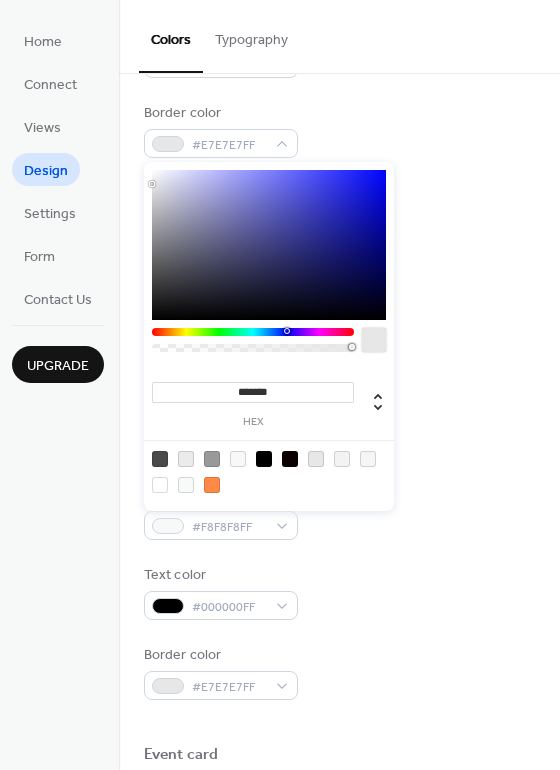 click at bounding box center (269, 245) 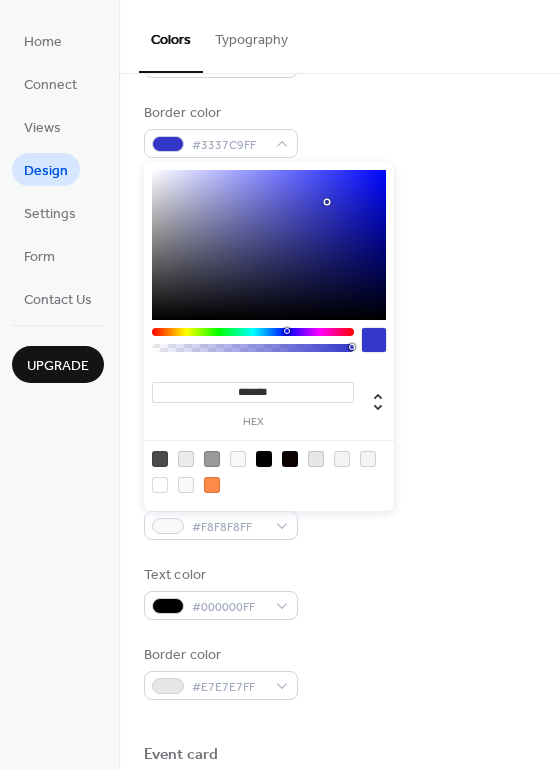 type on "*******" 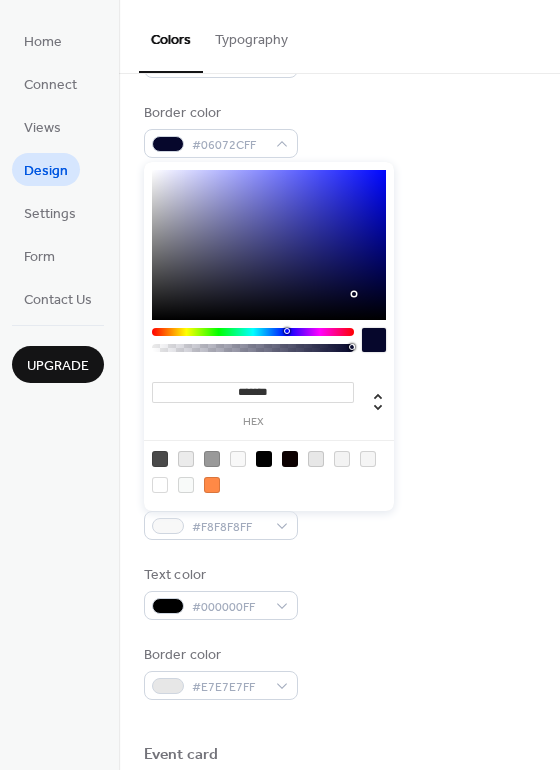 click at bounding box center (269, 245) 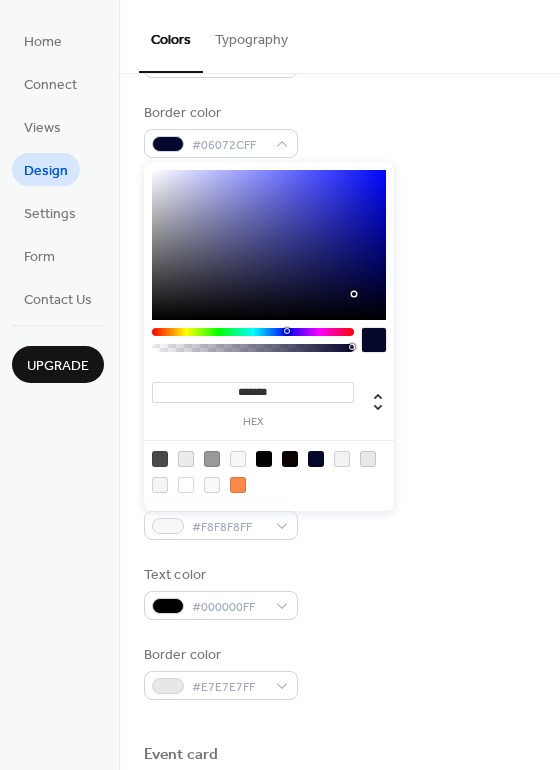 click on "Inner background color #FFFFFFFF" at bounding box center [339, 290] 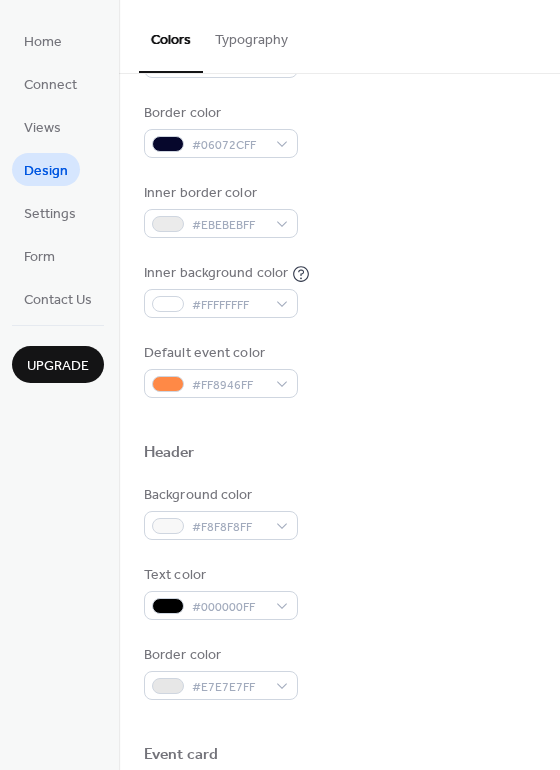 drag, startPoint x: 553, startPoint y: 206, endPoint x: 552, endPoint y: 243, distance: 37.01351 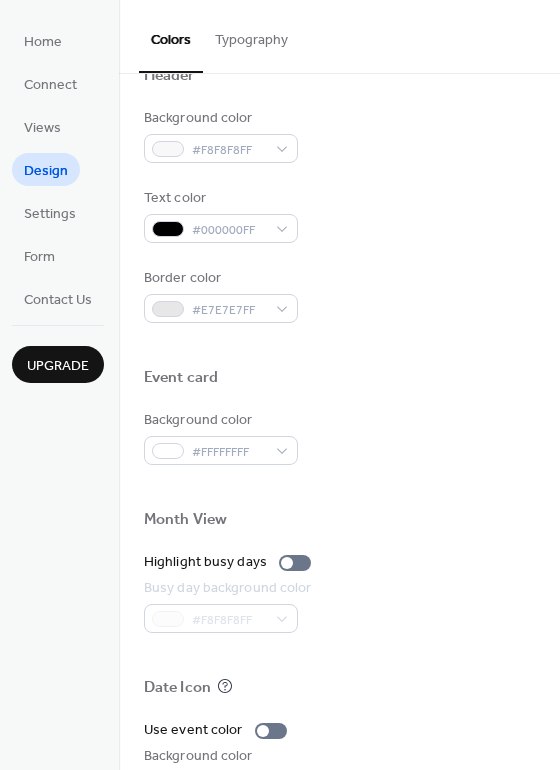 scroll, scrollTop: 717, scrollLeft: 0, axis: vertical 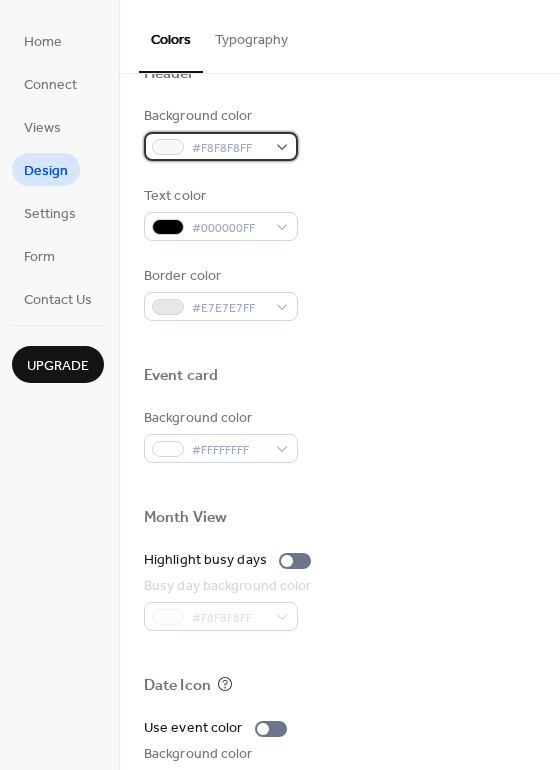 click on "#F8F8F8FF" at bounding box center [221, 146] 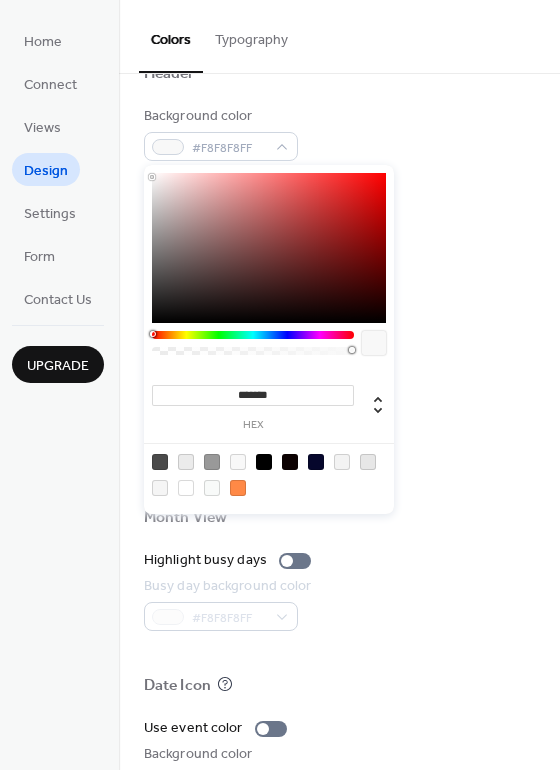 click at bounding box center (253, 348) 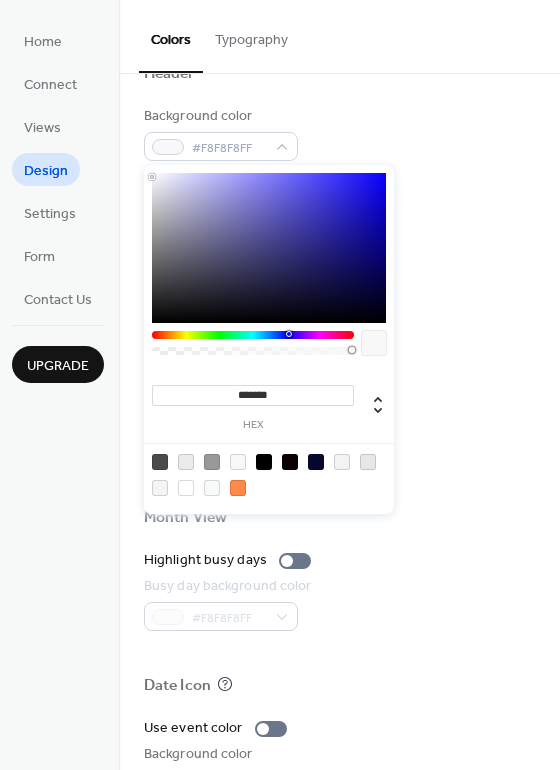 click at bounding box center (253, 335) 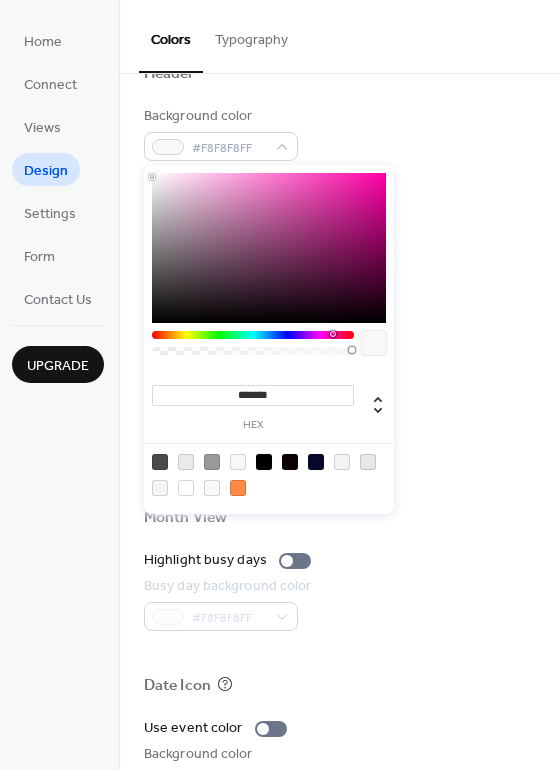drag, startPoint x: 290, startPoint y: 334, endPoint x: 332, endPoint y: 323, distance: 43.416588 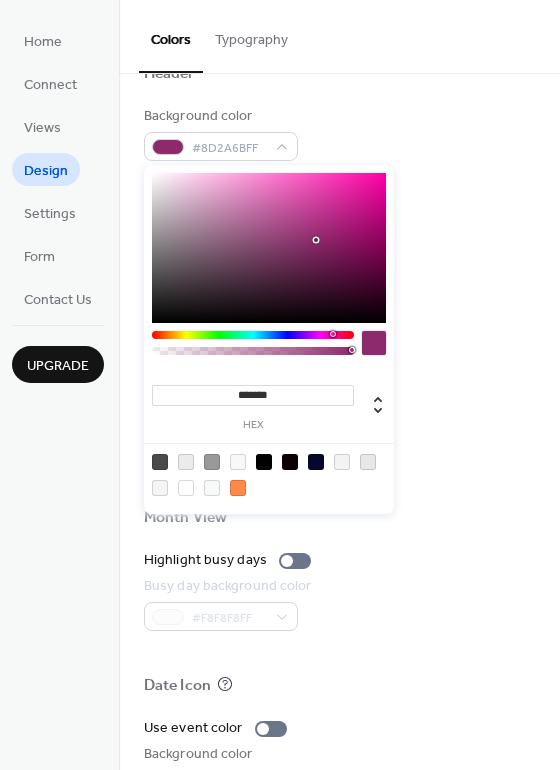 click at bounding box center [269, 248] 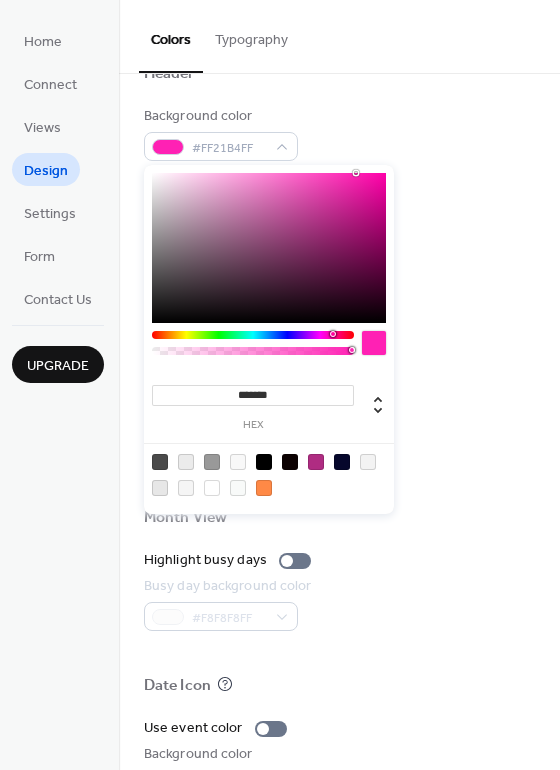 drag, startPoint x: 325, startPoint y: 222, endPoint x: 356, endPoint y: 156, distance: 72.91776 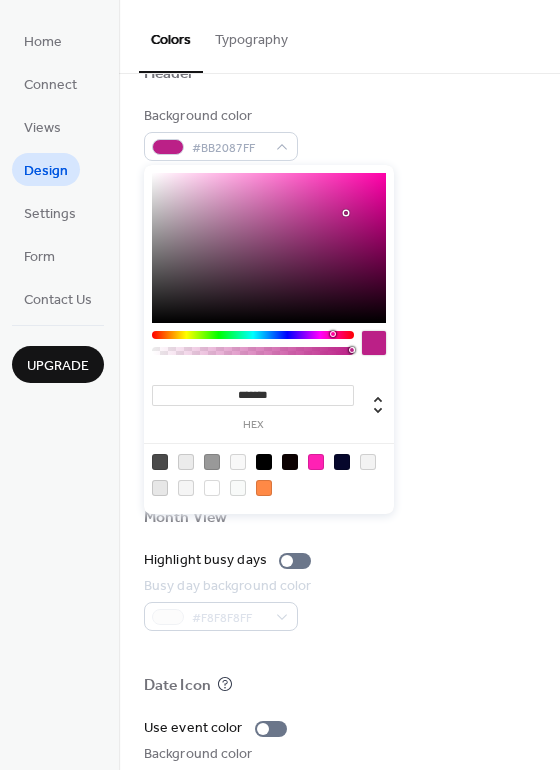 drag, startPoint x: 346, startPoint y: 213, endPoint x: 330, endPoint y: 198, distance: 21.931713 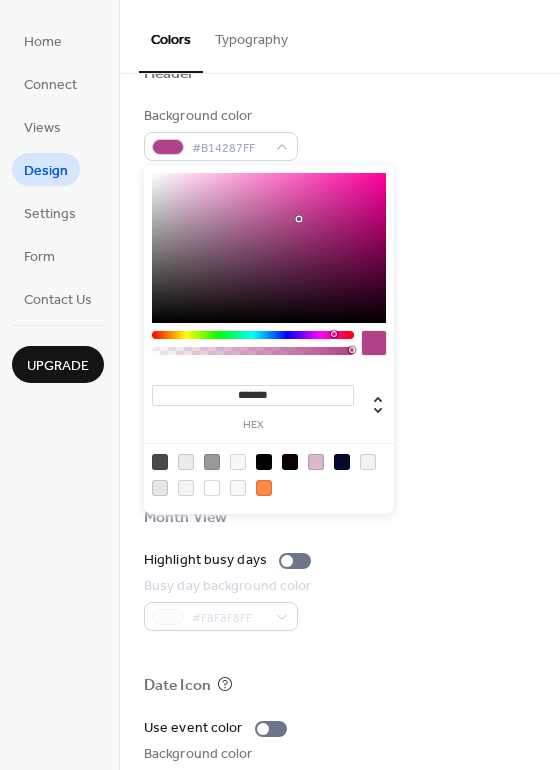 drag, startPoint x: 330, startPoint y: 198, endPoint x: 299, endPoint y: 219, distance: 37.44329 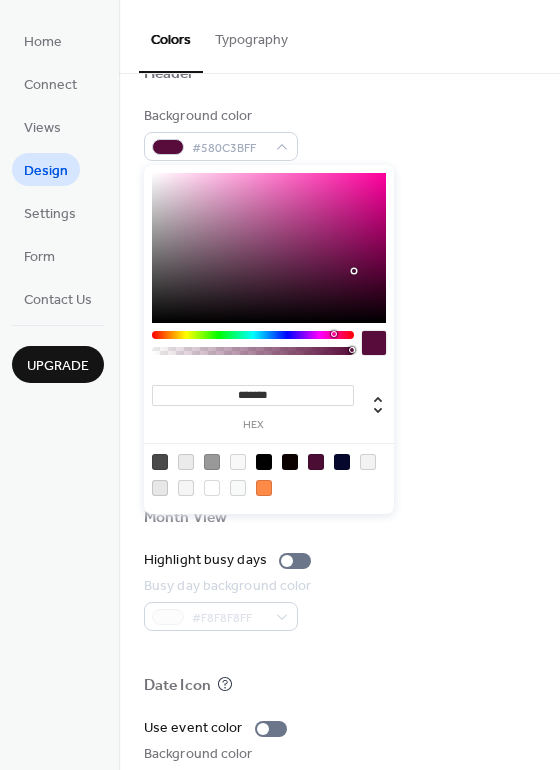 click at bounding box center [269, 248] 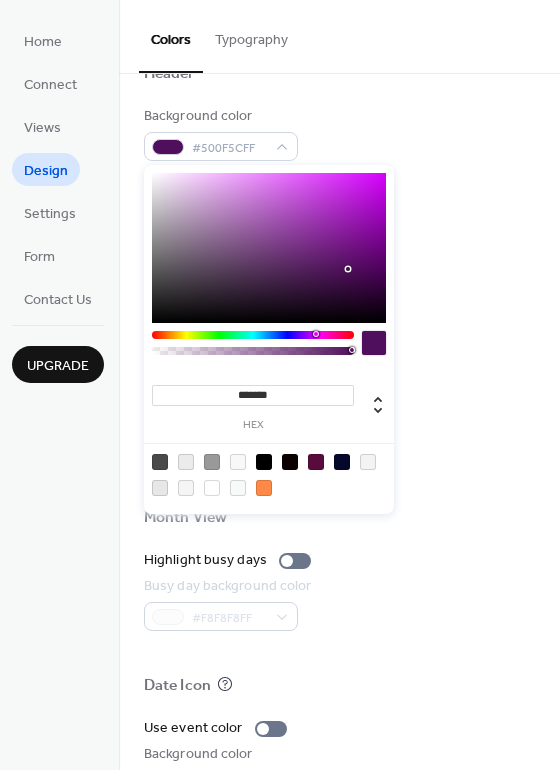 drag, startPoint x: 331, startPoint y: 272, endPoint x: 352, endPoint y: 242, distance: 36.619667 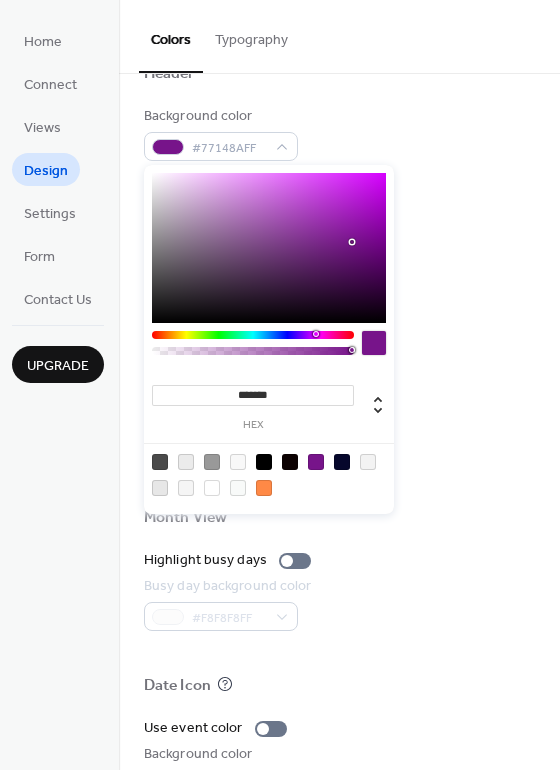 drag, startPoint x: 352, startPoint y: 242, endPoint x: 363, endPoint y: 266, distance: 26.400757 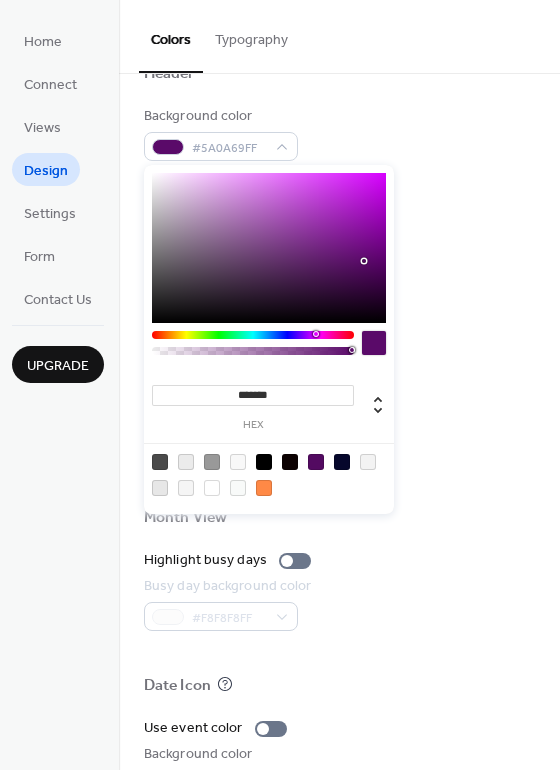 drag, startPoint x: 364, startPoint y: 261, endPoint x: 371, endPoint y: 285, distance: 25 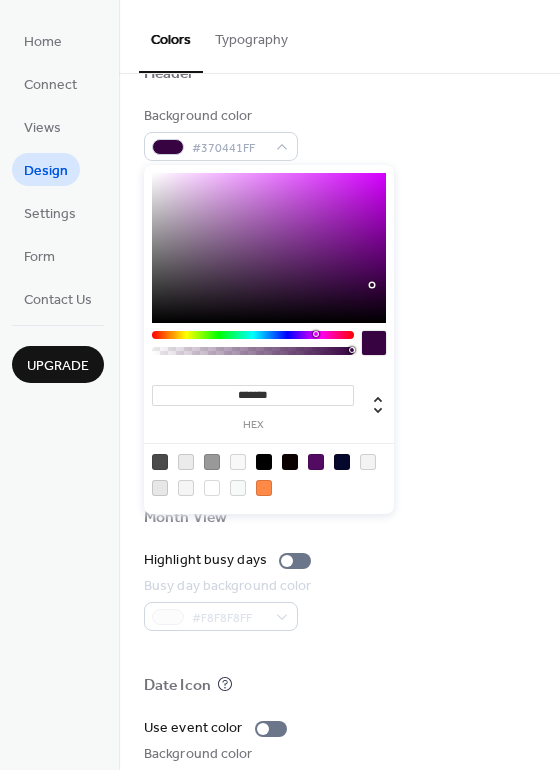 click at bounding box center [253, 335] 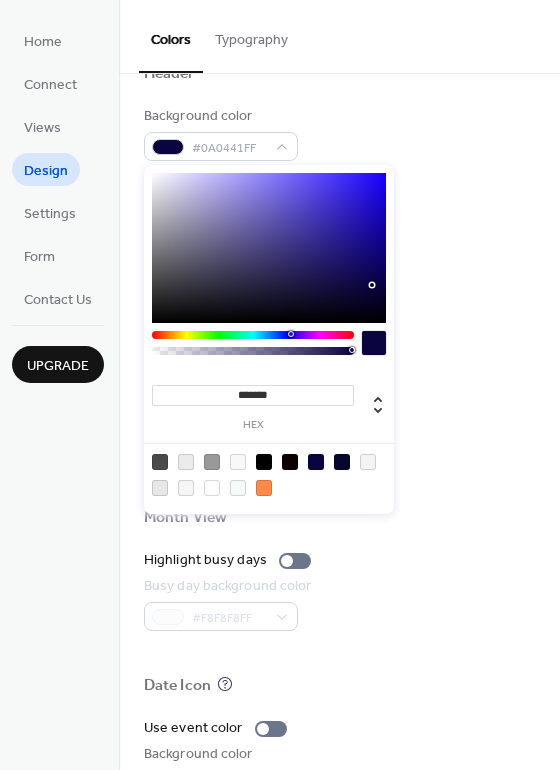 click at bounding box center (269, 248) 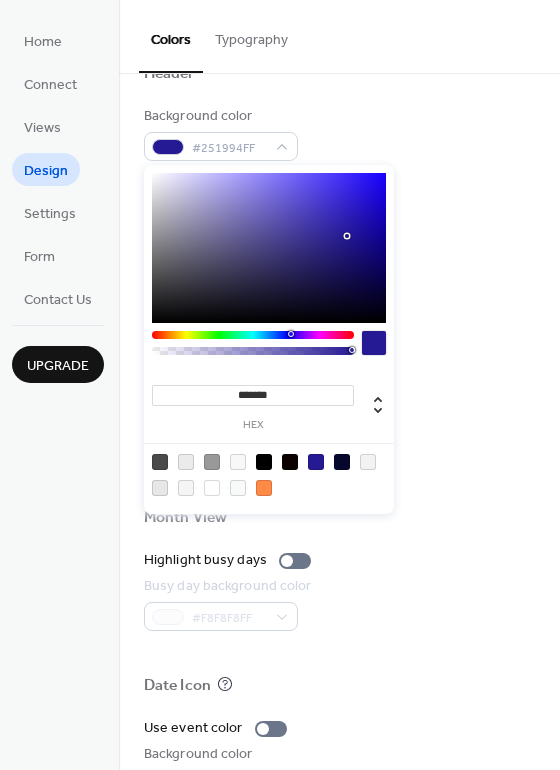 click at bounding box center (347, 236) 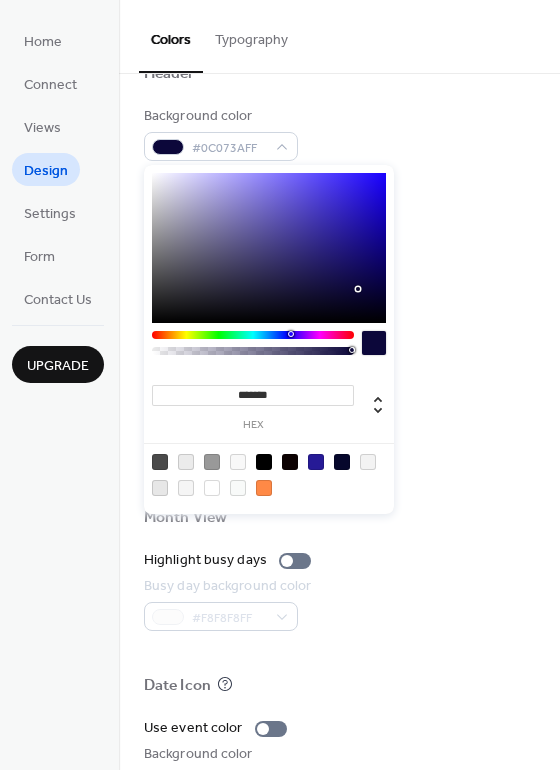 drag, startPoint x: 347, startPoint y: 236, endPoint x: 358, endPoint y: 290, distance: 55.108982 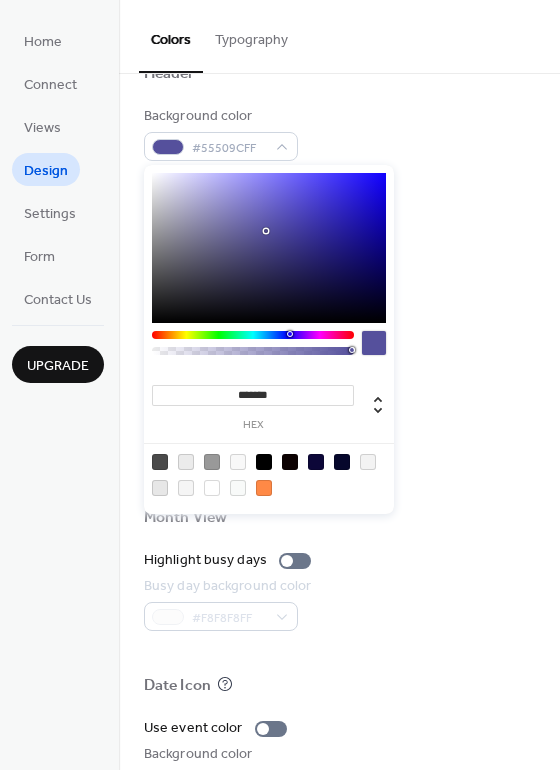 drag, startPoint x: 358, startPoint y: 290, endPoint x: 267, endPoint y: 231, distance: 108.45275 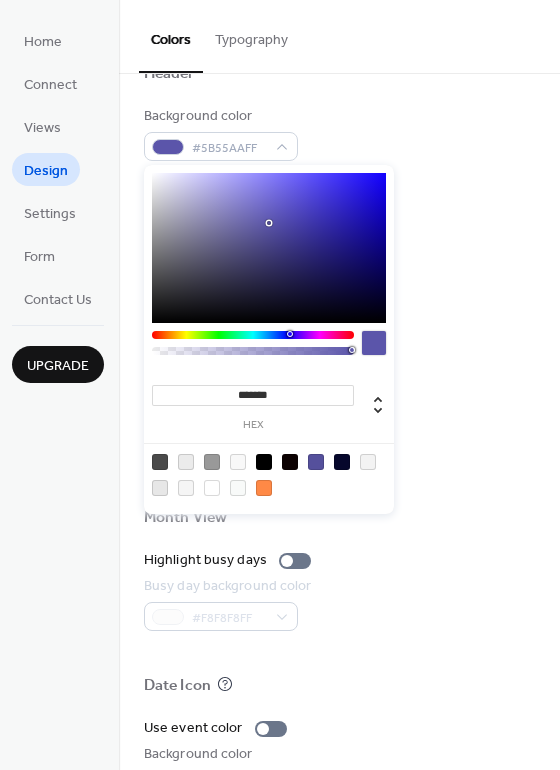 click at bounding box center (269, 248) 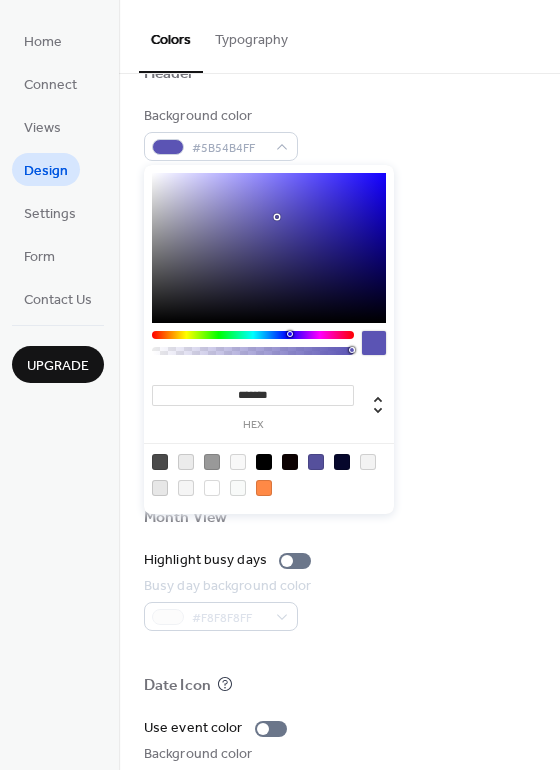 click at bounding box center [269, 248] 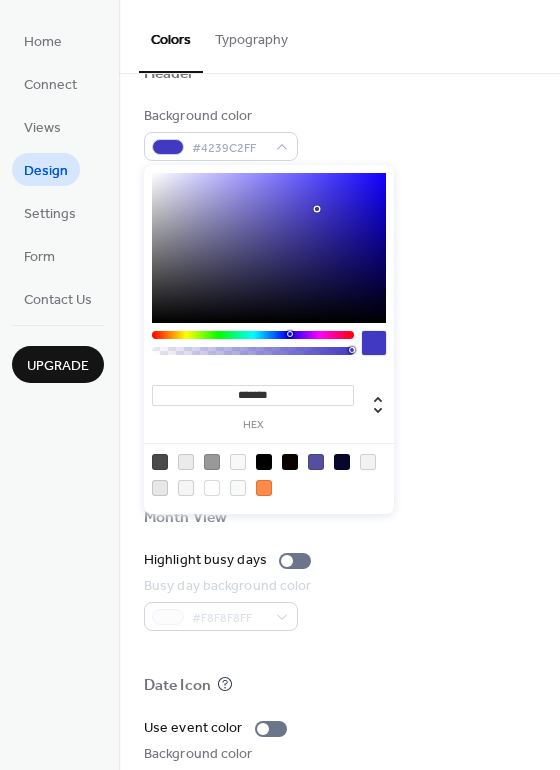 drag, startPoint x: 278, startPoint y: 217, endPoint x: 317, endPoint y: 209, distance: 39.812057 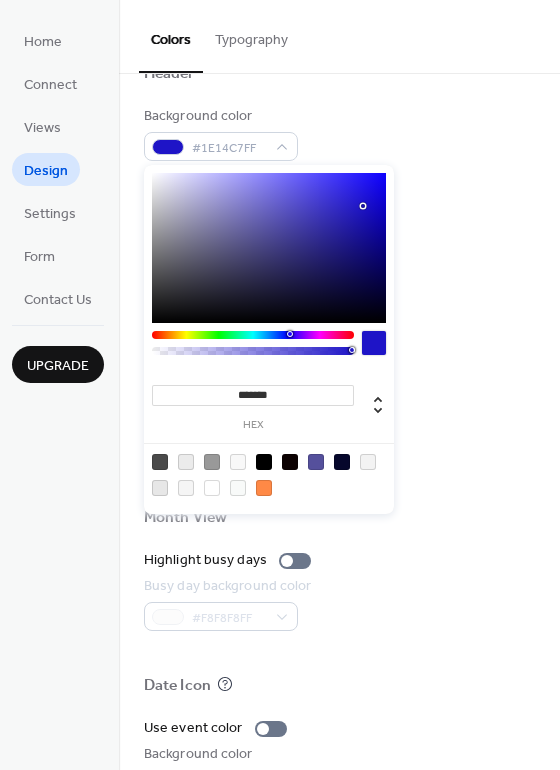drag, startPoint x: 318, startPoint y: 208, endPoint x: 363, endPoint y: 206, distance: 45.044422 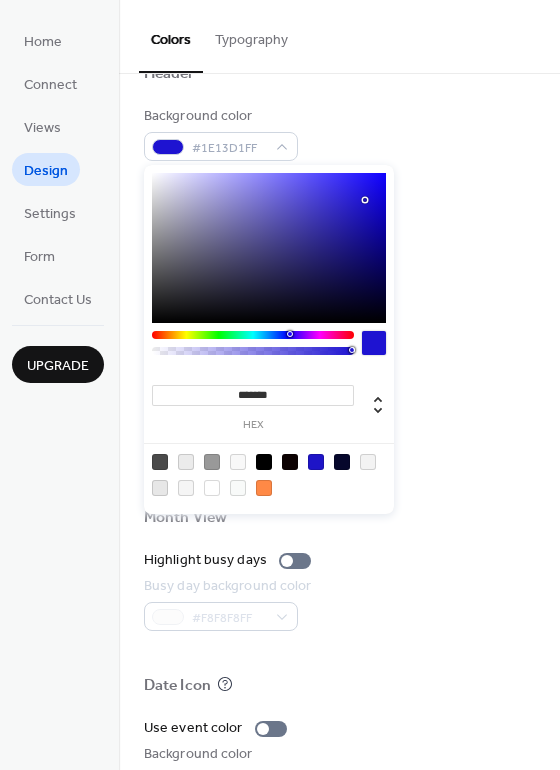 drag, startPoint x: 361, startPoint y: 204, endPoint x: 371, endPoint y: 180, distance: 26 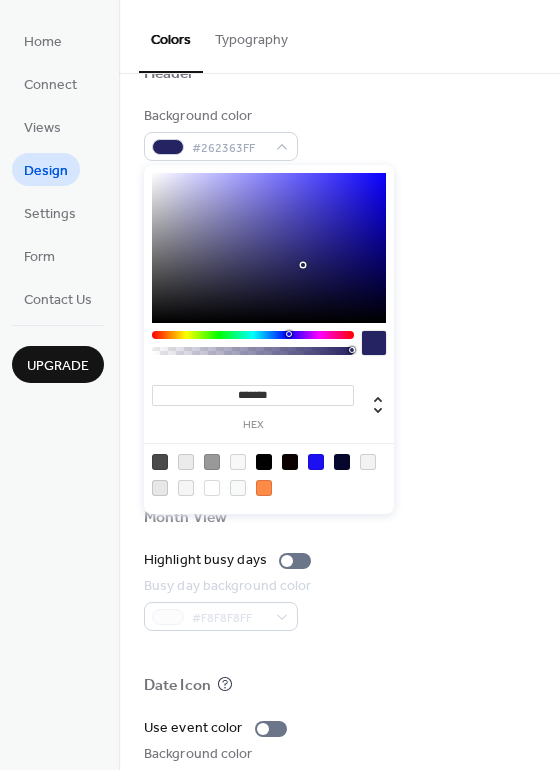 click at bounding box center (269, 248) 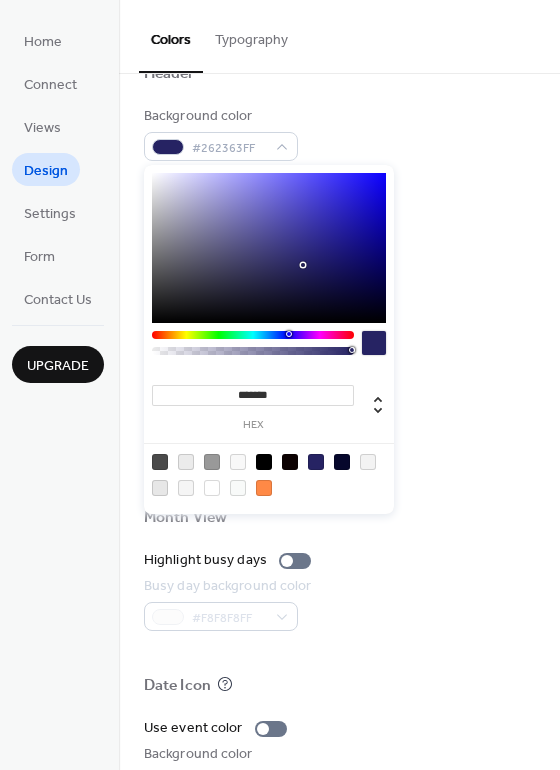 click at bounding box center (253, 335) 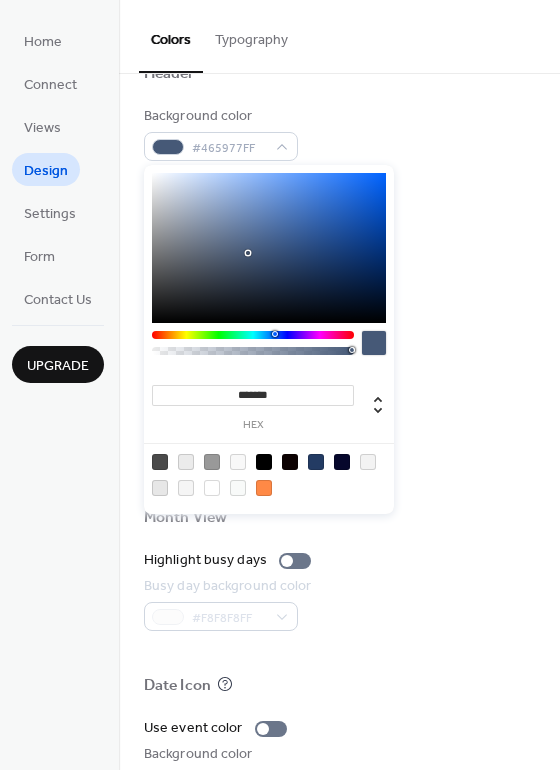 drag, startPoint x: 299, startPoint y: 264, endPoint x: 246, endPoint y: 253, distance: 54.129475 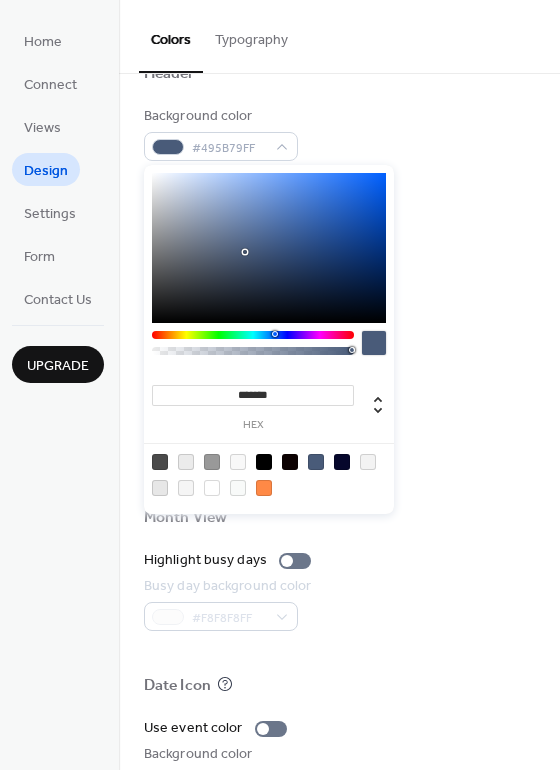 drag, startPoint x: 246, startPoint y: 253, endPoint x: 251, endPoint y: 212, distance: 41.303753 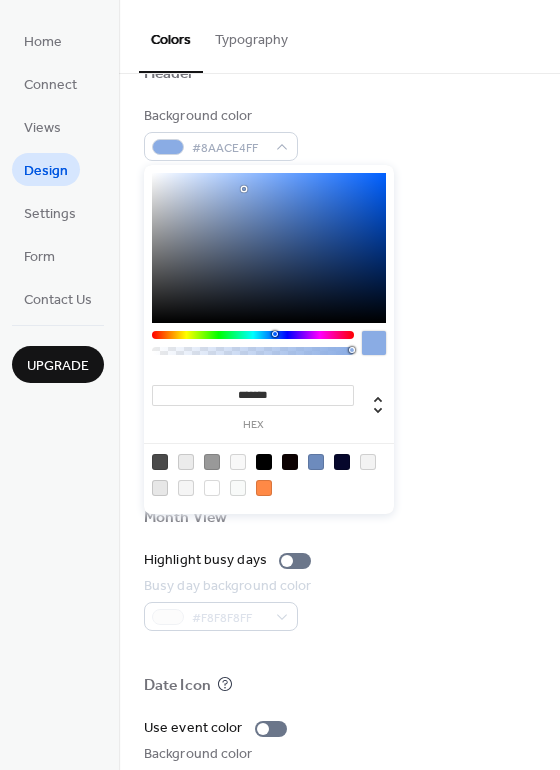 drag, startPoint x: 251, startPoint y: 211, endPoint x: 244, endPoint y: 189, distance: 23.086792 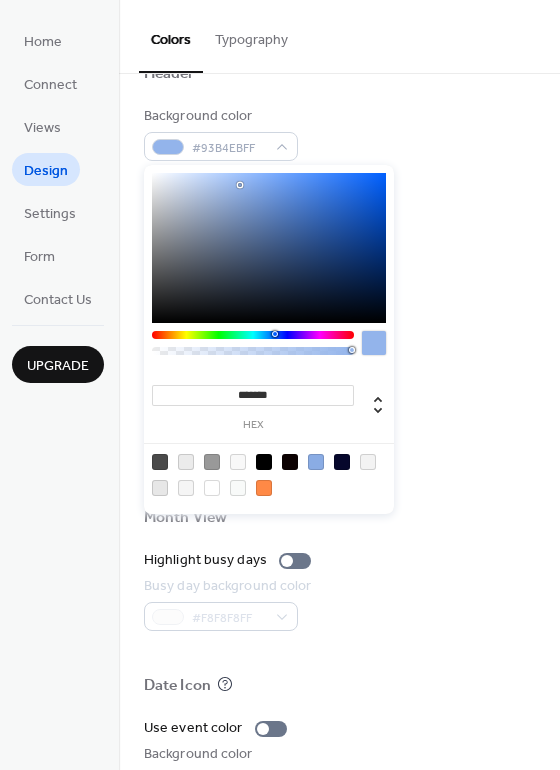 drag, startPoint x: 244, startPoint y: 189, endPoint x: 234, endPoint y: 184, distance: 11.18034 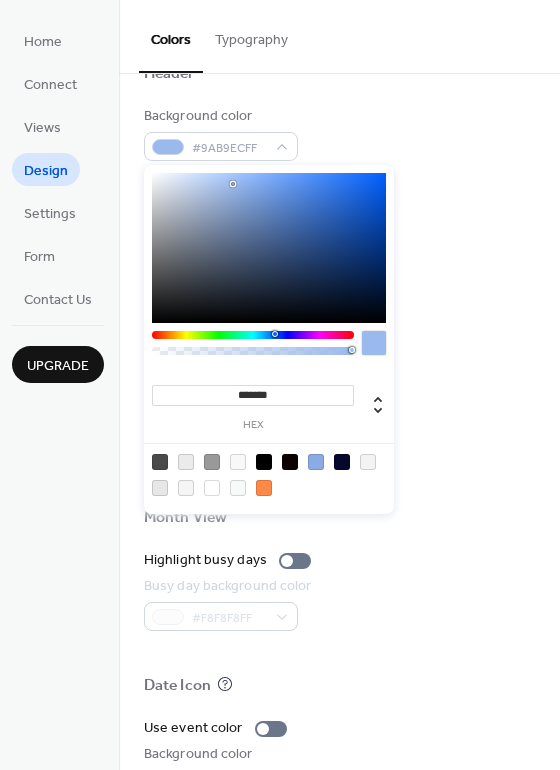 type on "*******" 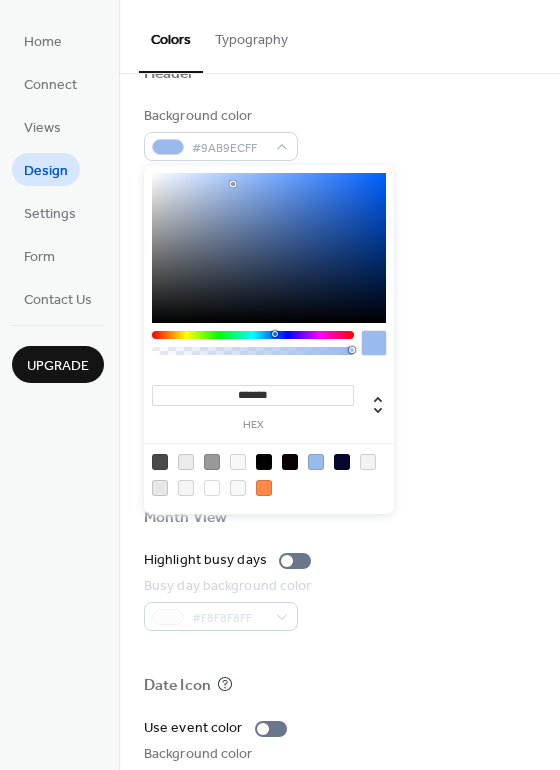 click on "Border color #E7E7E7FF" at bounding box center [339, 293] 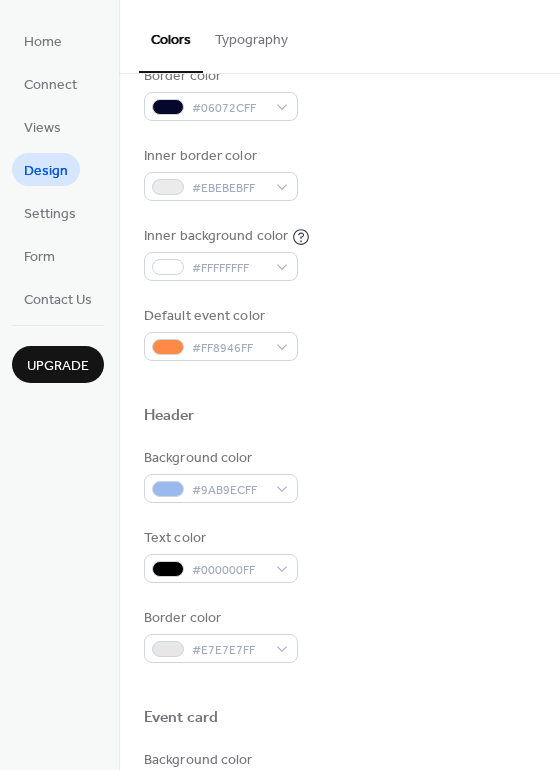 scroll, scrollTop: 379, scrollLeft: 0, axis: vertical 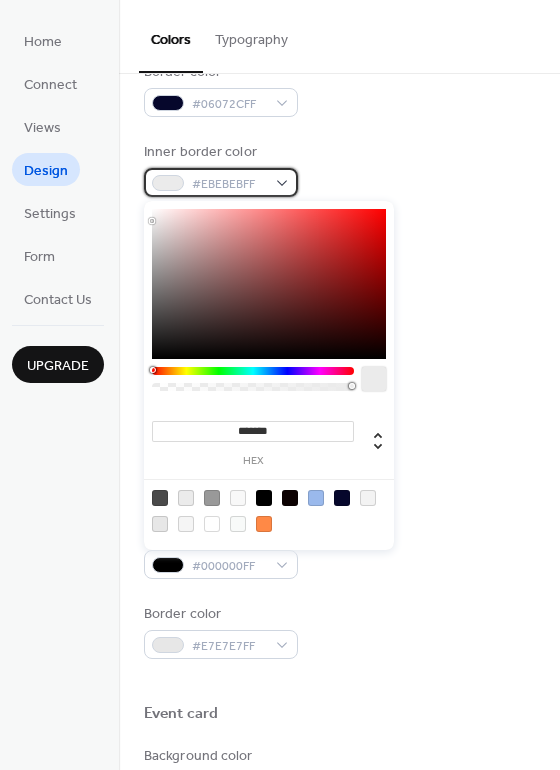 click on "#EBEBEBFF" at bounding box center [221, 182] 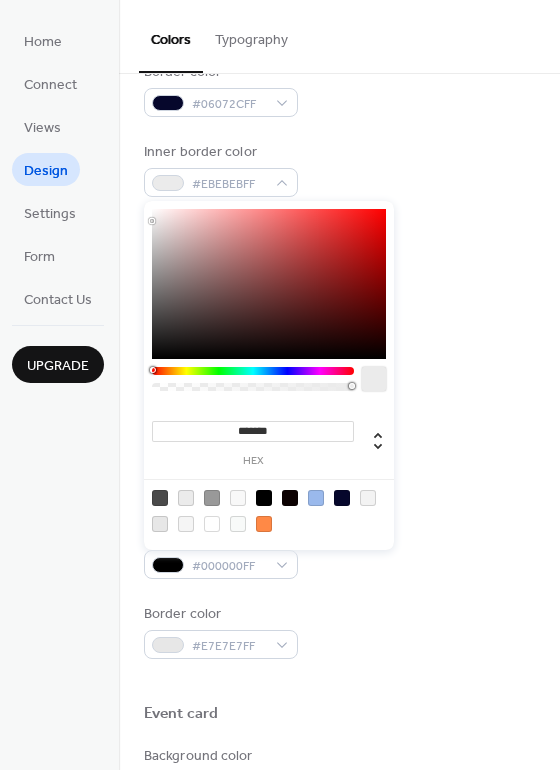 click at bounding box center (253, 371) 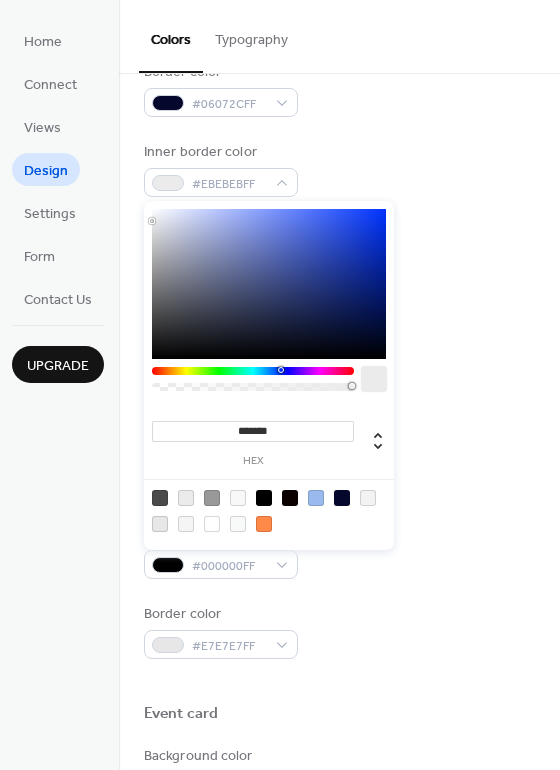 click on "******* hex" at bounding box center [269, 375] 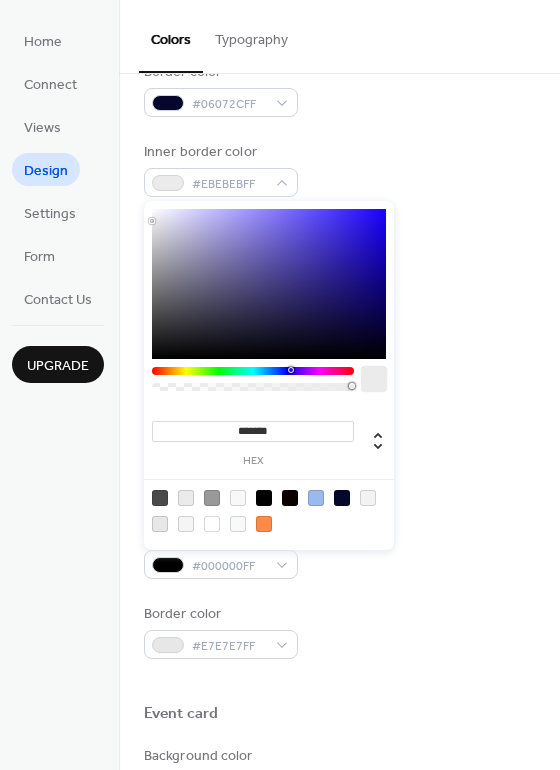click at bounding box center [269, 284] 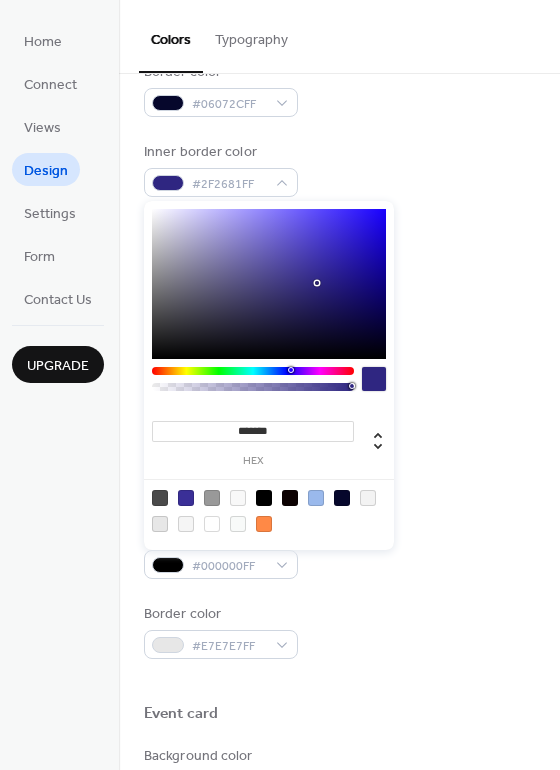 drag, startPoint x: 312, startPoint y: 256, endPoint x: 318, endPoint y: 283, distance: 27.658634 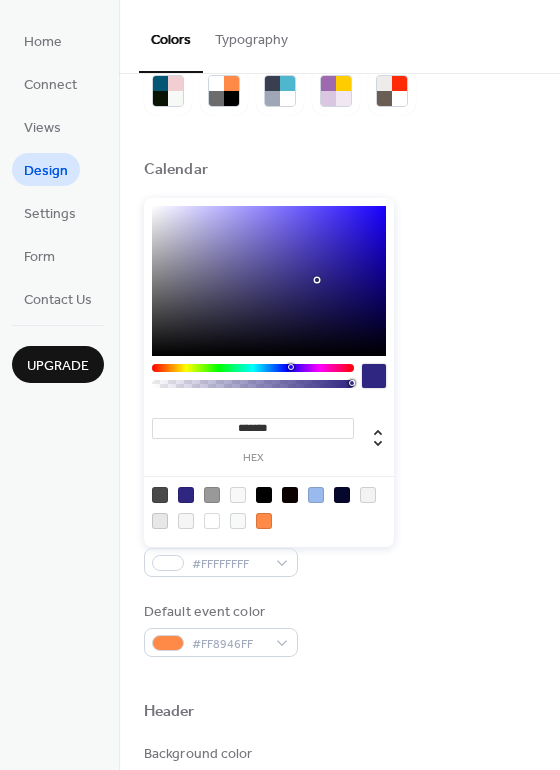scroll, scrollTop: 0, scrollLeft: 0, axis: both 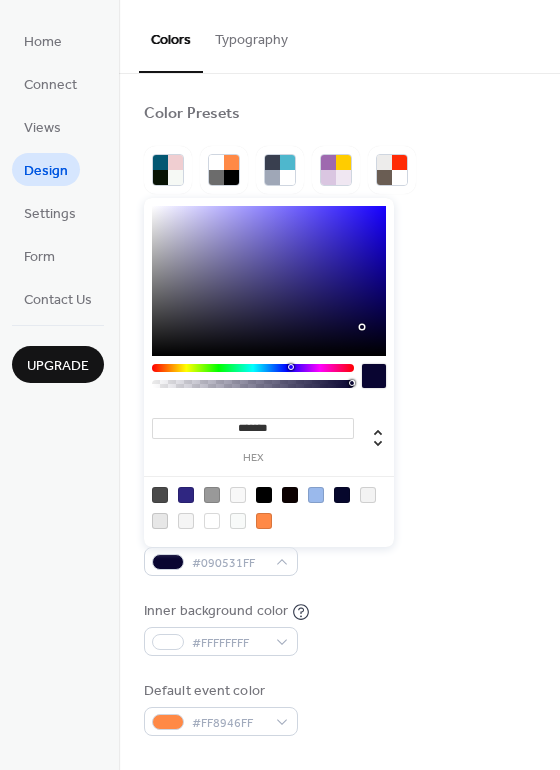 click at bounding box center [269, 281] 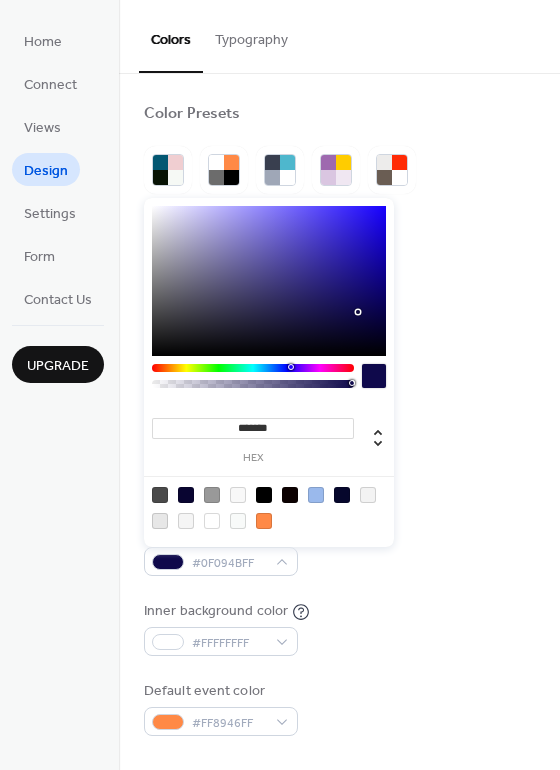 drag, startPoint x: 358, startPoint y: 312, endPoint x: 359, endPoint y: 333, distance: 21.023796 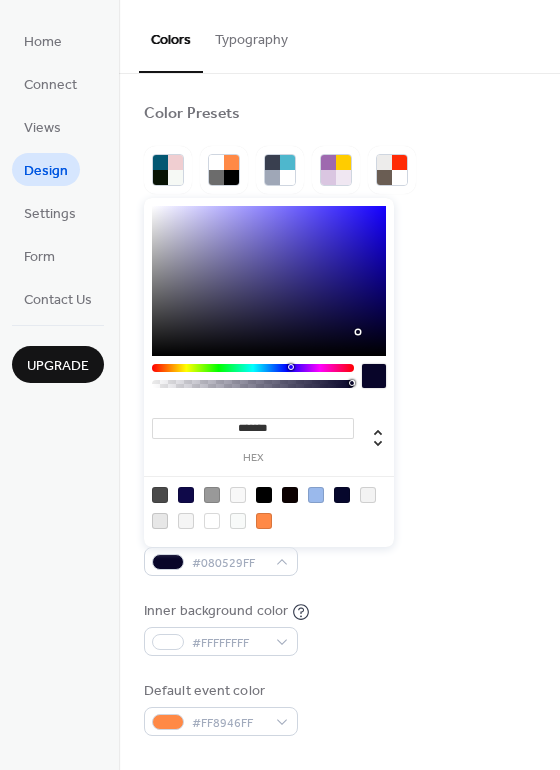 type on "*******" 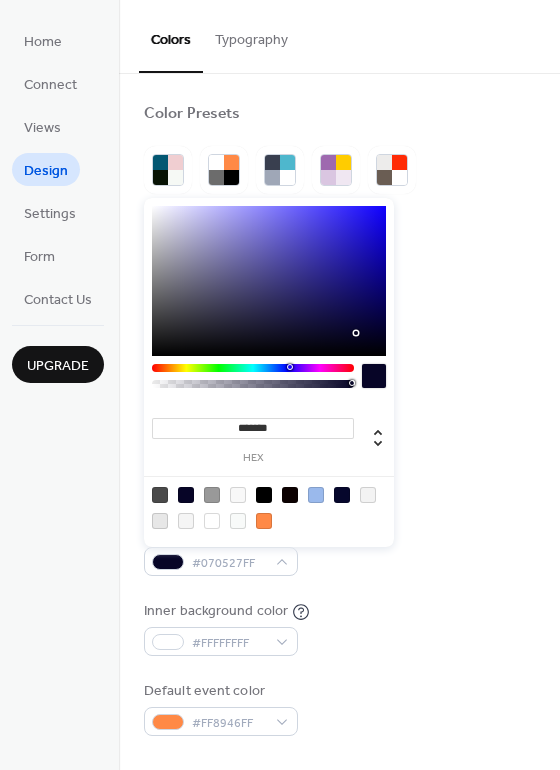 click on "Background color #F8FAF9FF" at bounding box center [339, 308] 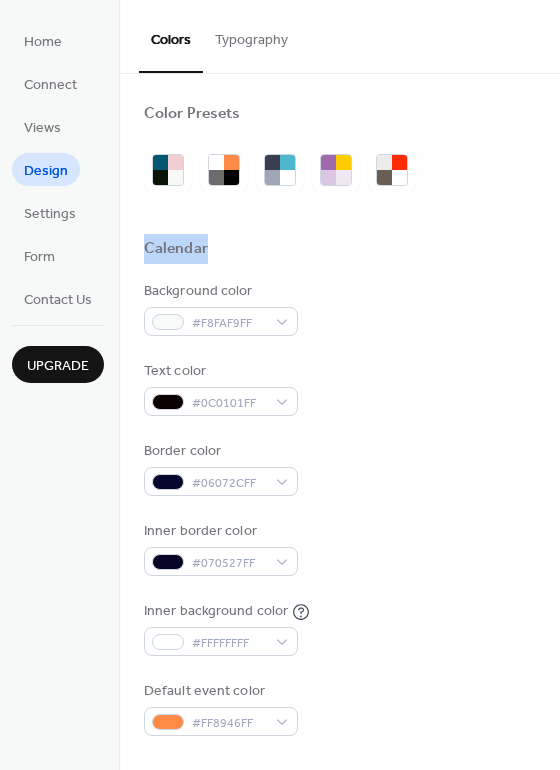 drag, startPoint x: 552, startPoint y: 196, endPoint x: 549, endPoint y: 260, distance: 64.070274 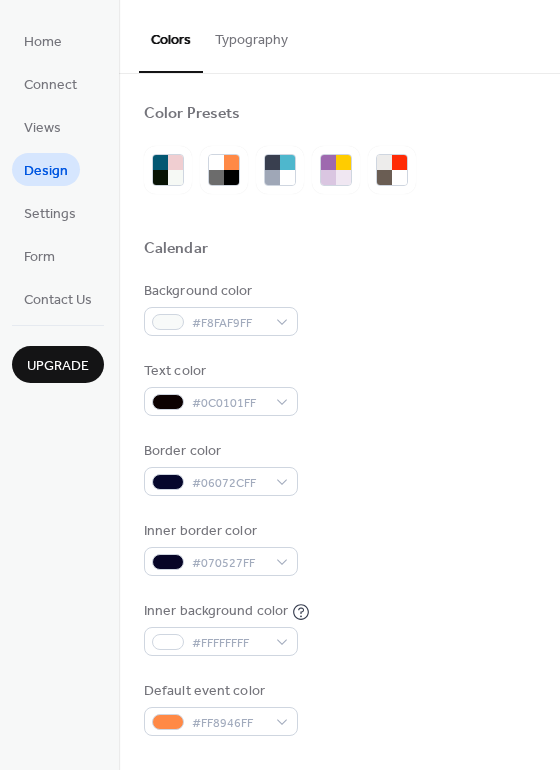 click on "Color Presets Calendar Background color #F8FAF9FF Text color #0C0101FF Border color #06072CFF Inner border color #070527FF Inner background color #FFFFFFFF Default event color #FF8946FF Header Background color #9AB9ECFF Text color #000000FF Border color #E7E7E7FF Event card Background color #FFFFFFFF Month View Highlight busy days Busy day background color #F8F8F8FF Date Icon   Use event color Background color #999999FF Text color #F3F3F3FF" at bounding box center [339, 850] 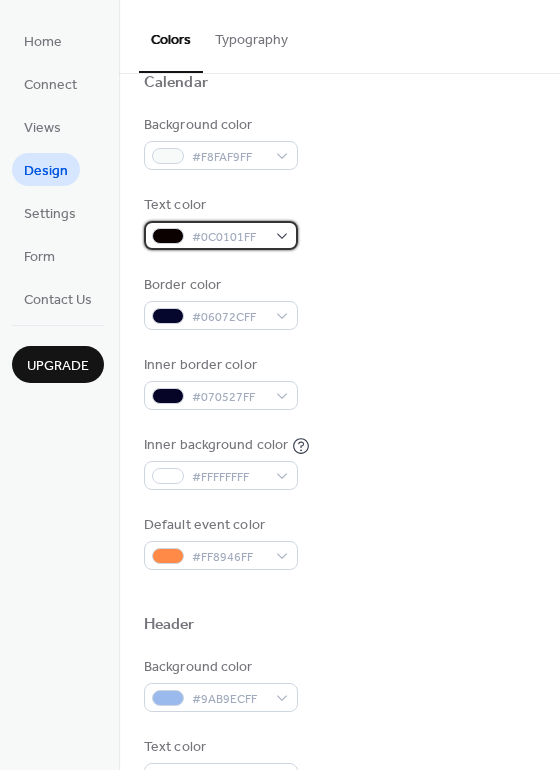 click on "#0C0101FF" at bounding box center [221, 235] 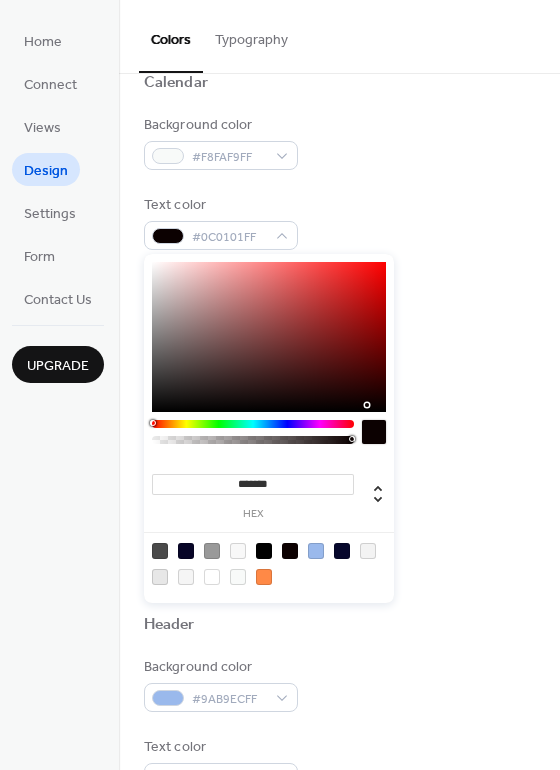 type on "*******" 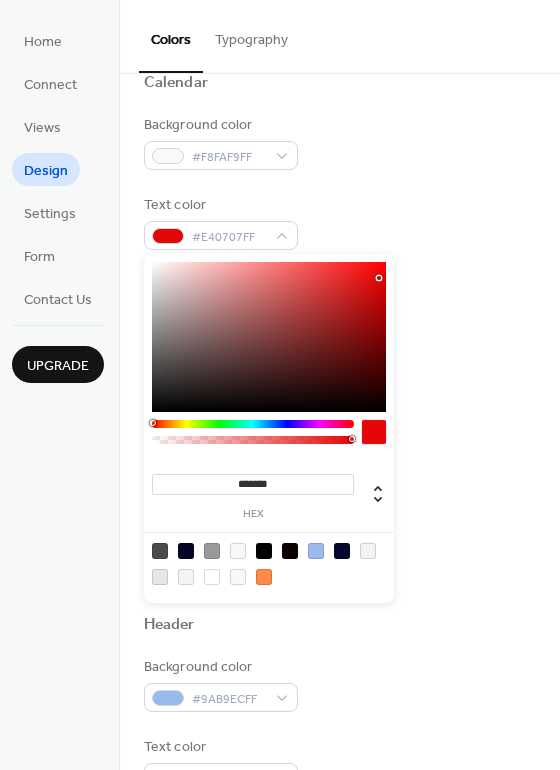 click at bounding box center [269, 337] 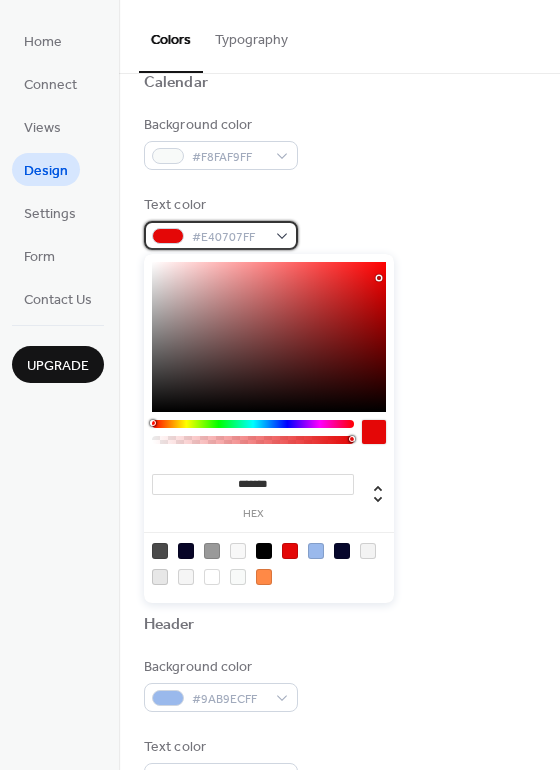 click on "#E40707FF" at bounding box center (221, 235) 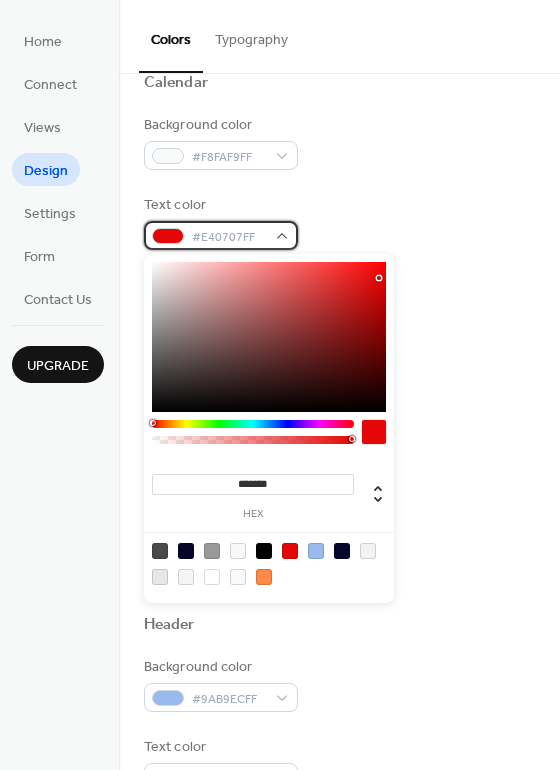 click on "#E40707FF" at bounding box center [221, 235] 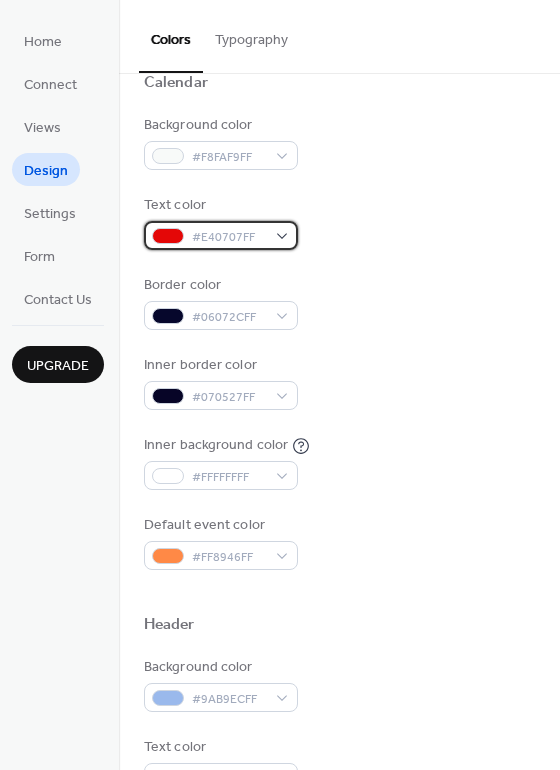 click on "#E40707FF" at bounding box center (221, 235) 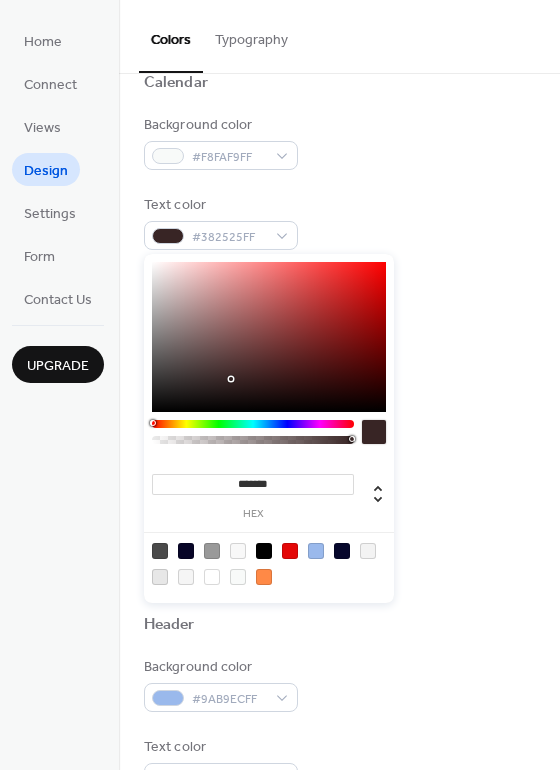 click at bounding box center (269, 337) 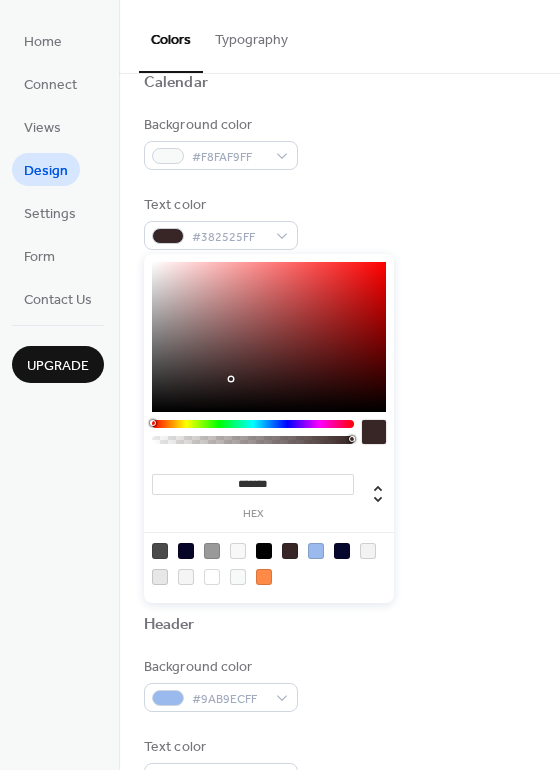 click at bounding box center (269, 337) 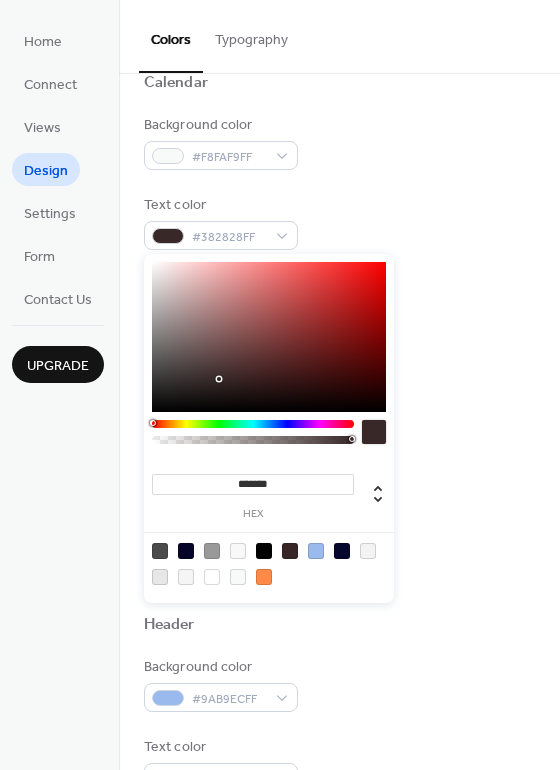 click on "Text color #382828FF" at bounding box center [339, 222] 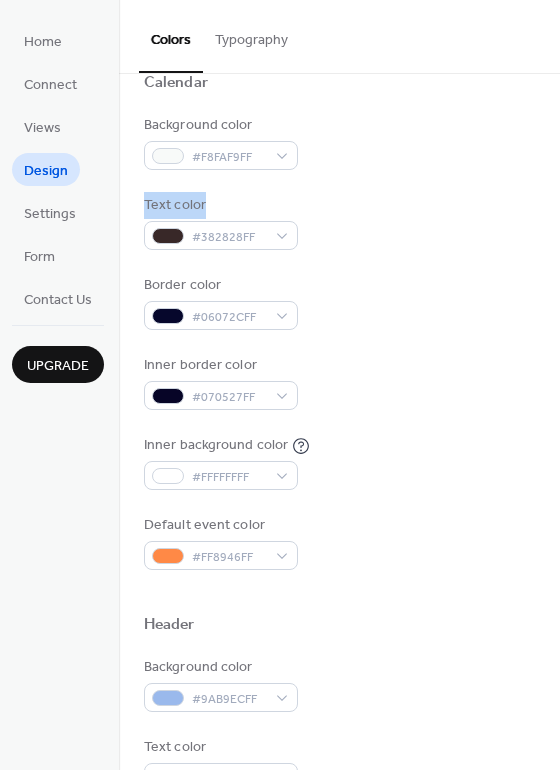 drag, startPoint x: 552, startPoint y: 149, endPoint x: 555, endPoint y: 207, distance: 58.077534 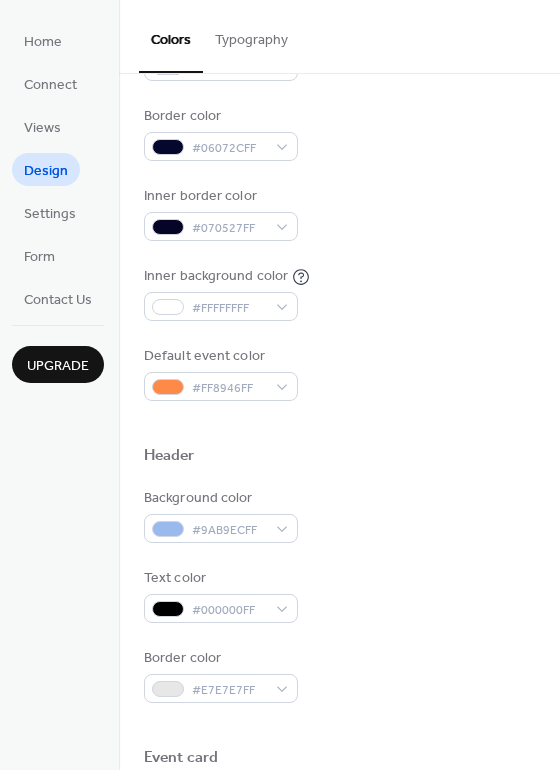 scroll, scrollTop: 0, scrollLeft: 0, axis: both 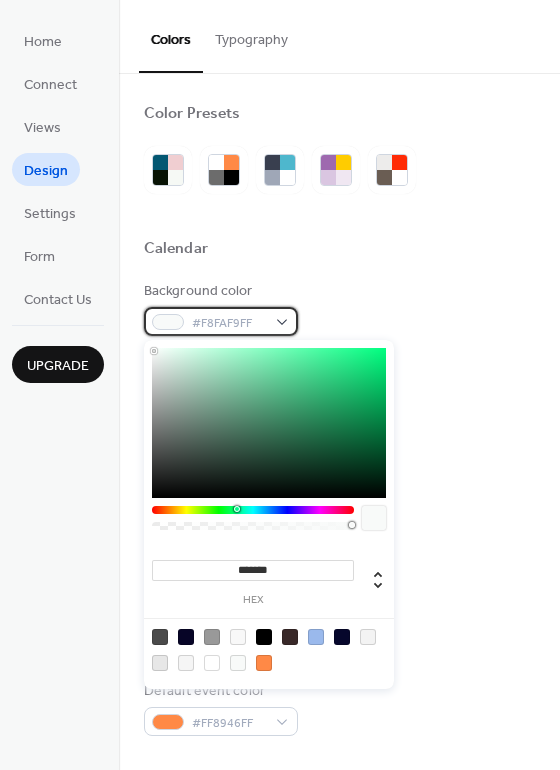 click on "#F8FAF9FF" at bounding box center (221, 321) 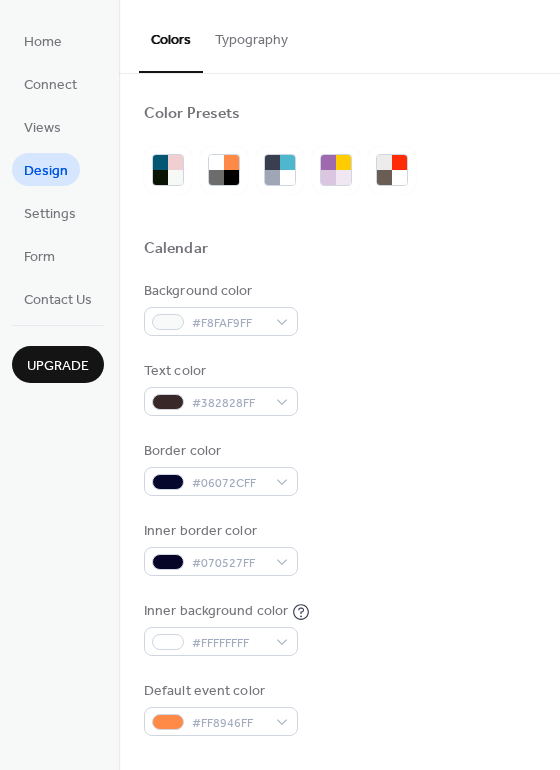 drag, startPoint x: 553, startPoint y: 168, endPoint x: 550, endPoint y: 233, distance: 65.06919 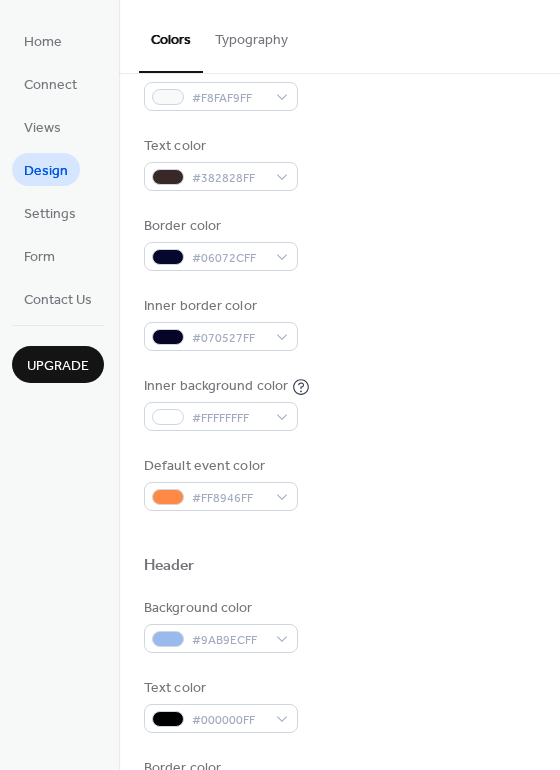 scroll, scrollTop: 201, scrollLeft: 0, axis: vertical 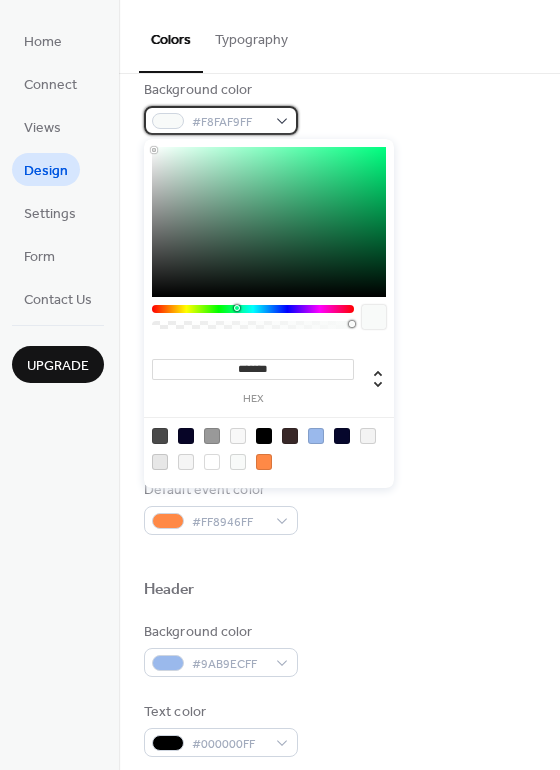 click on "#F8FAF9FF" at bounding box center (221, 120) 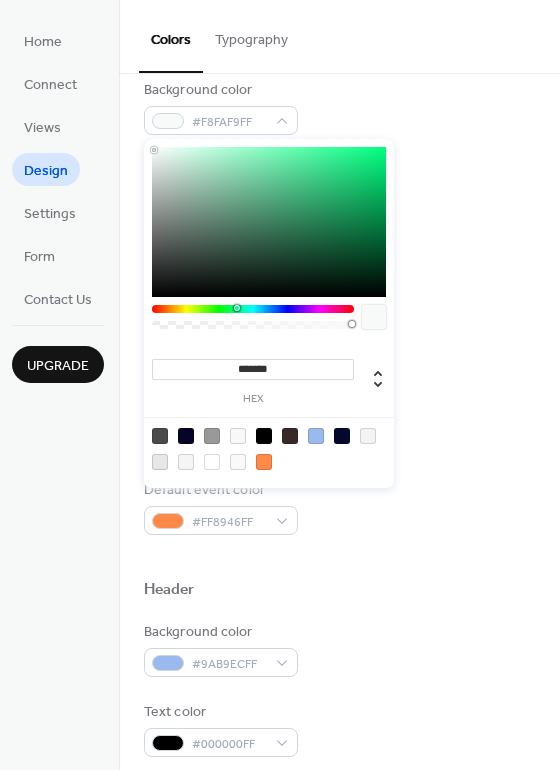 click at bounding box center (253, 309) 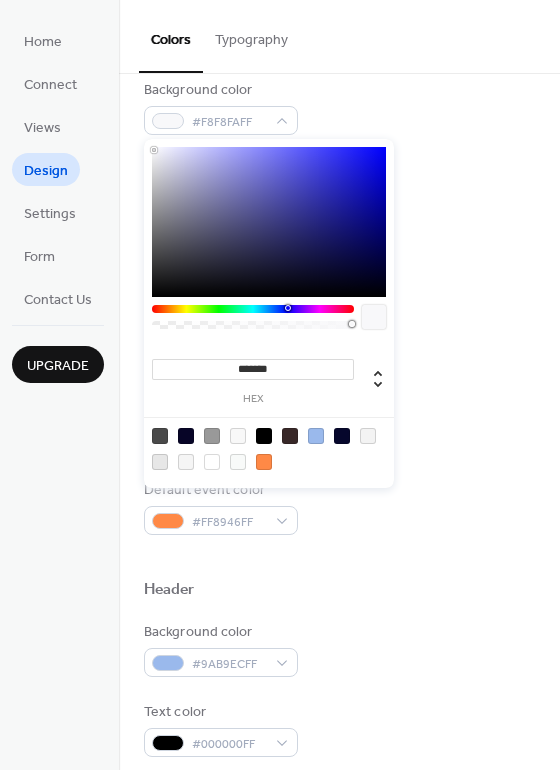 click at bounding box center (269, 222) 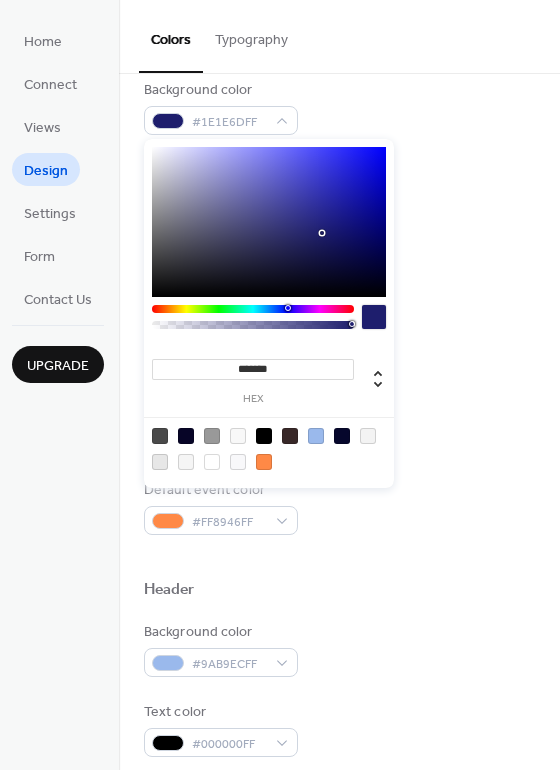 drag, startPoint x: 320, startPoint y: 216, endPoint x: 322, endPoint y: 233, distance: 17.117243 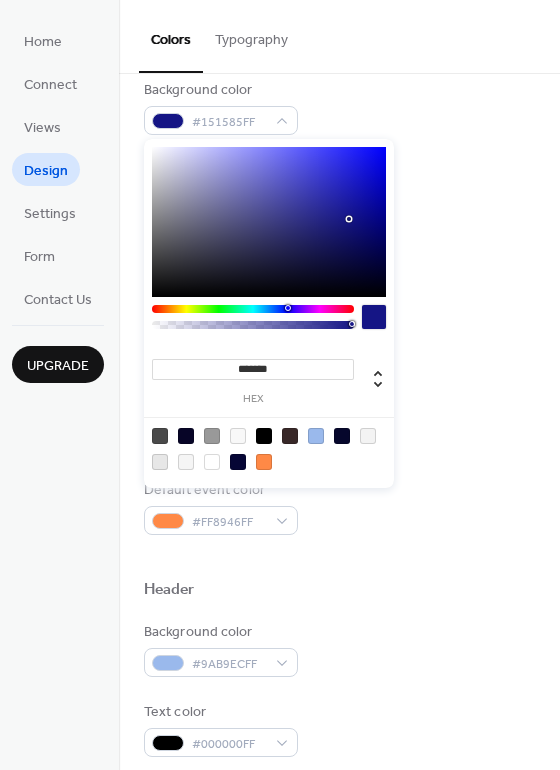 drag, startPoint x: 328, startPoint y: 233, endPoint x: 349, endPoint y: 219, distance: 25.23886 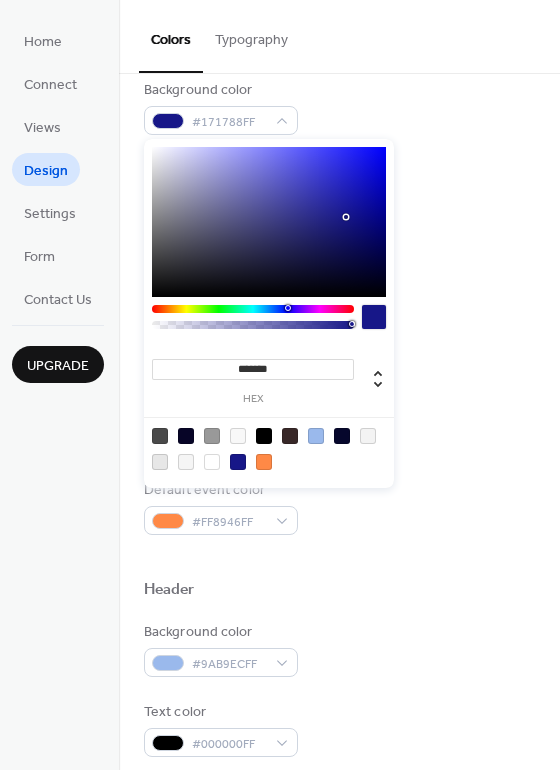 drag, startPoint x: 349, startPoint y: 219, endPoint x: 341, endPoint y: 209, distance: 12.806249 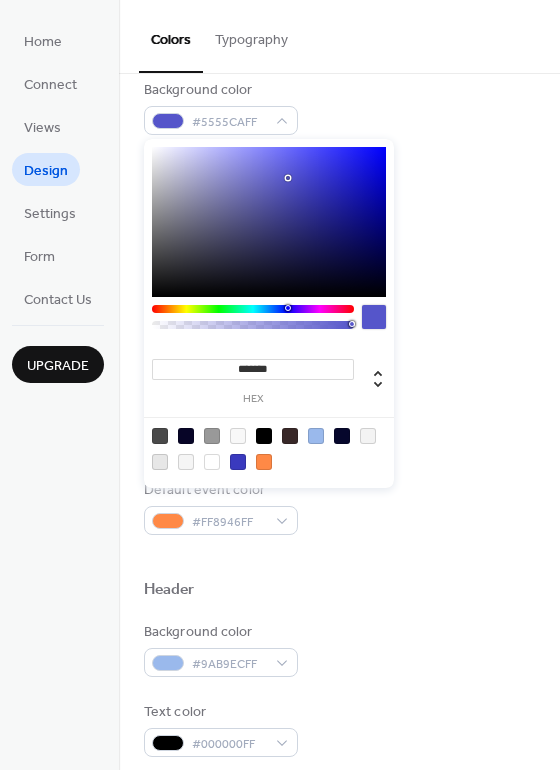 drag, startPoint x: 339, startPoint y: 207, endPoint x: 276, endPoint y: 177, distance: 69.77822 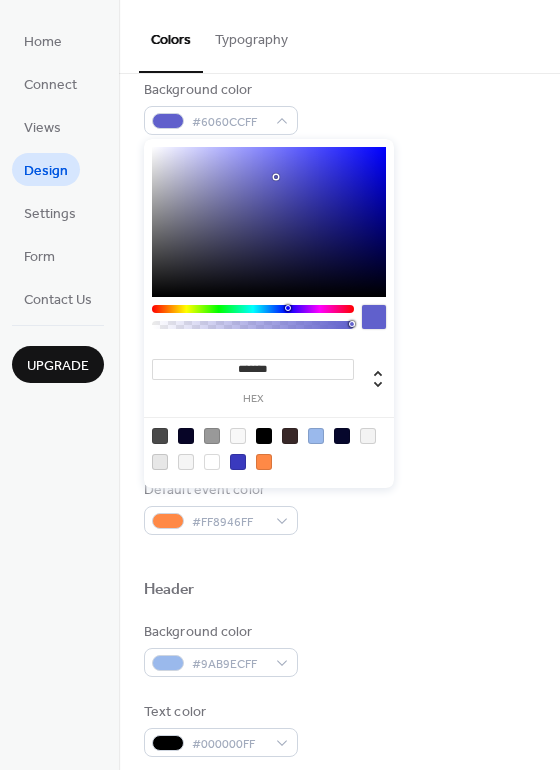 click at bounding box center [269, 222] 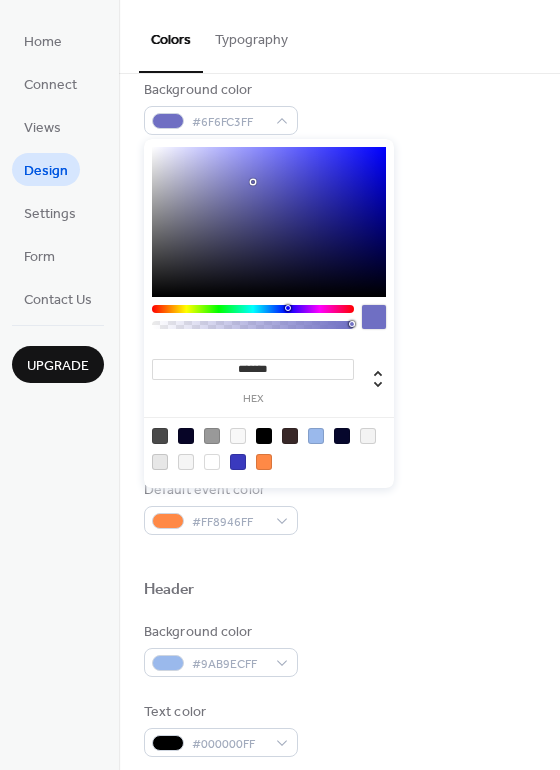 click at bounding box center (269, 222) 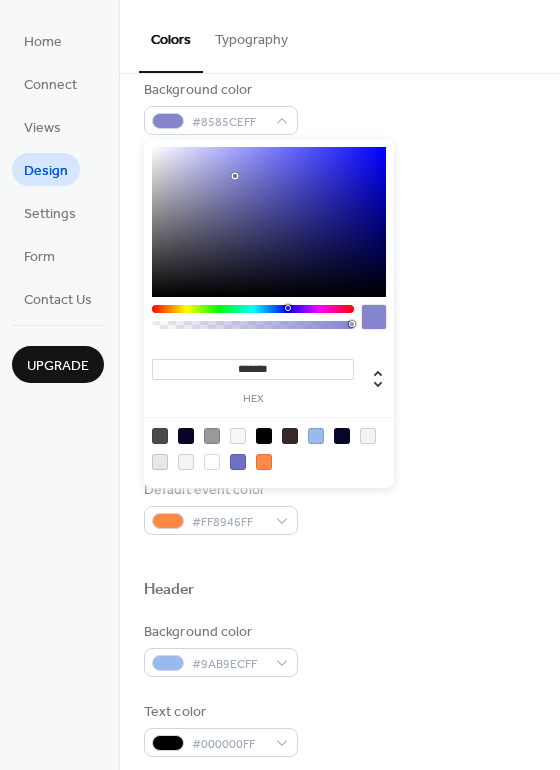 click at bounding box center [269, 222] 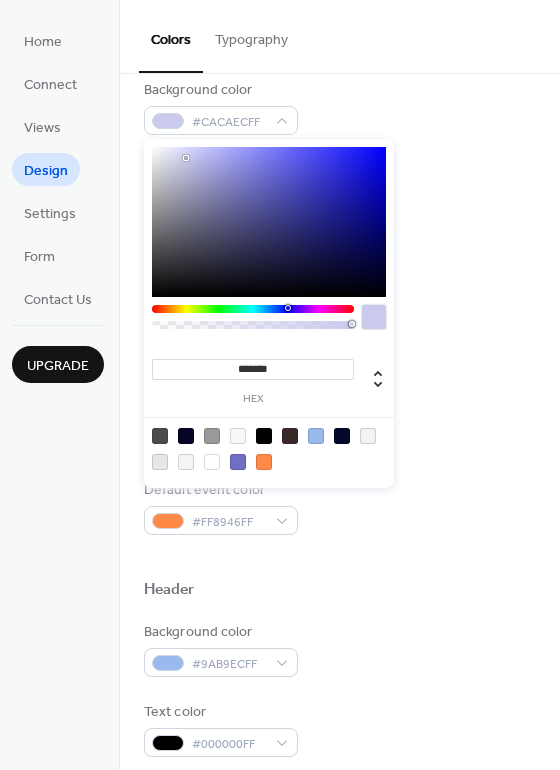 click at bounding box center (269, 222) 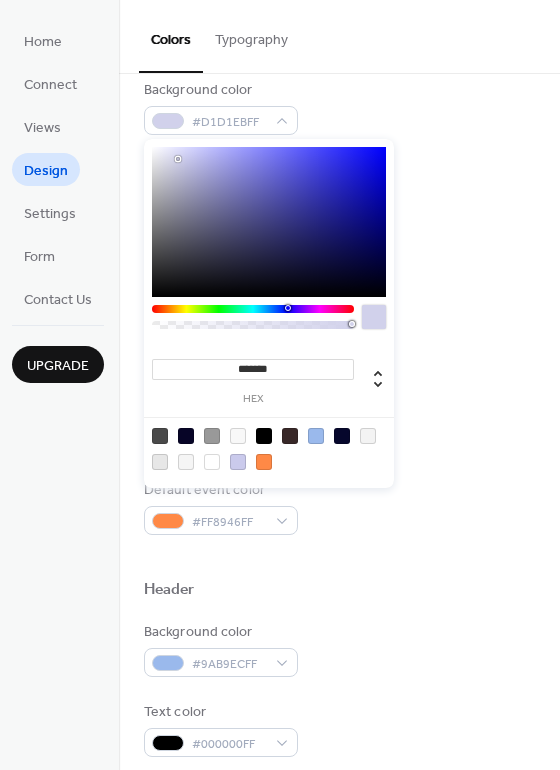 click at bounding box center (269, 222) 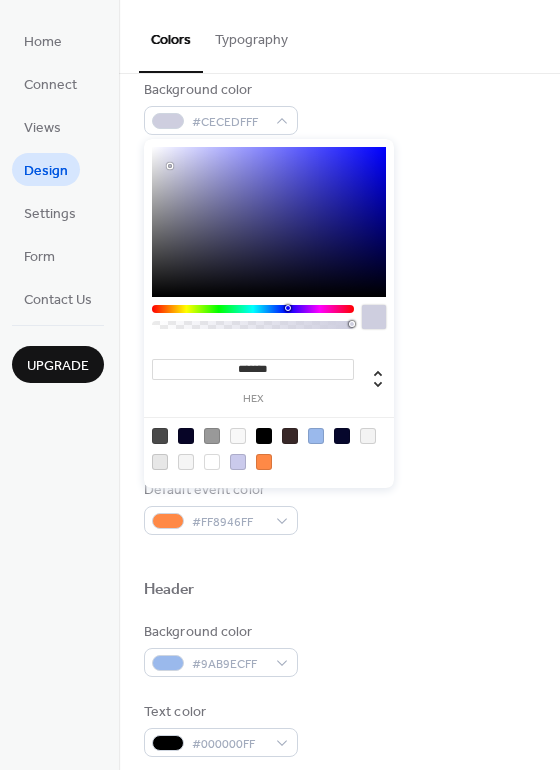 type on "*******" 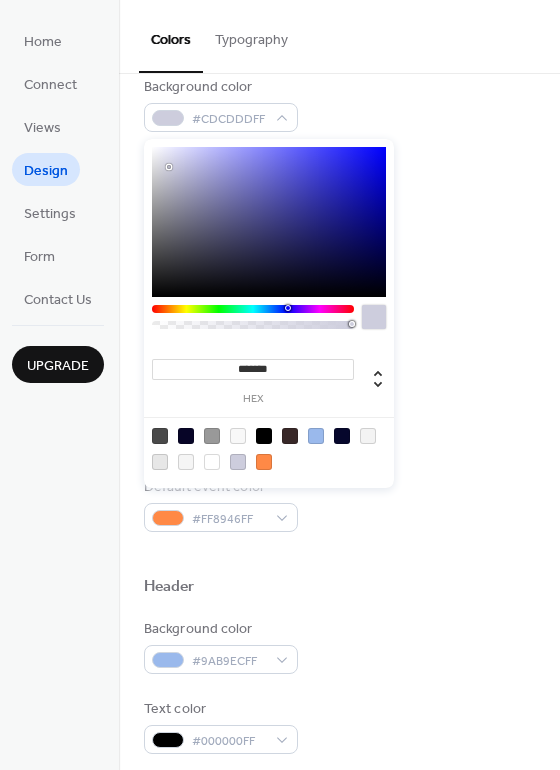 scroll, scrollTop: 225, scrollLeft: 0, axis: vertical 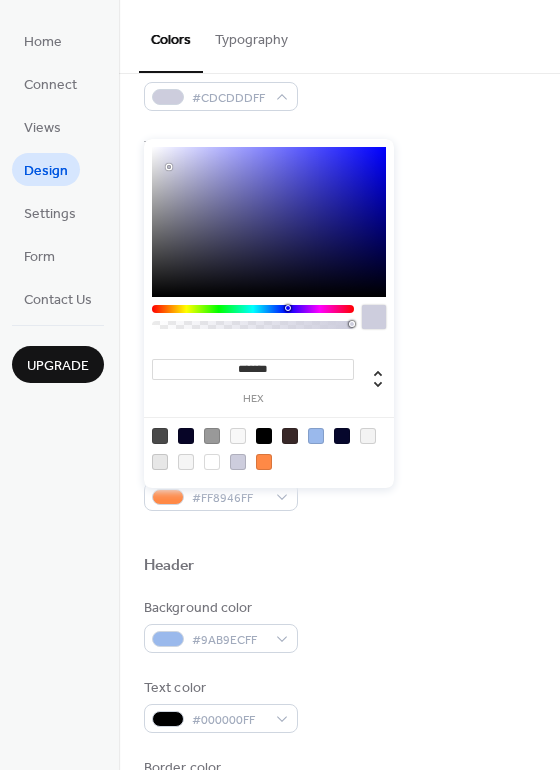 click on "Background color #CDCDDDFF Text color #382828FF Border color #06072CFF Inner border color #070527FF Inner background color #FFFFFFFF Default event color #FF8946FF" at bounding box center (339, 283) 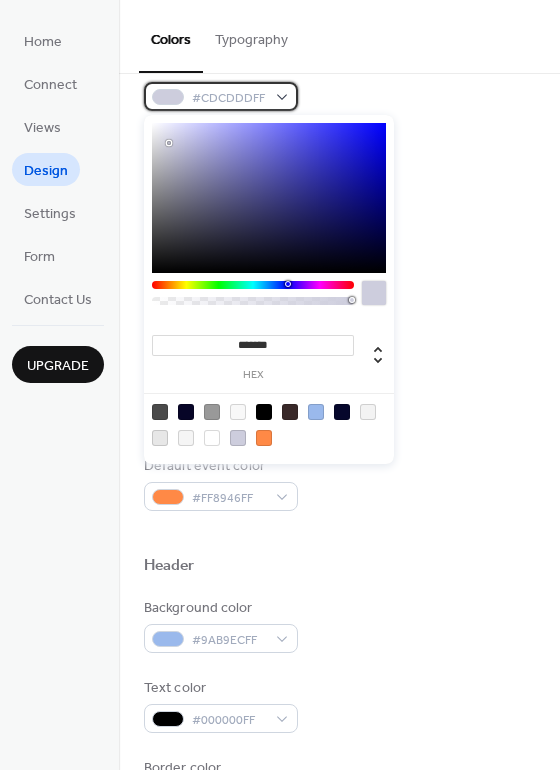 click on "#CDCDDDFF" at bounding box center [221, 96] 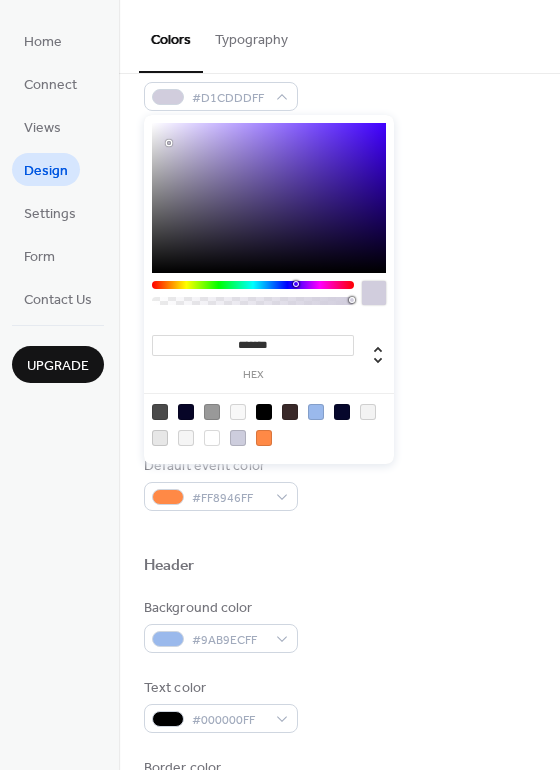 click at bounding box center (253, 285) 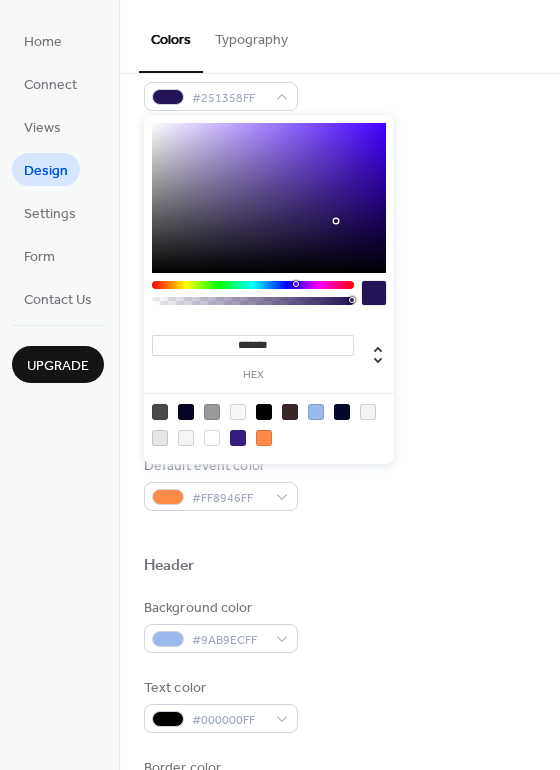 drag, startPoint x: 334, startPoint y: 185, endPoint x: 335, endPoint y: 221, distance: 36.013885 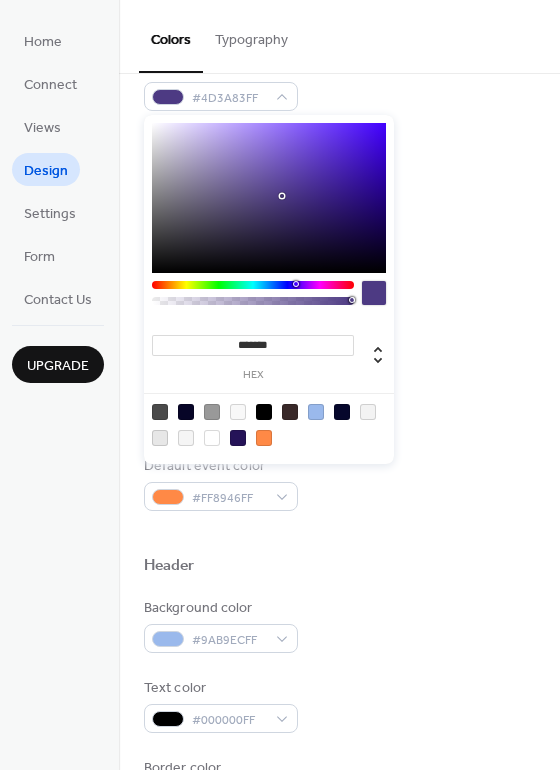 drag, startPoint x: 335, startPoint y: 206, endPoint x: 275, endPoint y: 215, distance: 60.671246 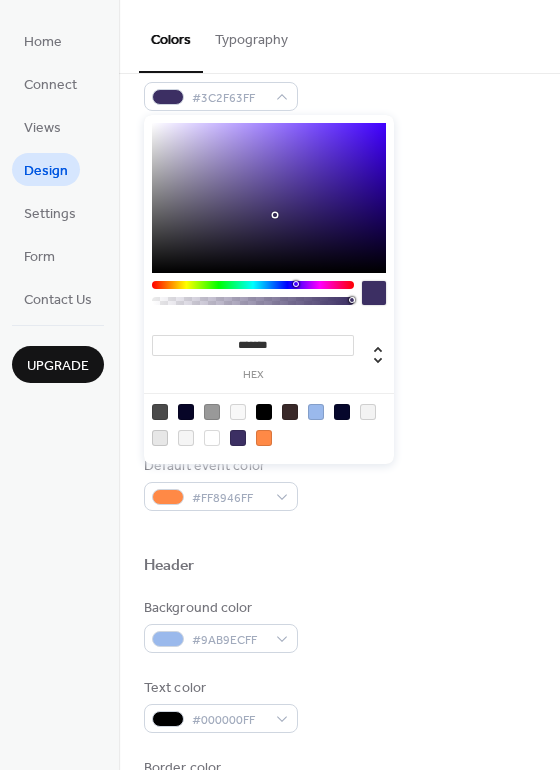 type on "*******" 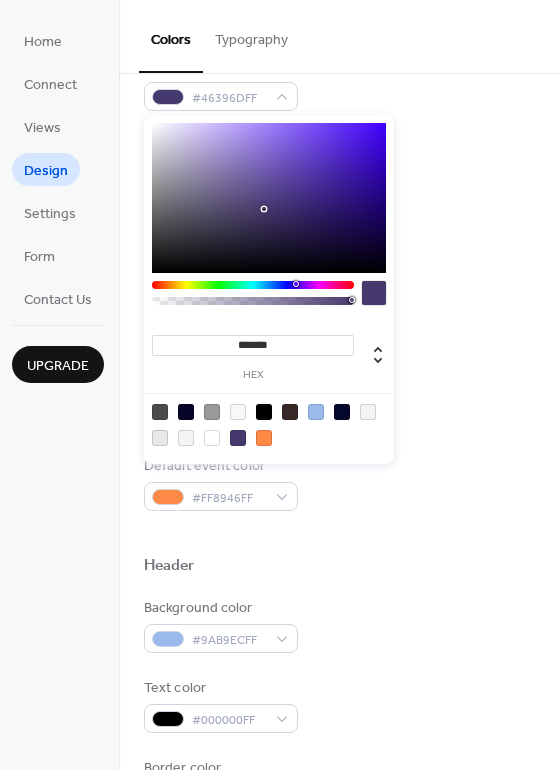 drag, startPoint x: 273, startPoint y: 215, endPoint x: 263, endPoint y: 209, distance: 11.661903 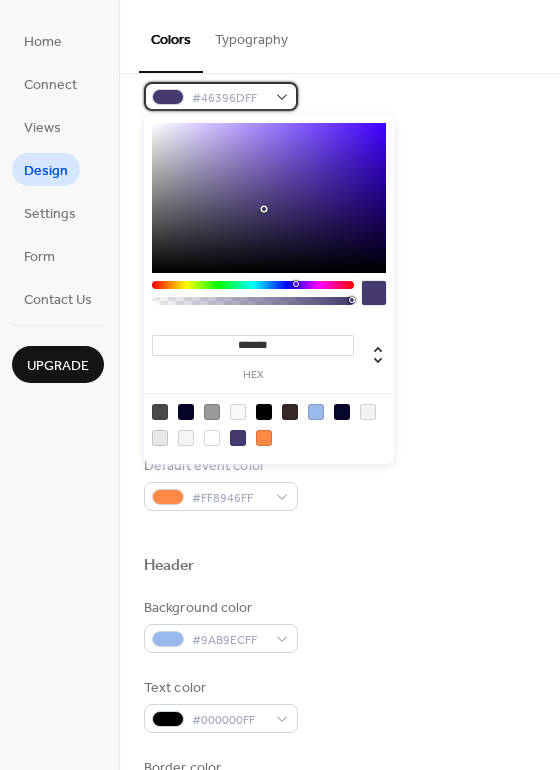 click on "#46396DFF" at bounding box center [221, 96] 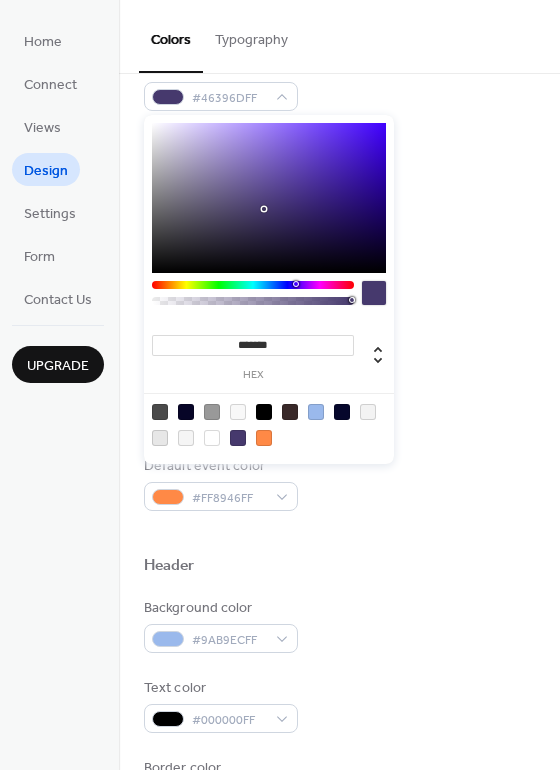 click at bounding box center (269, 198) 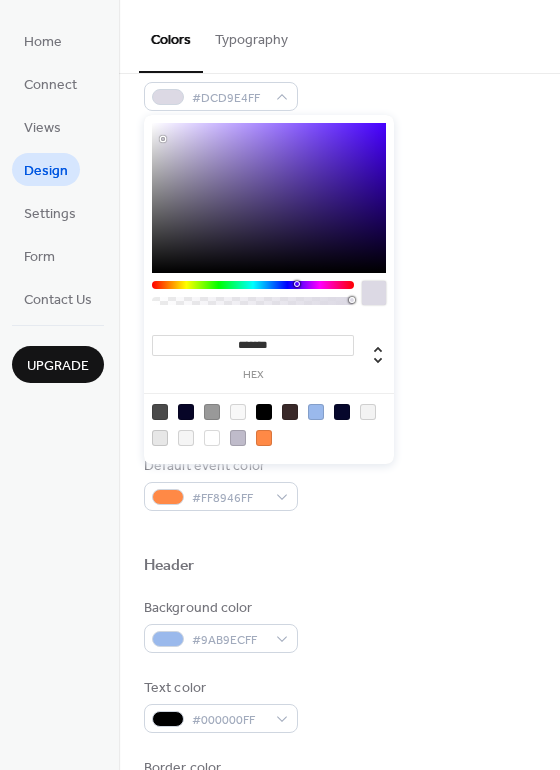 click at bounding box center (269, 198) 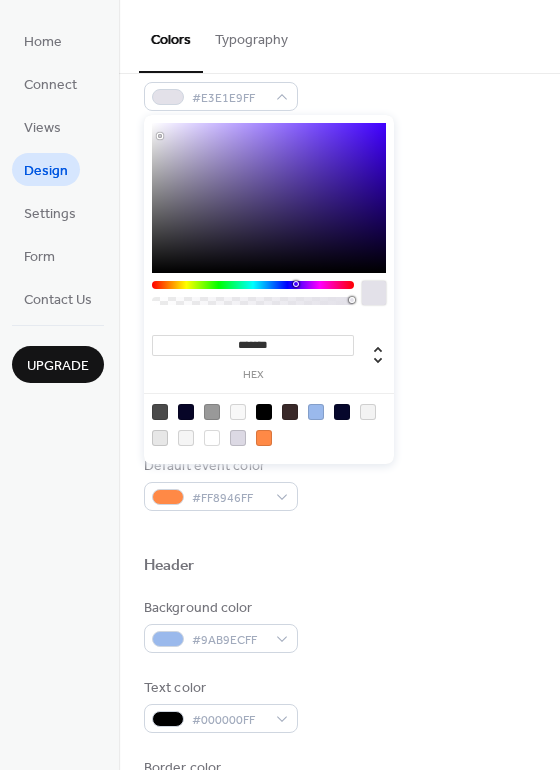 type on "*******" 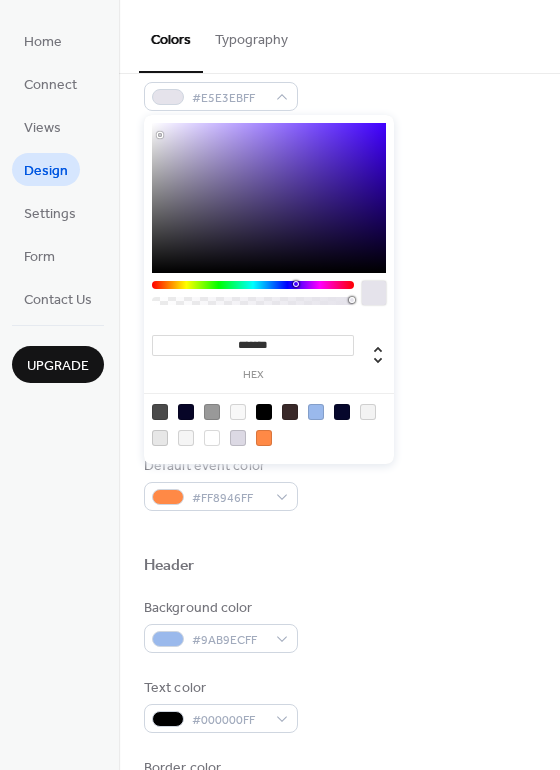 click at bounding box center (160, 135) 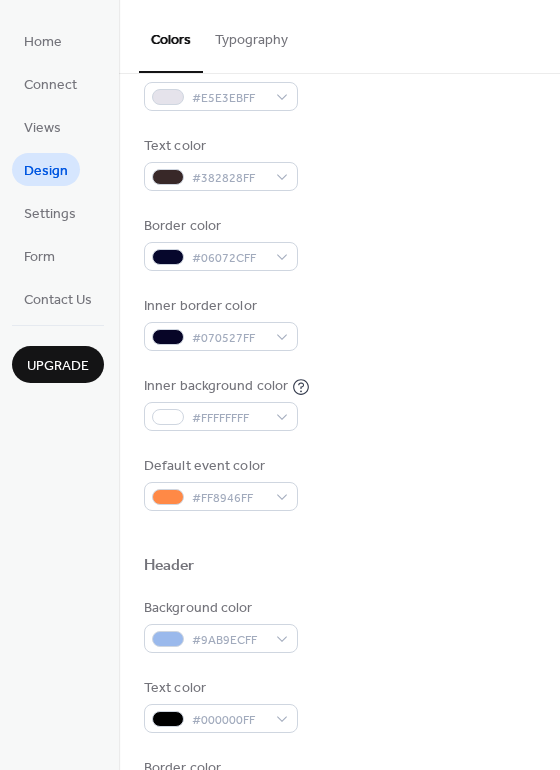 click on "Text color #382828FF" at bounding box center (339, 163) 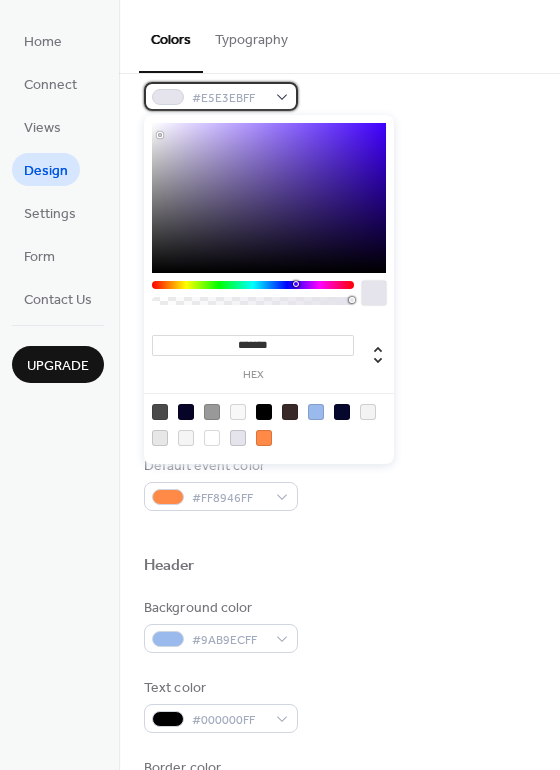 click on "#E5E3EBFF" at bounding box center [221, 96] 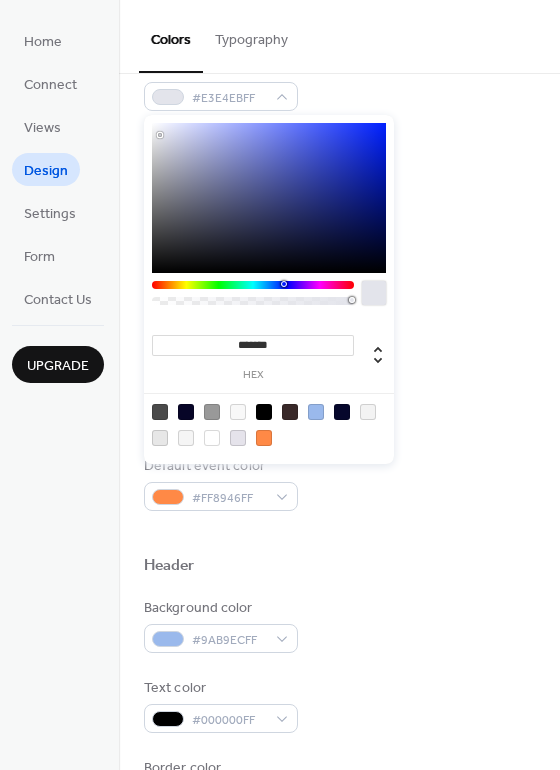 click at bounding box center [253, 285] 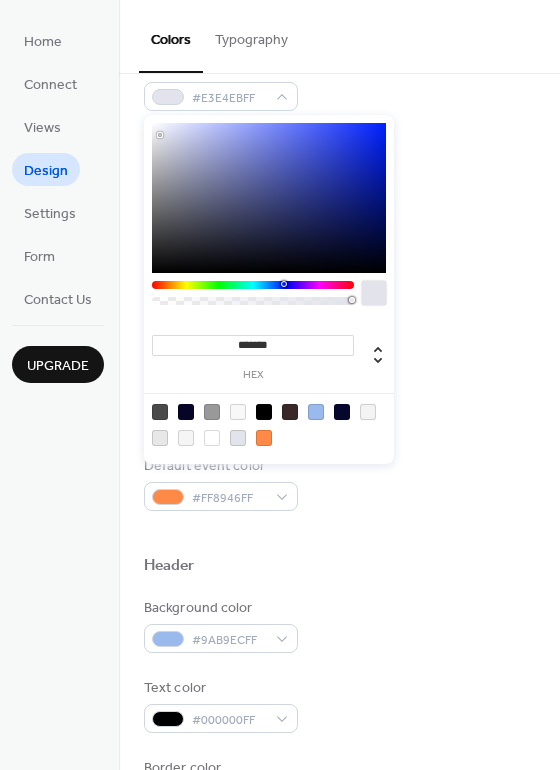 click at bounding box center (269, 198) 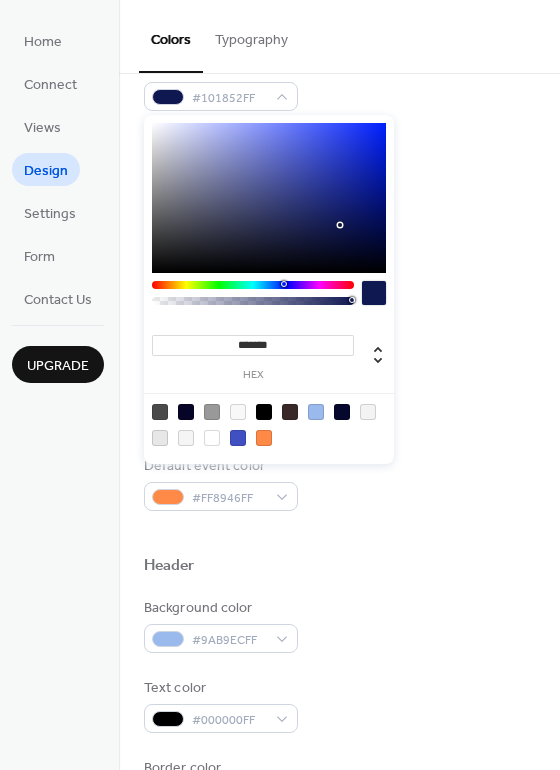 drag, startPoint x: 309, startPoint y: 157, endPoint x: 341, endPoint y: 221, distance: 71.55418 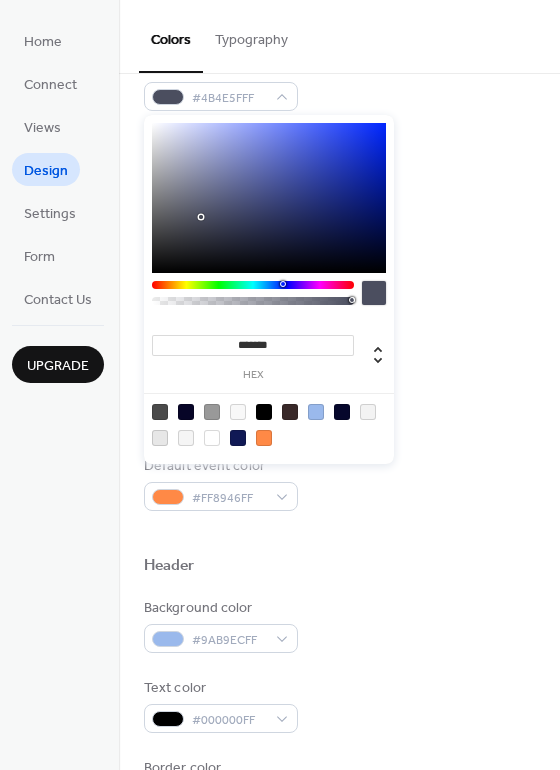 click at bounding box center [269, 198] 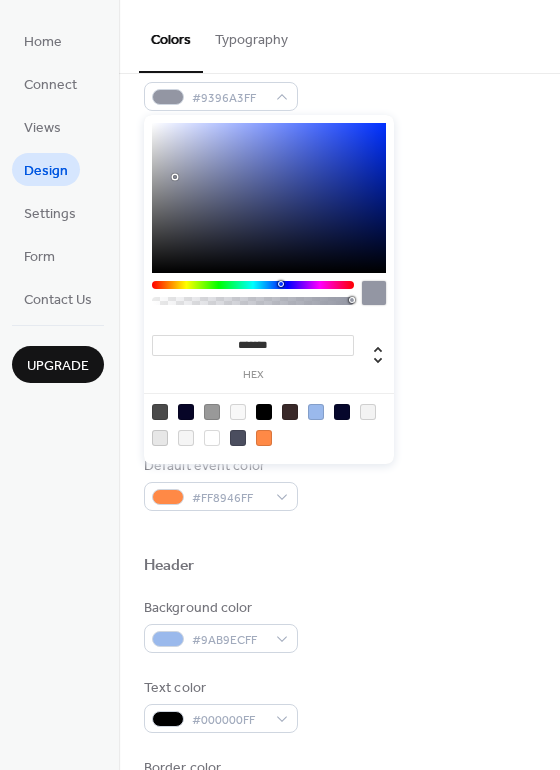click at bounding box center [269, 198] 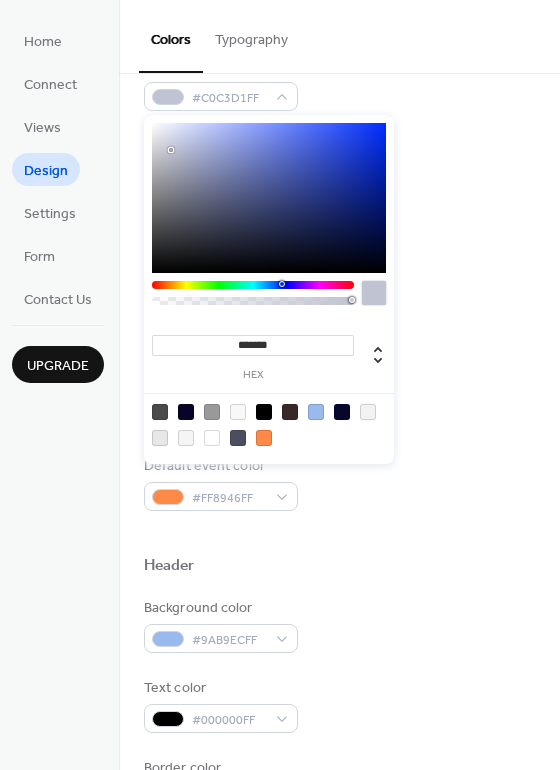 click at bounding box center (269, 198) 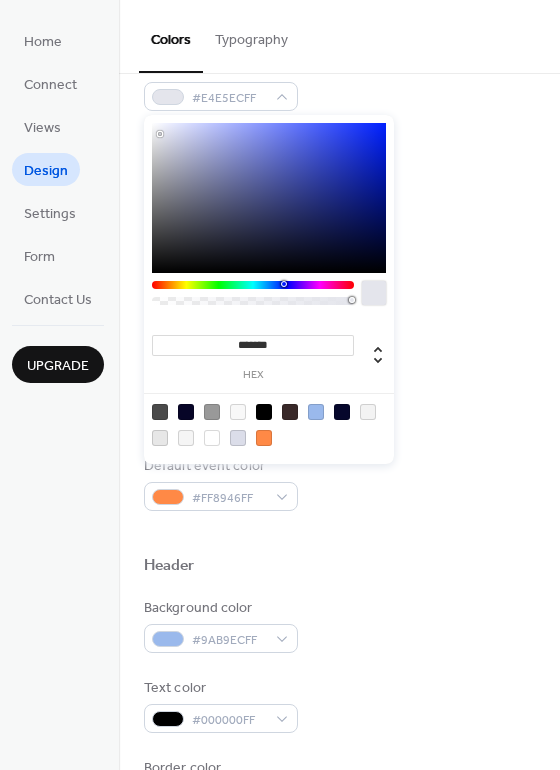 type on "*******" 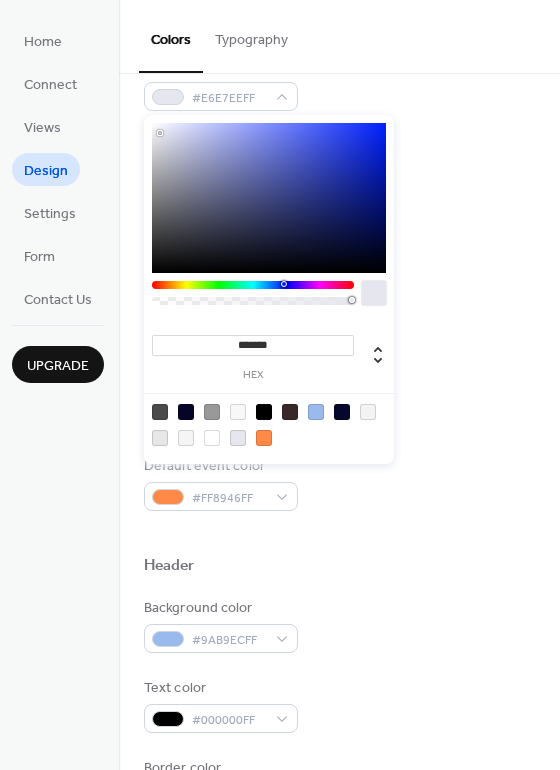 click at bounding box center [269, 198] 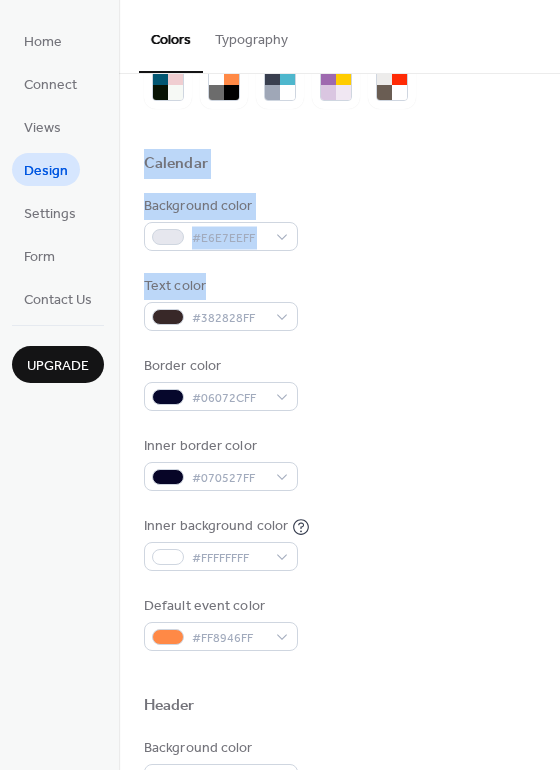 scroll, scrollTop: 0, scrollLeft: 0, axis: both 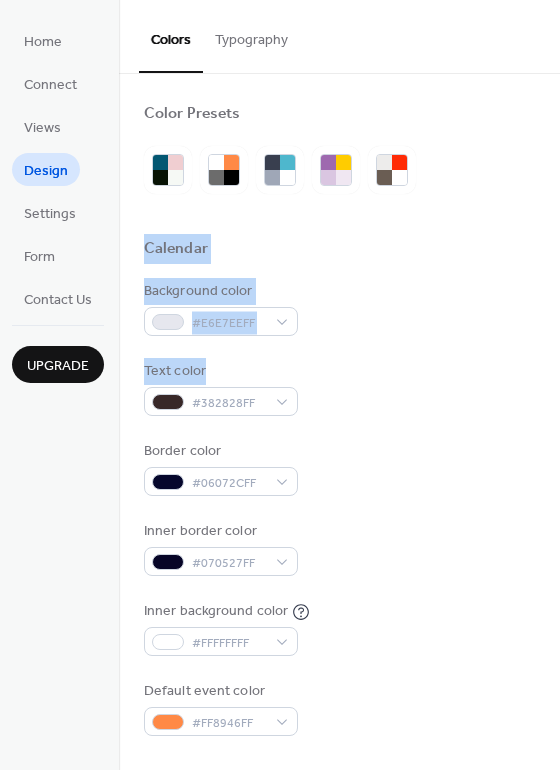 drag, startPoint x: 555, startPoint y: 104, endPoint x: 556, endPoint y: 89, distance: 15.033297 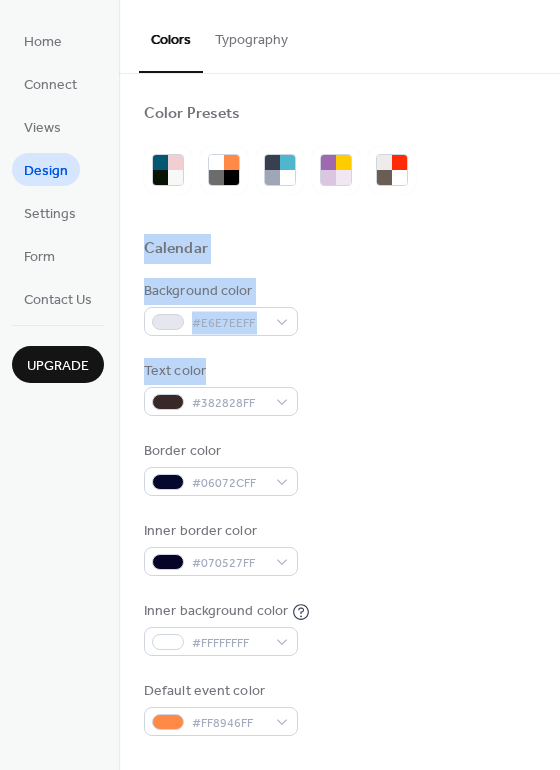 click on "Calendar" at bounding box center [339, 252] 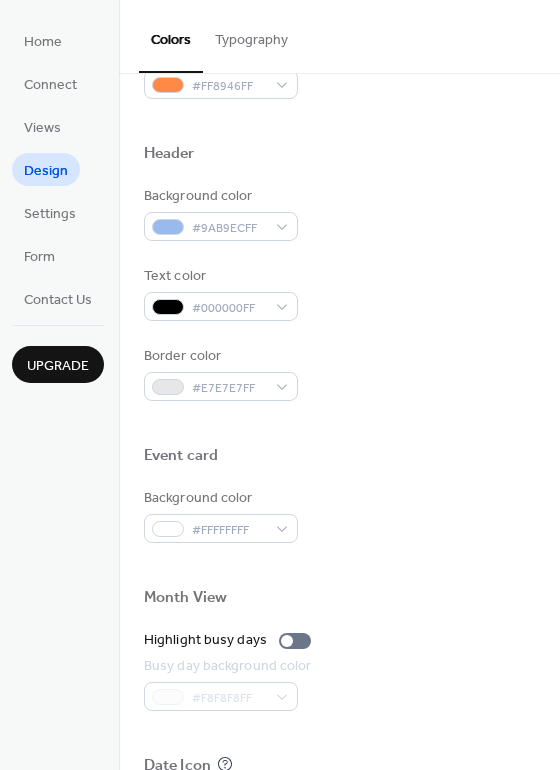 scroll, scrollTop: 640, scrollLeft: 0, axis: vertical 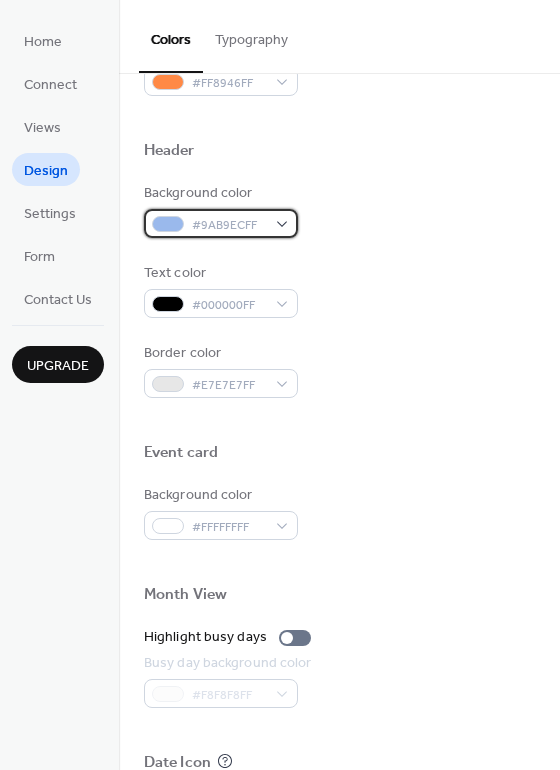 click on "#9AB9ECFF" at bounding box center [221, 223] 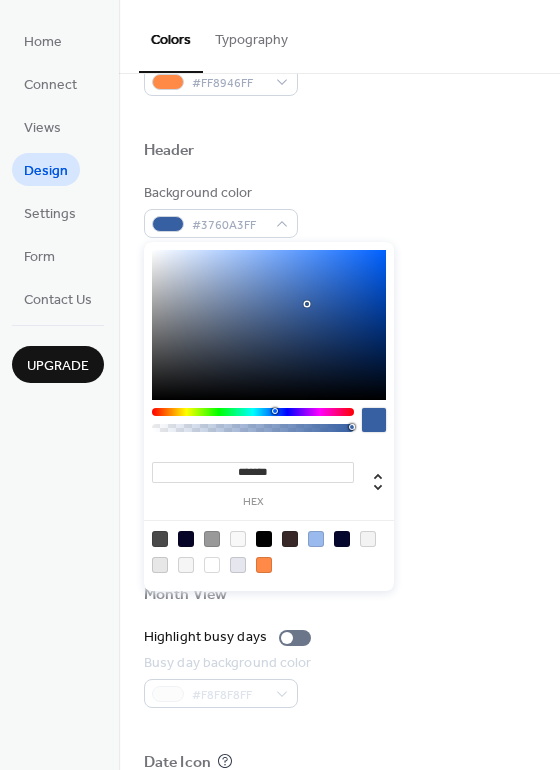 click at bounding box center (269, 325) 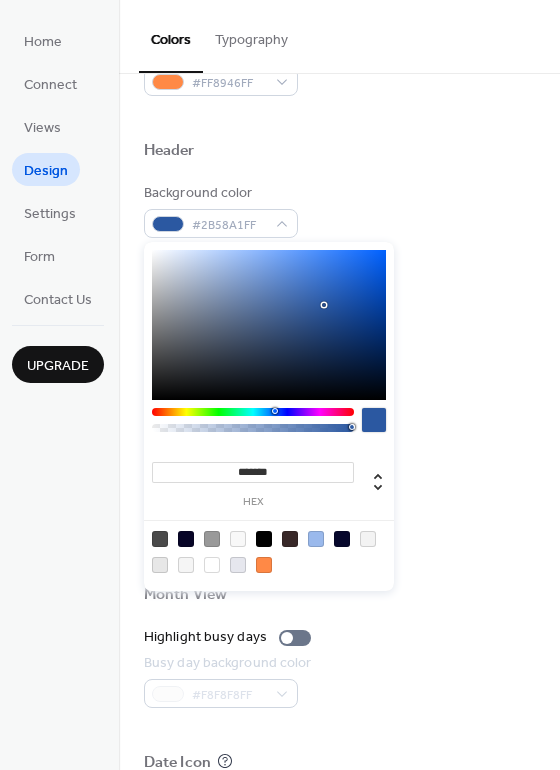 click at bounding box center (269, 325) 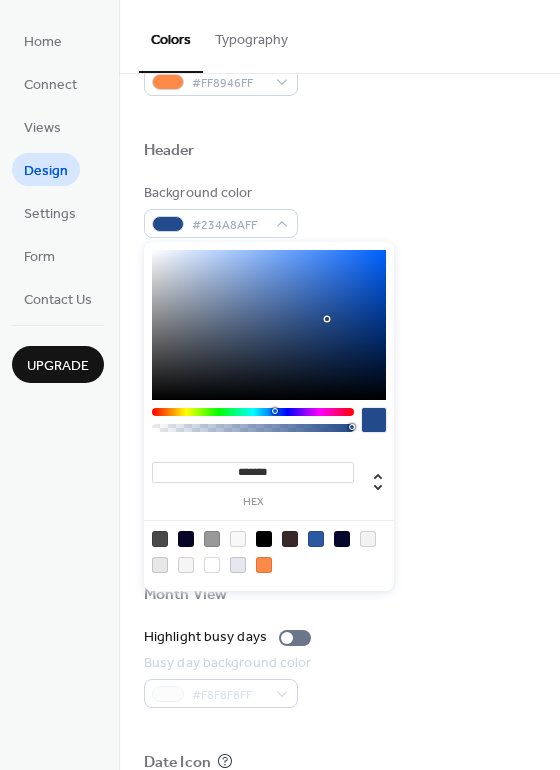 drag, startPoint x: 323, startPoint y: 321, endPoint x: 326, endPoint y: 355, distance: 34.132095 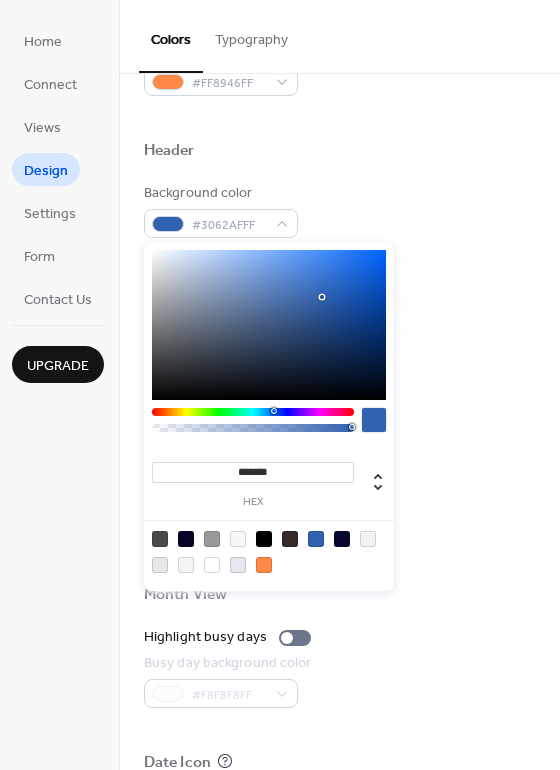 drag, startPoint x: 323, startPoint y: 318, endPoint x: 331, endPoint y: 264, distance: 54.589375 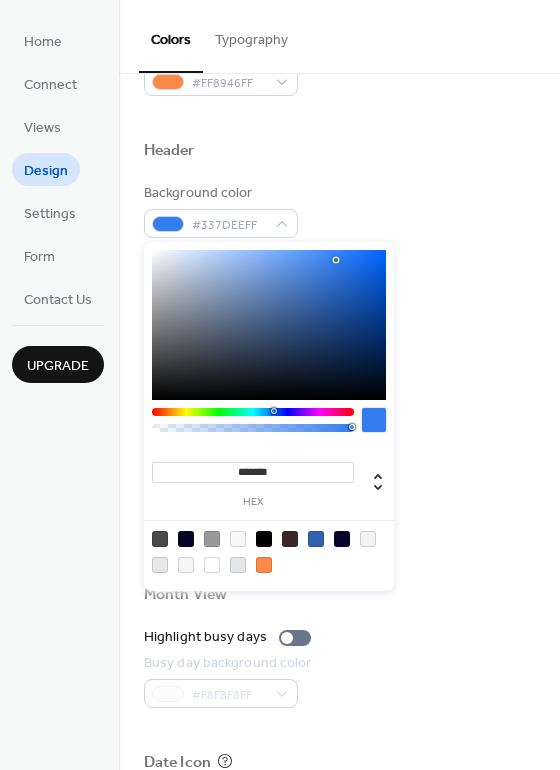 drag, startPoint x: 331, startPoint y: 264, endPoint x: 353, endPoint y: 252, distance: 25.059929 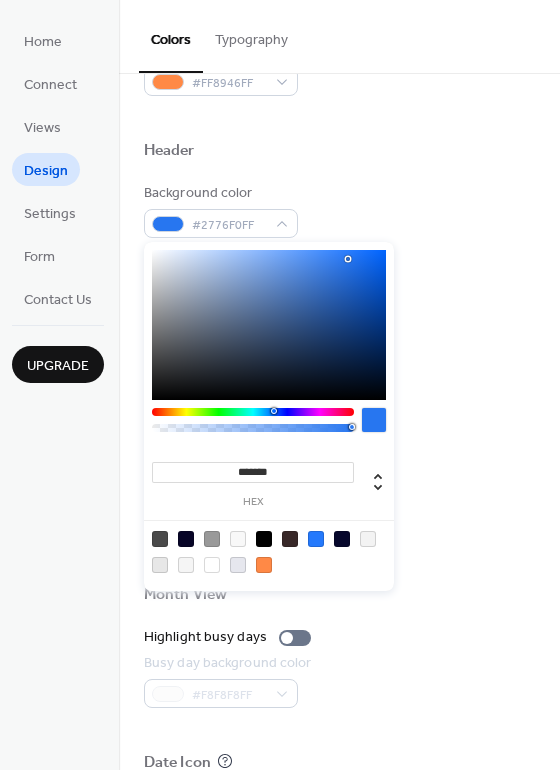 drag, startPoint x: 348, startPoint y: 259, endPoint x: 356, endPoint y: 270, distance: 13.601471 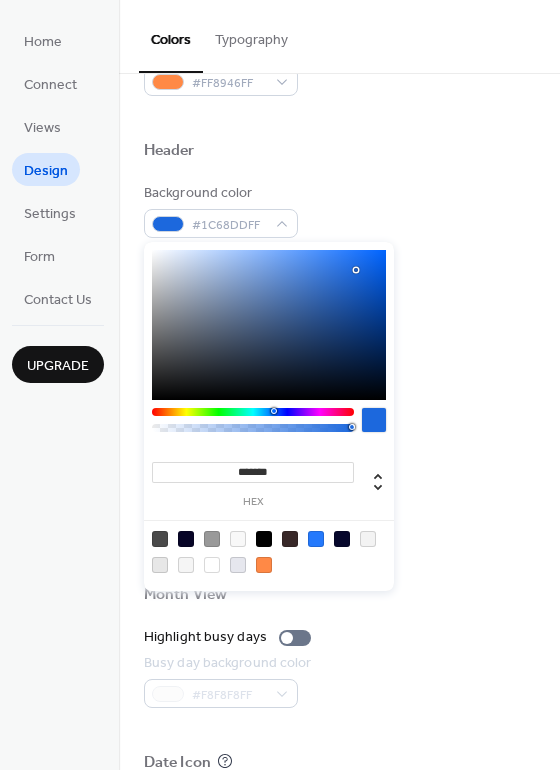 click at bounding box center [269, 325] 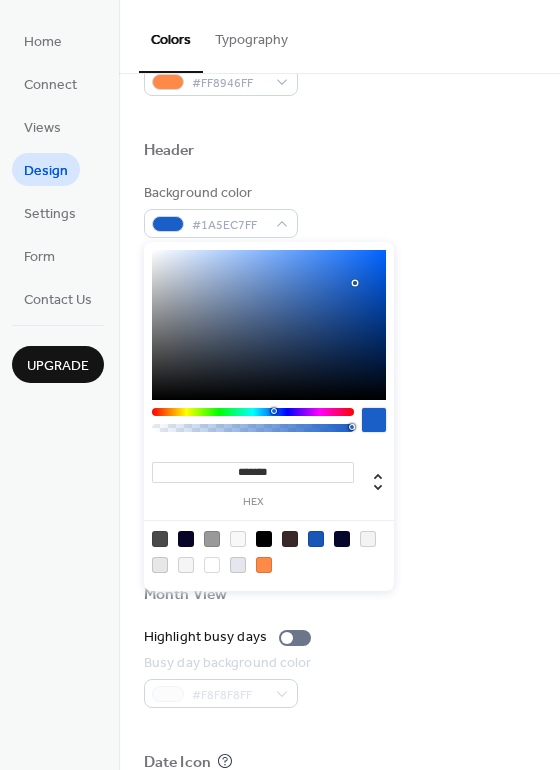 click at bounding box center [269, 325] 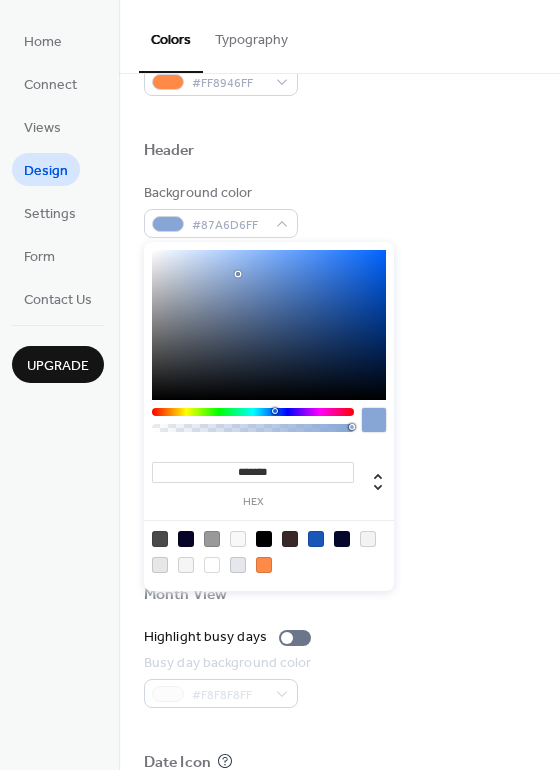 click at bounding box center [269, 325] 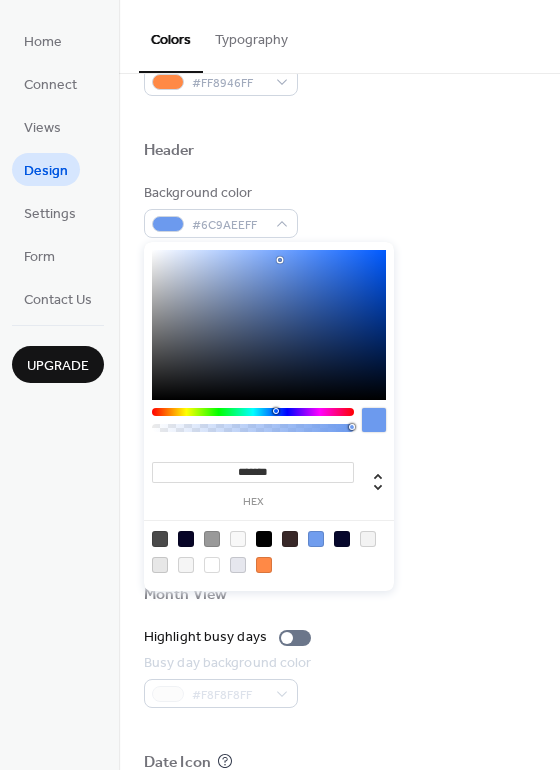 type on "*******" 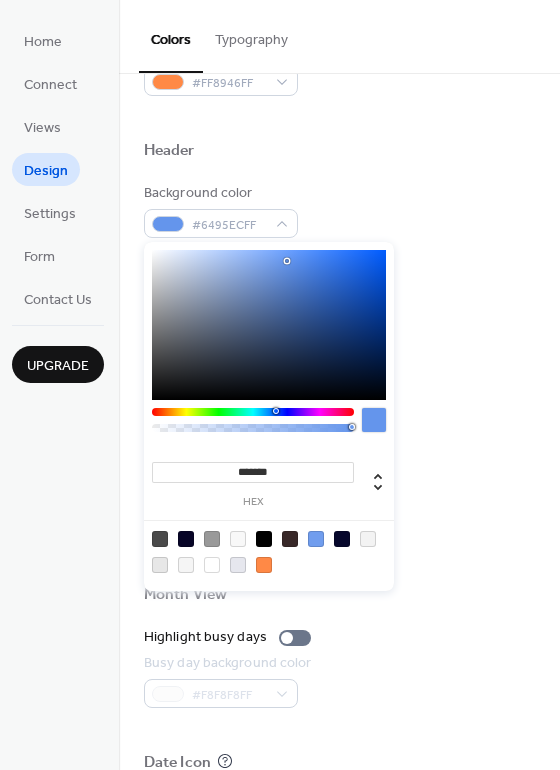 drag, startPoint x: 202, startPoint y: 270, endPoint x: 287, endPoint y: 261, distance: 85.47514 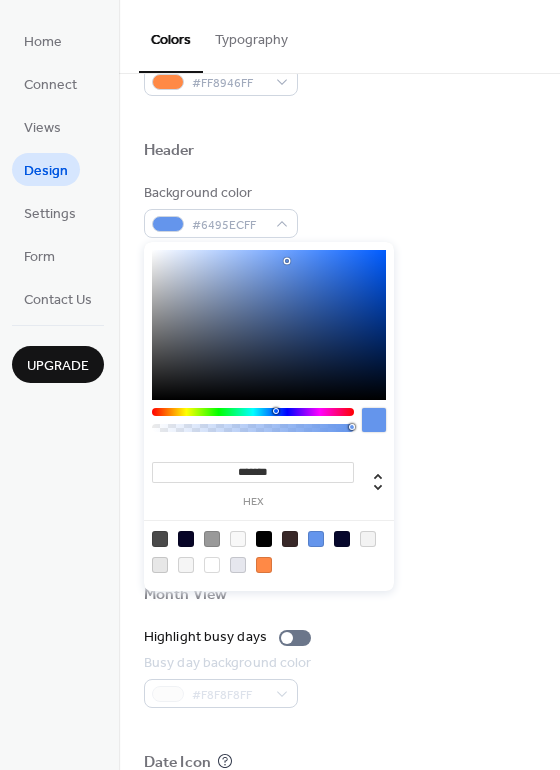 click on "Text color #000000FF" at bounding box center (339, 290) 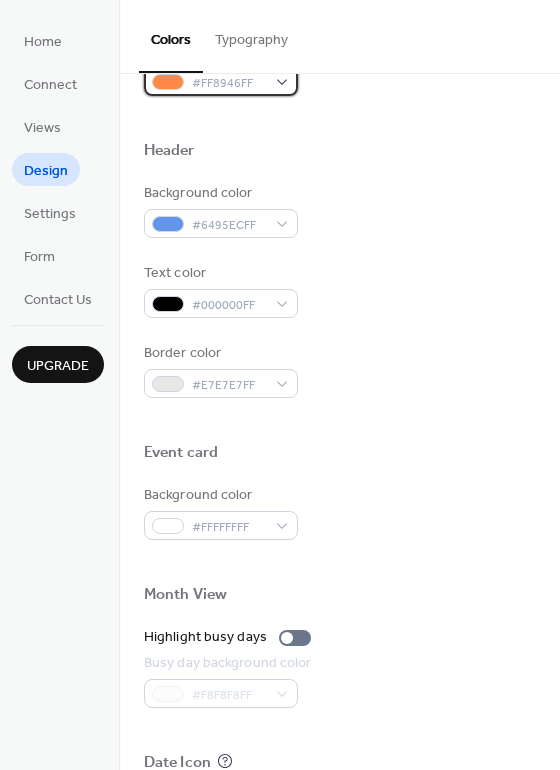 click on "#FF8946FF" at bounding box center (221, 81) 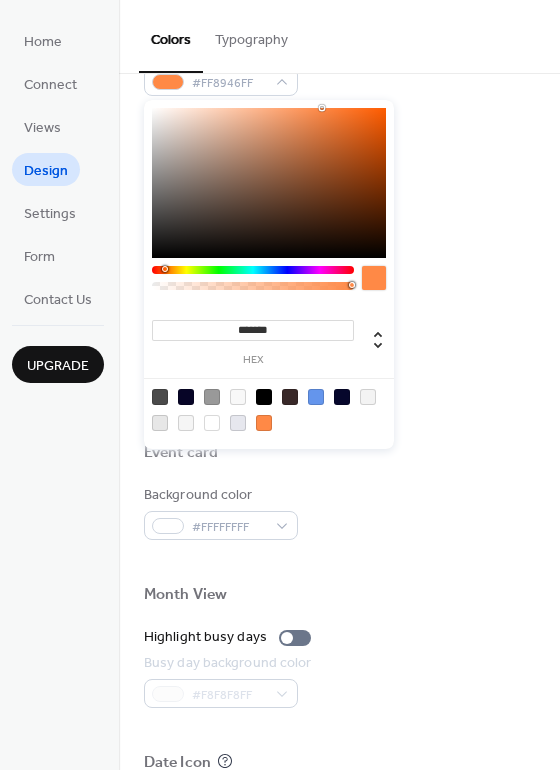 type on "*******" 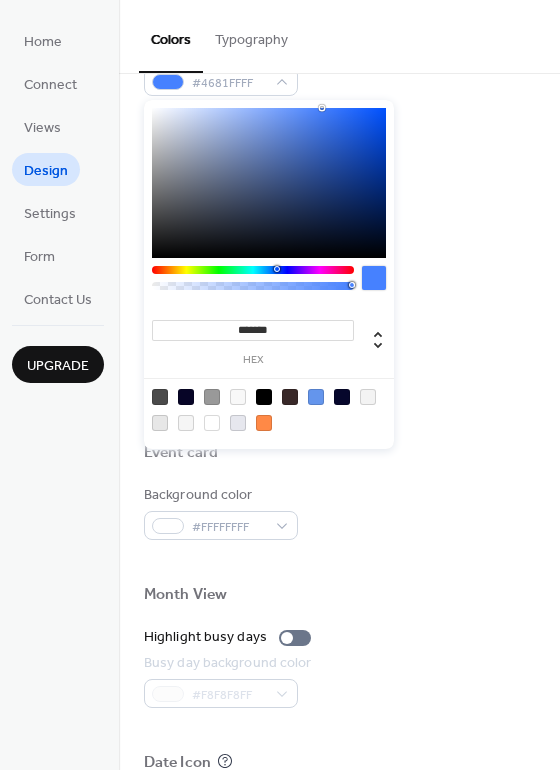click at bounding box center [253, 270] 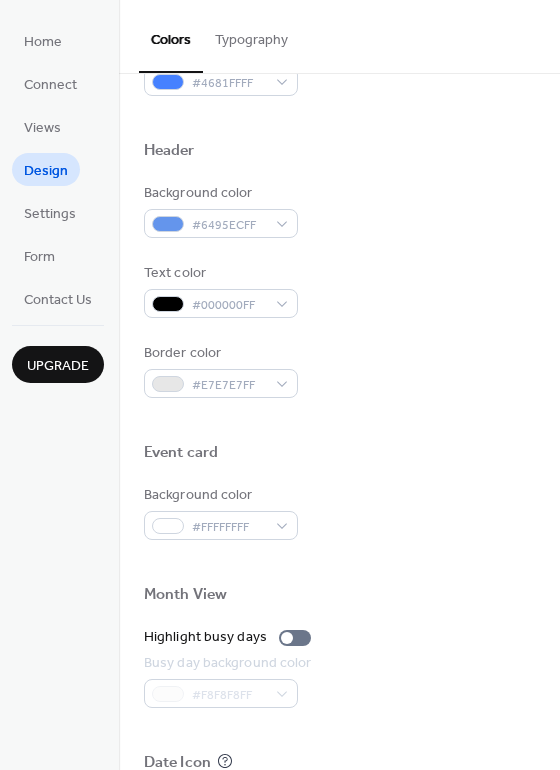 click on "Background color #6495ECFF Text color #000000FF Border color #E7E7E7FF" at bounding box center (339, 290) 